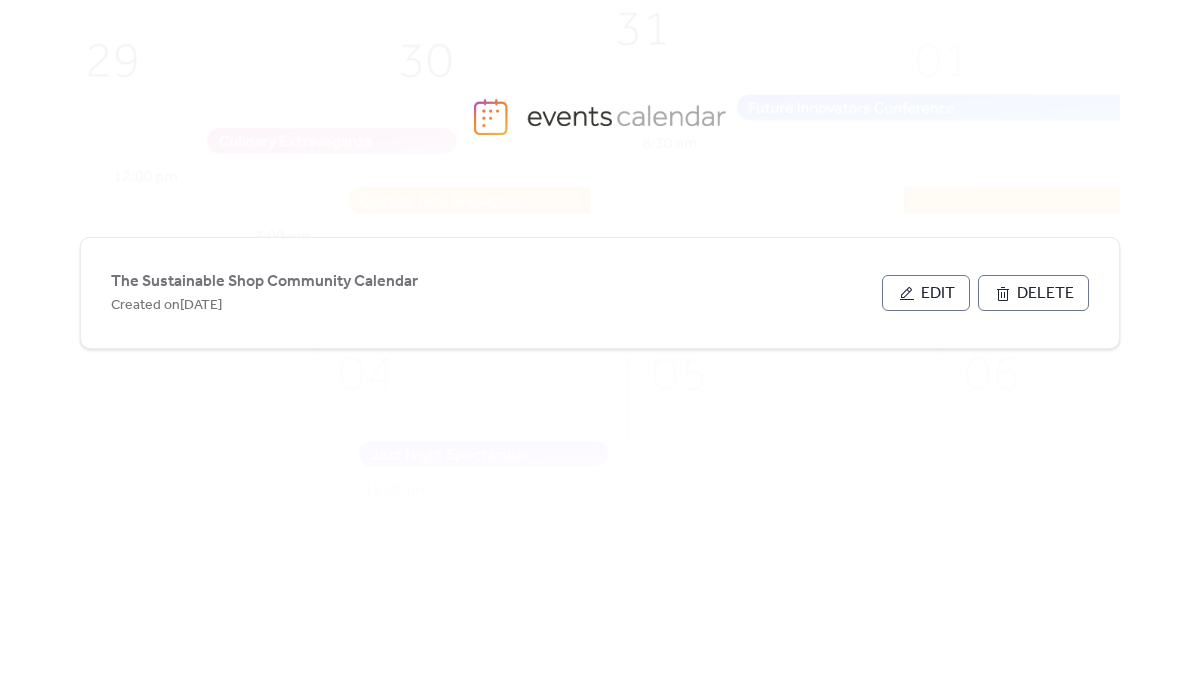scroll, scrollTop: 0, scrollLeft: 0, axis: both 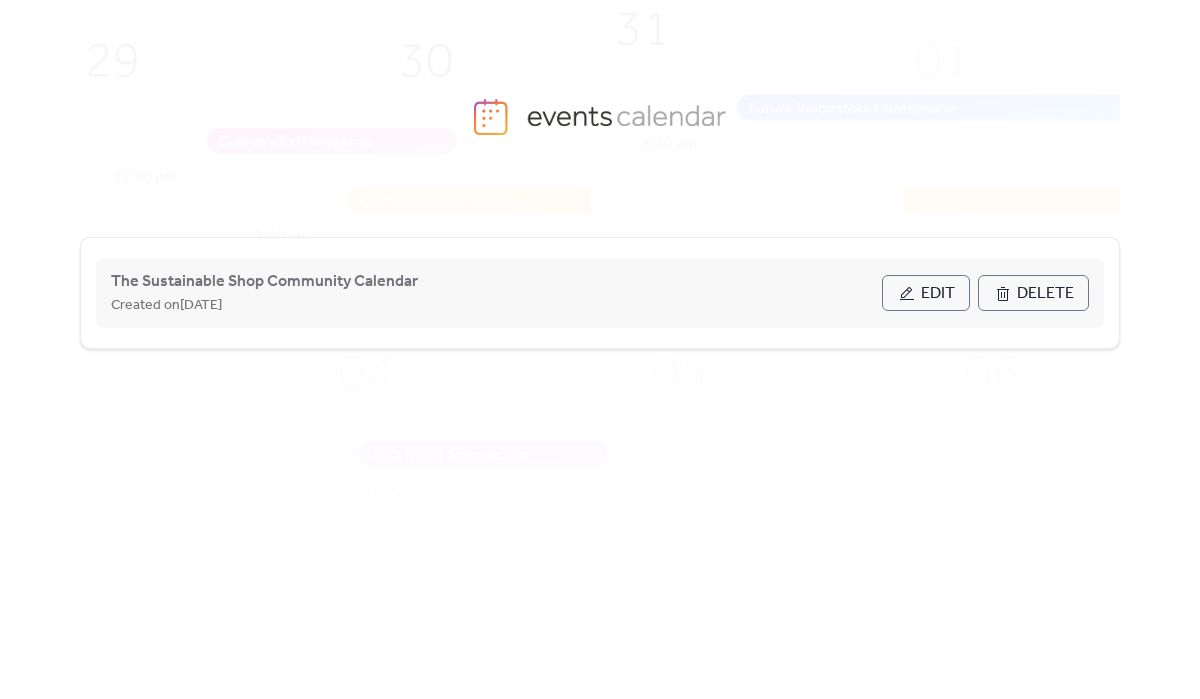 click on "Edit" at bounding box center (926, 293) 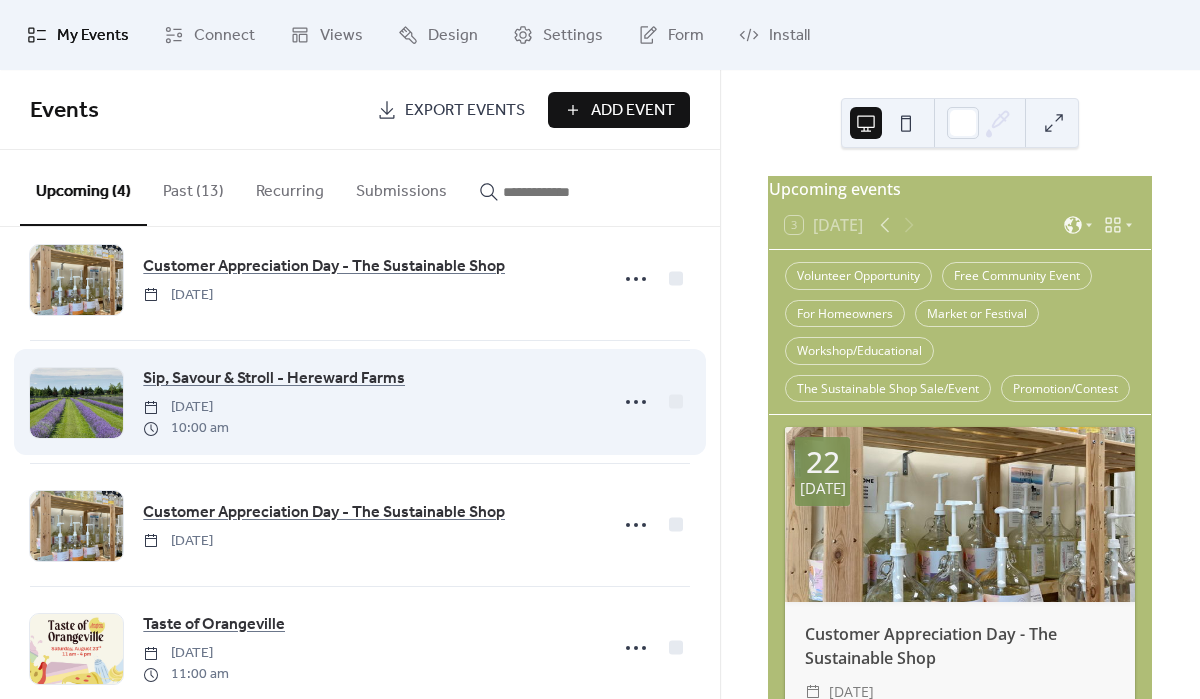 scroll, scrollTop: 0, scrollLeft: 0, axis: both 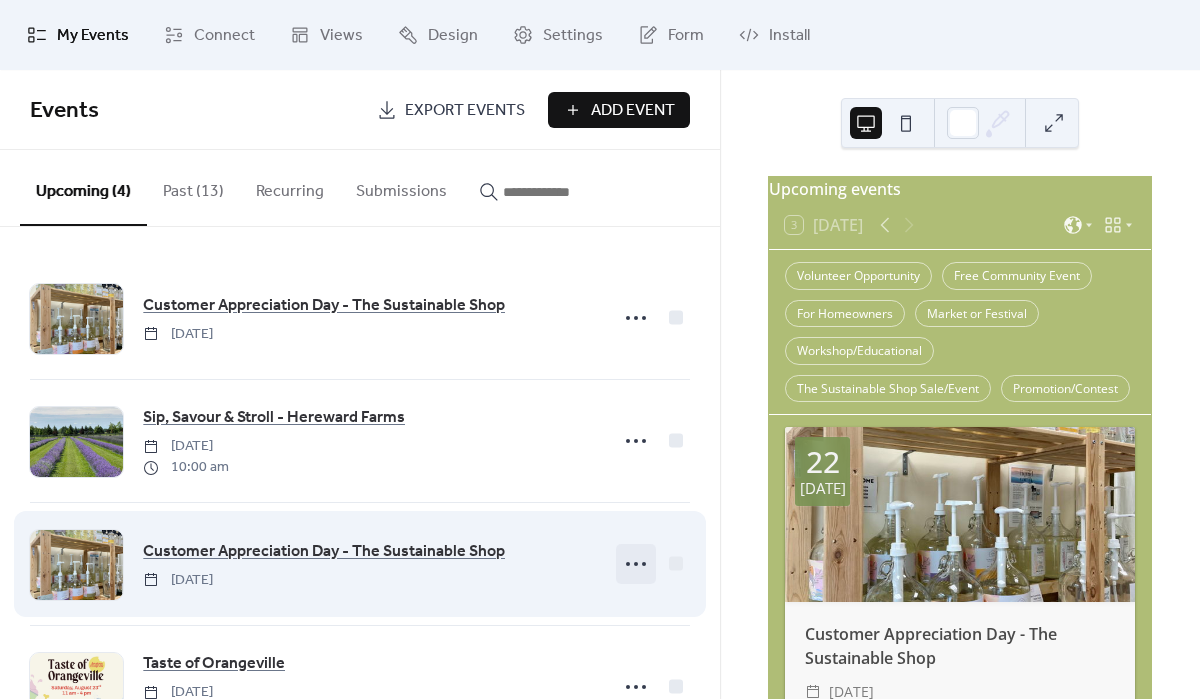 click 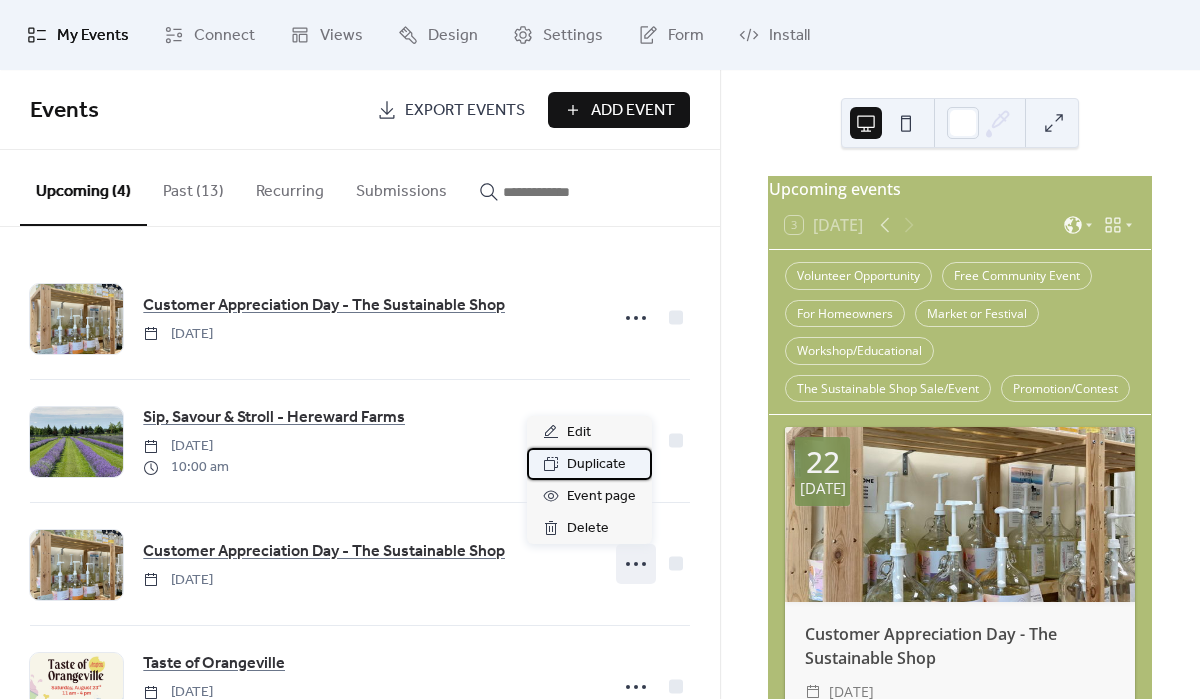 click on "Duplicate" at bounding box center [596, 465] 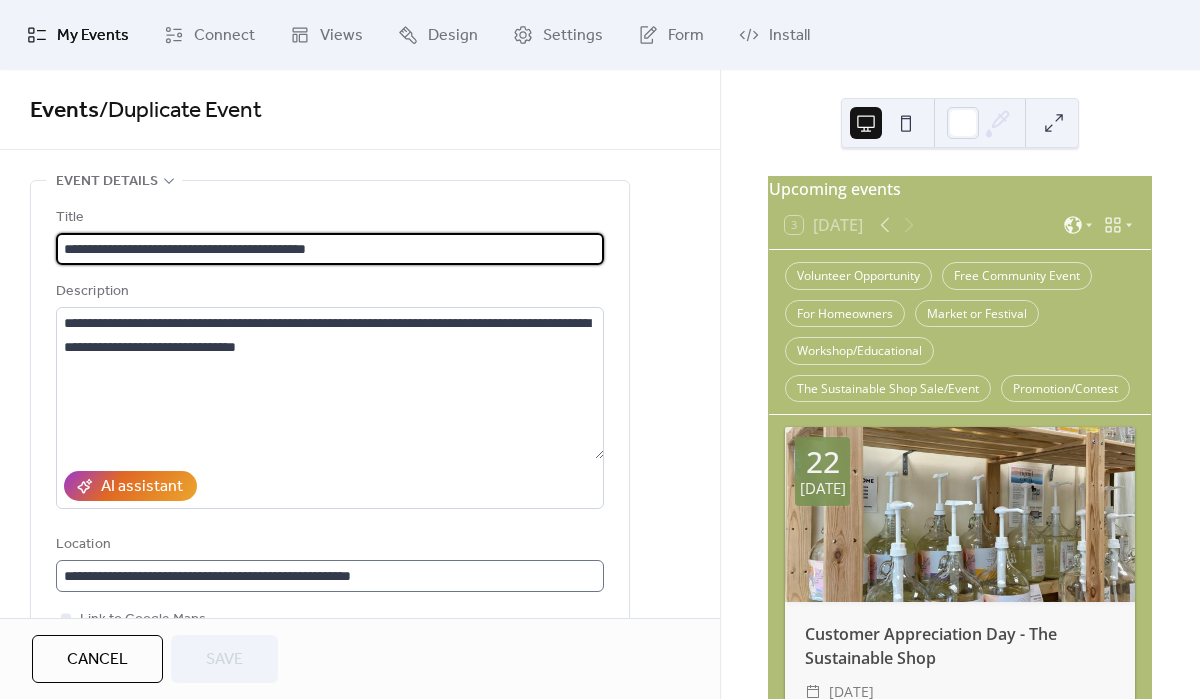 scroll, scrollTop: 1, scrollLeft: 0, axis: vertical 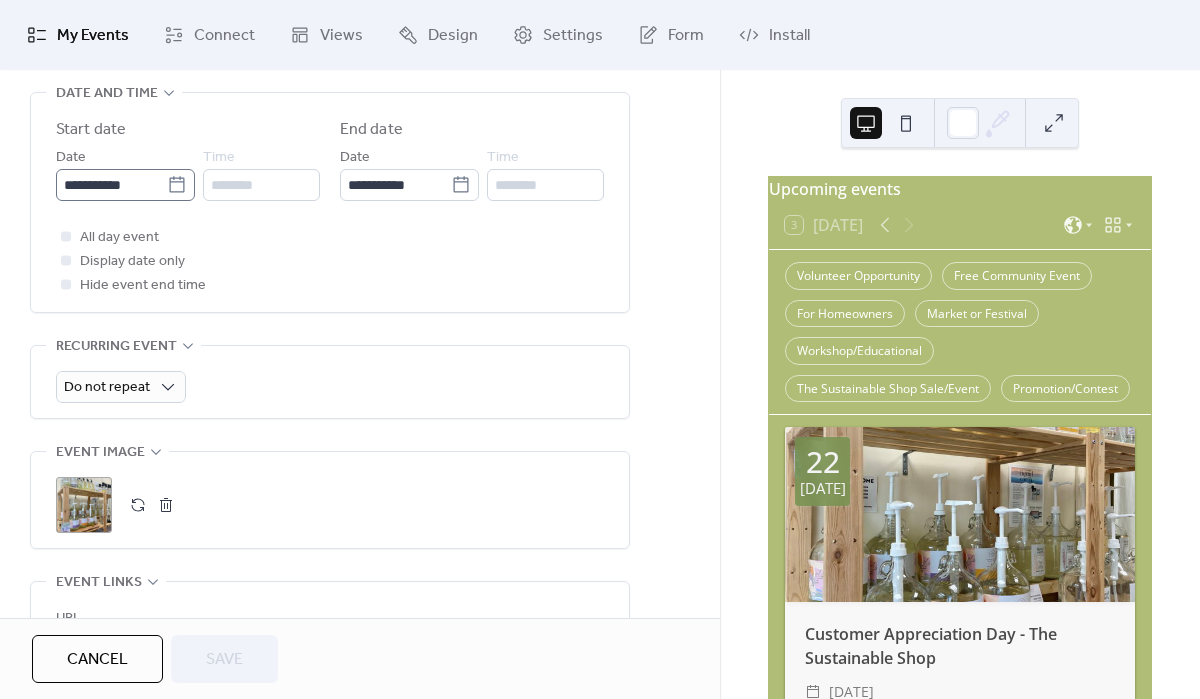 click 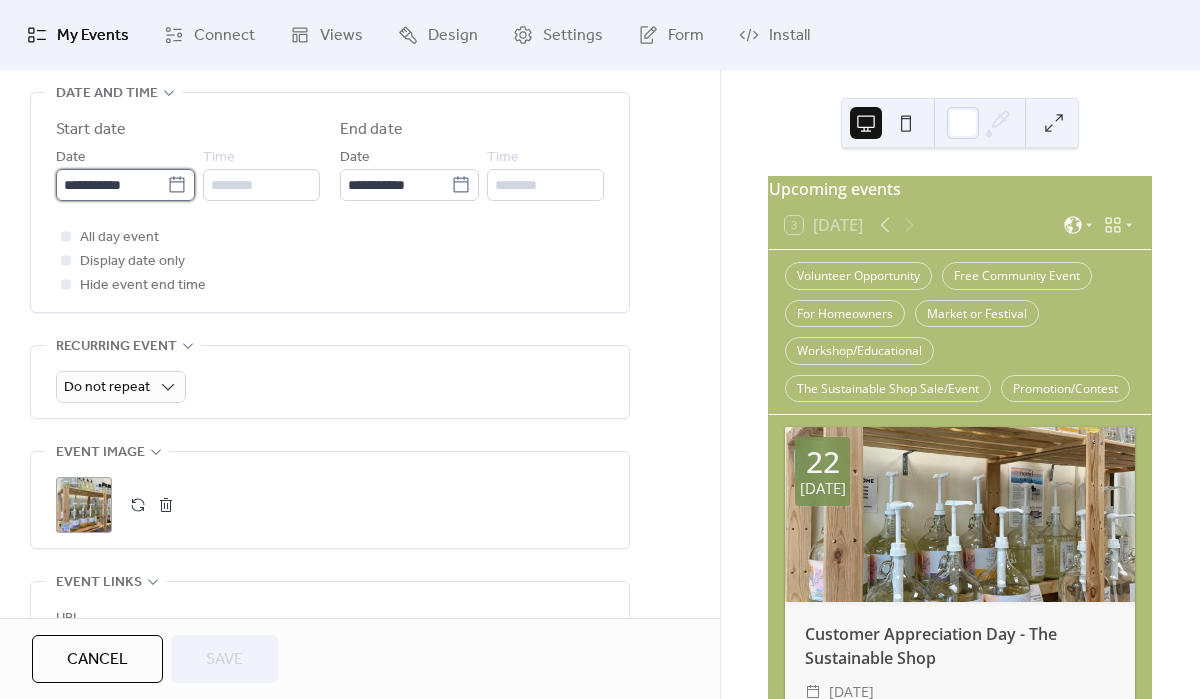 click on "**********" at bounding box center (111, 185) 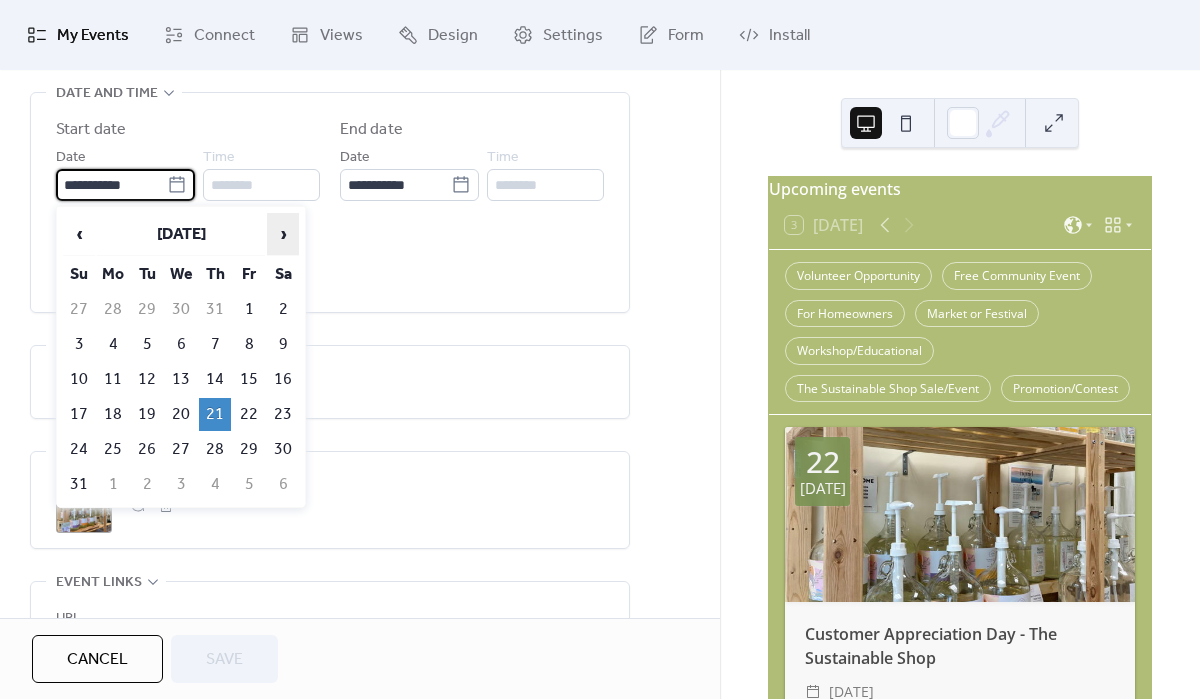click on "›" at bounding box center [283, 234] 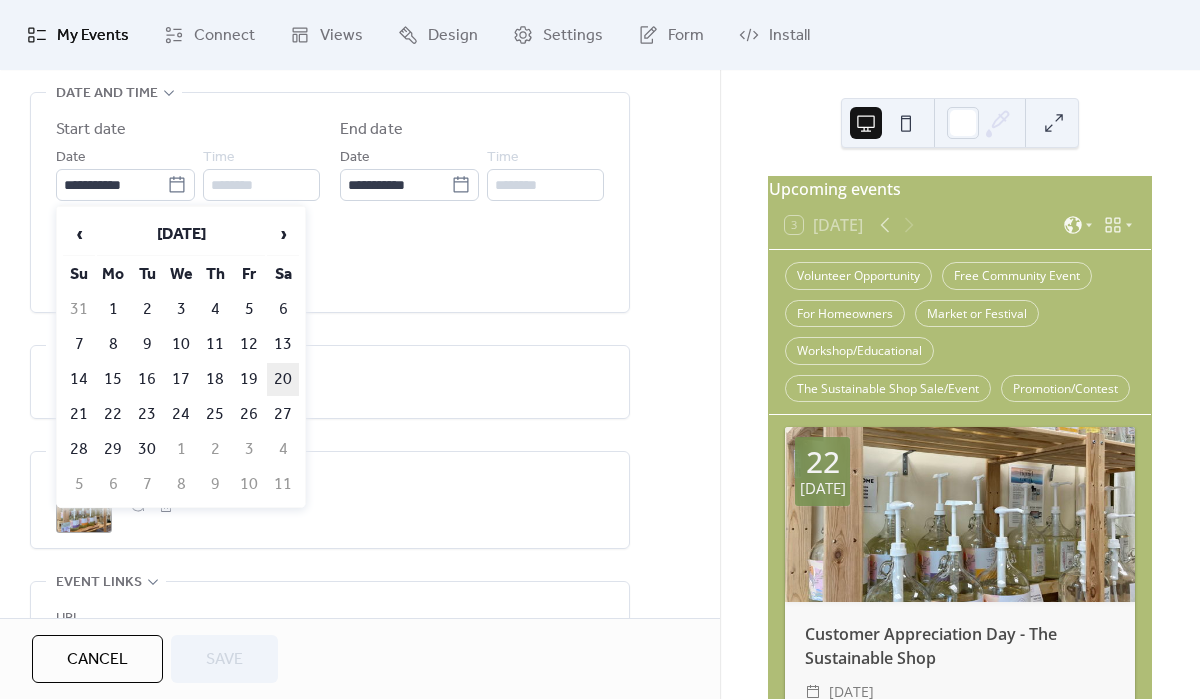 click on "20" at bounding box center [283, 379] 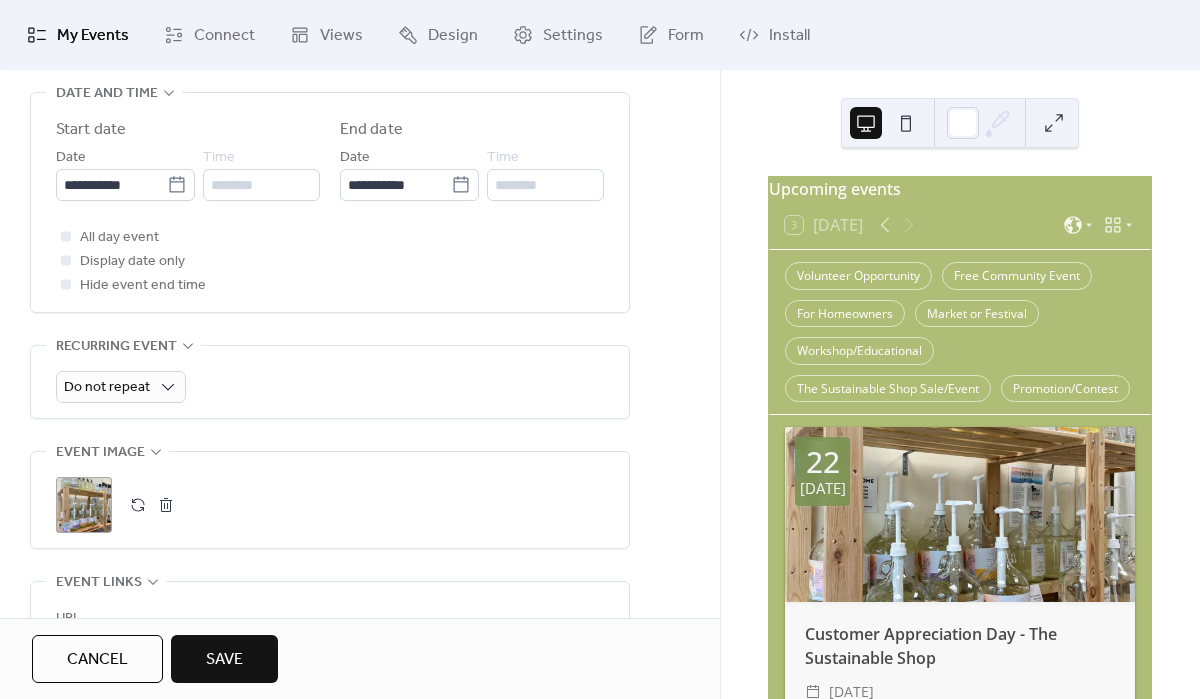 click on "Save" at bounding box center [224, 660] 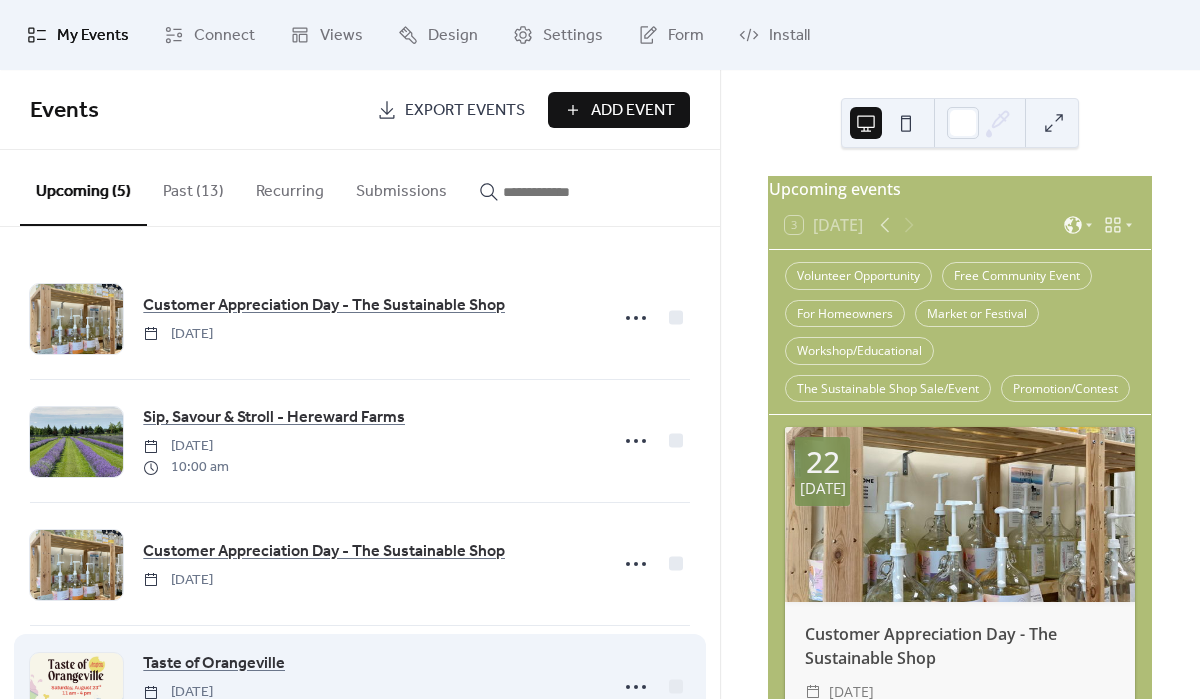 scroll, scrollTop: 47, scrollLeft: 0, axis: vertical 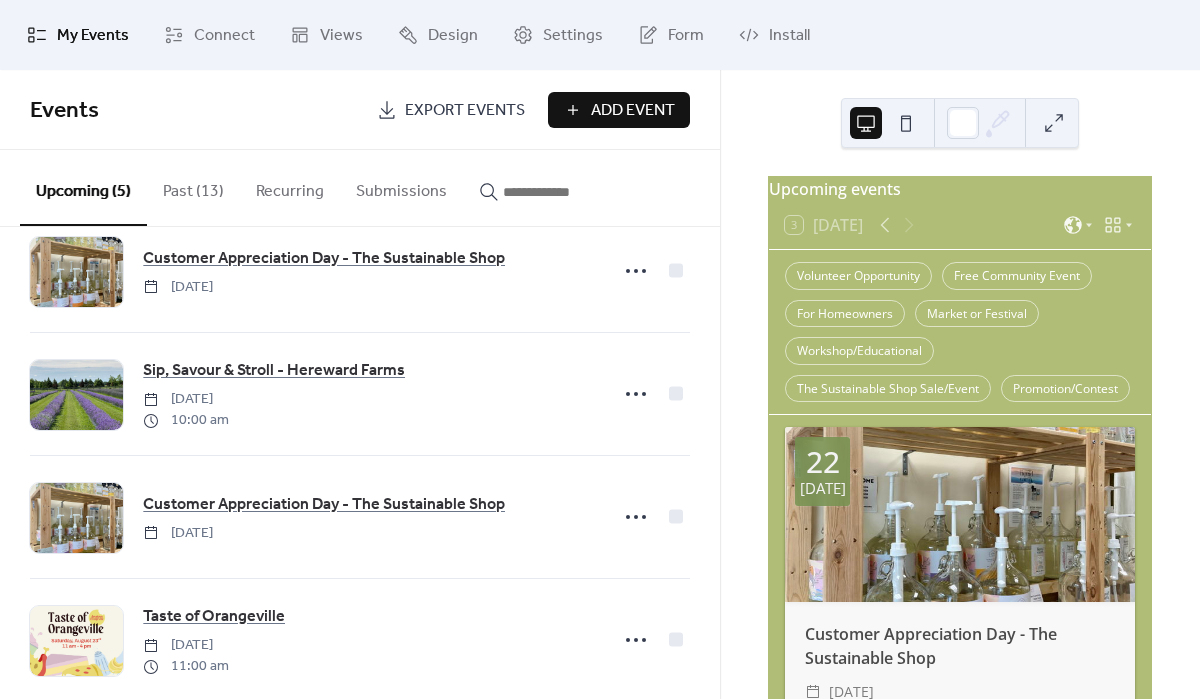 click on "Add Event" at bounding box center (633, 111) 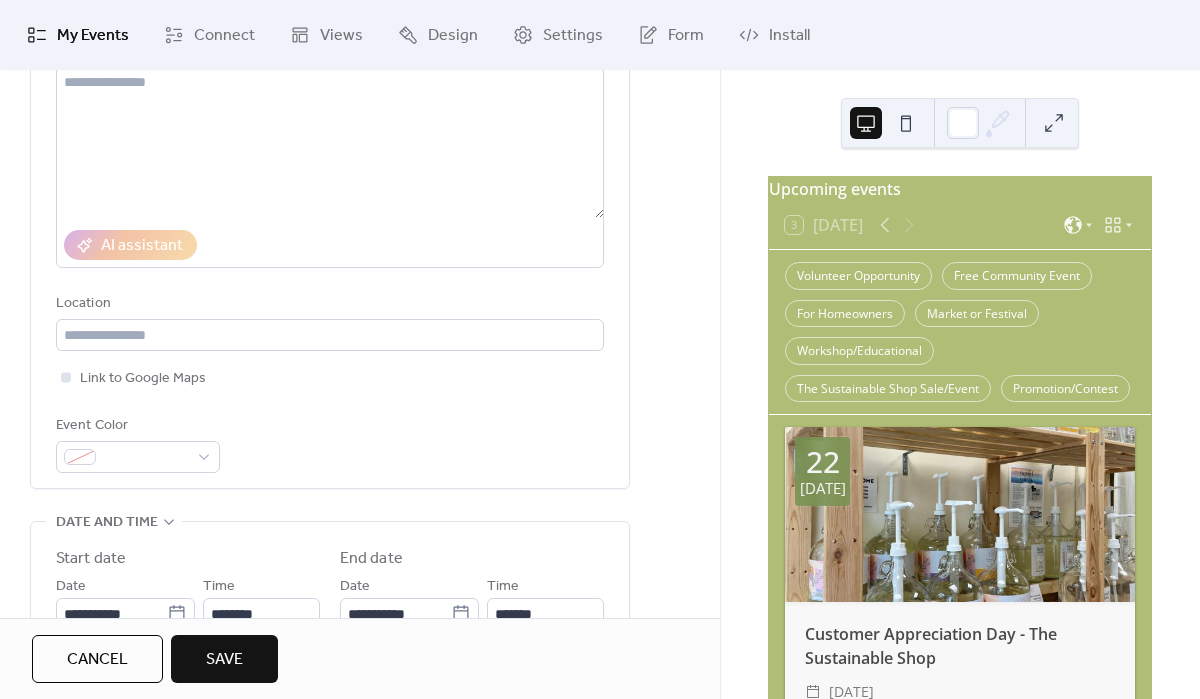 scroll, scrollTop: 386, scrollLeft: 0, axis: vertical 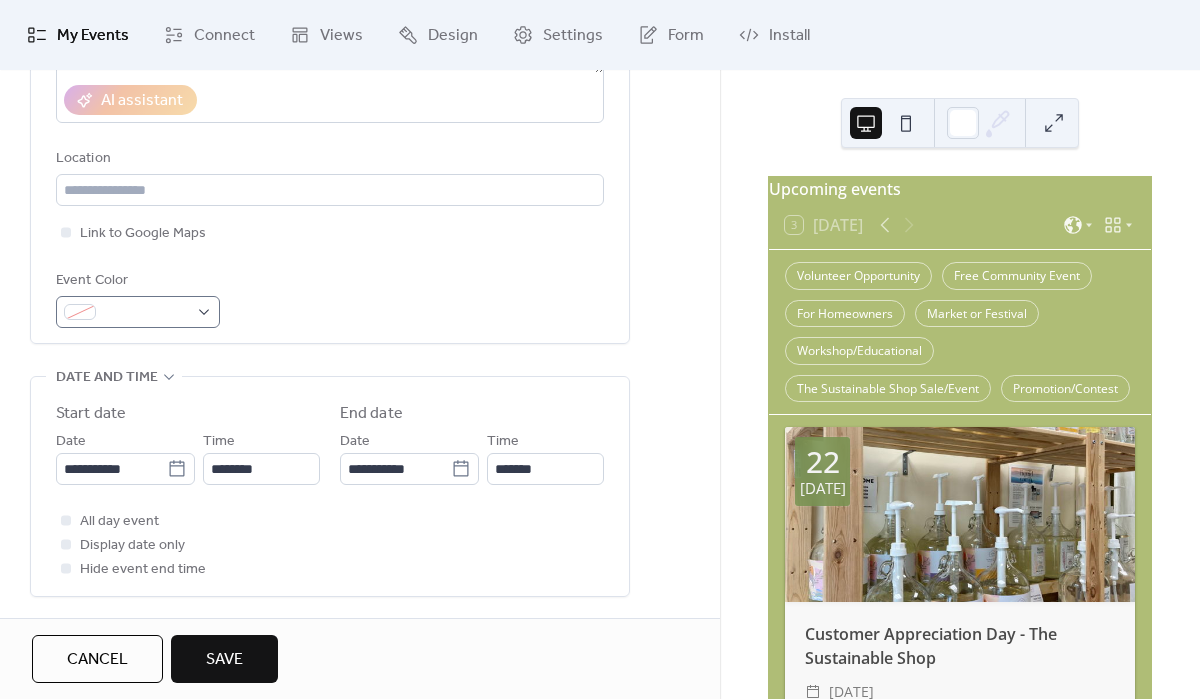 type on "**********" 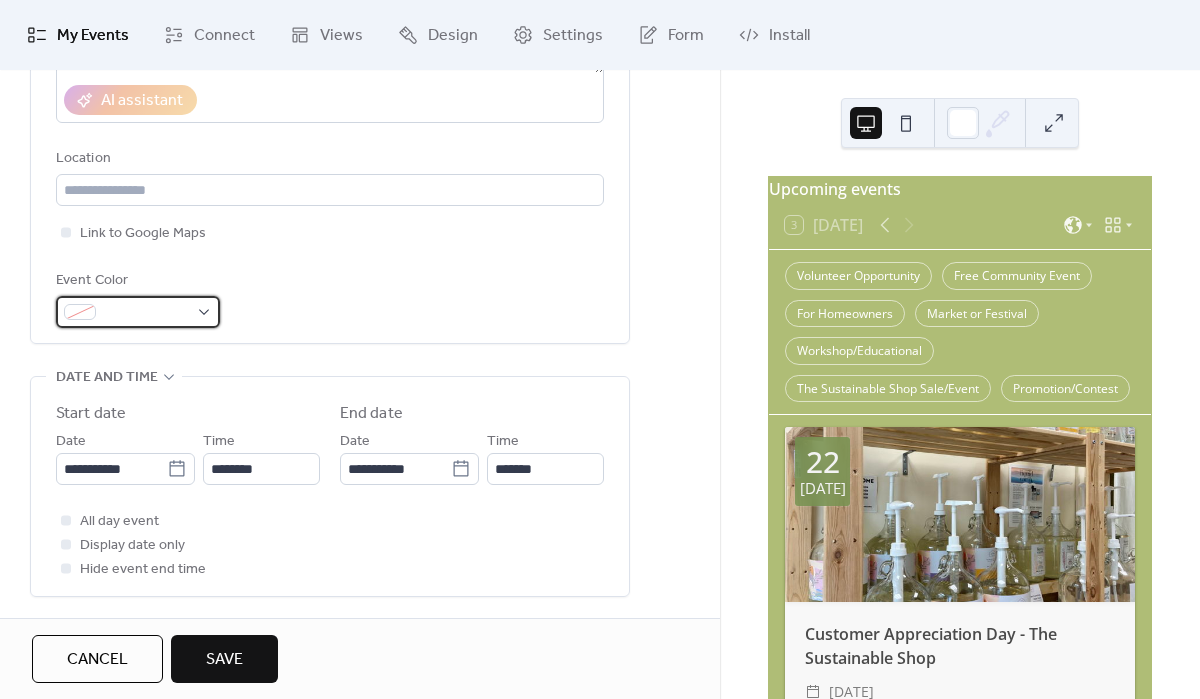 click at bounding box center (138, 312) 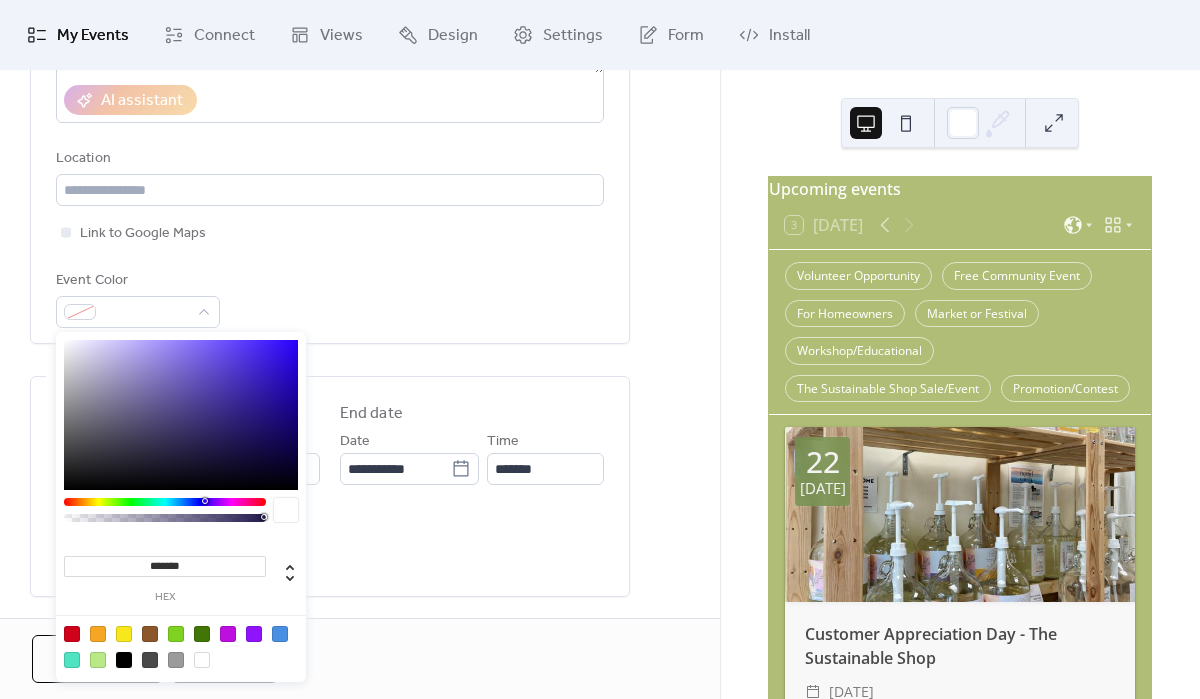 click at bounding box center [181, 415] 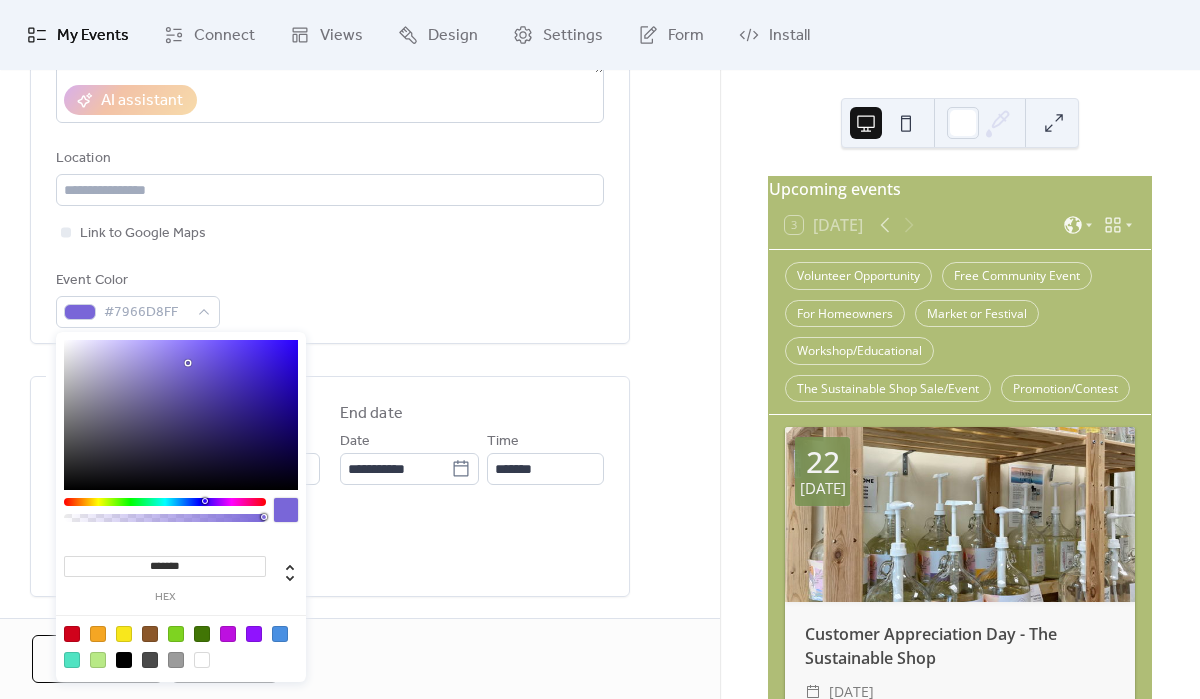 click at bounding box center [181, 415] 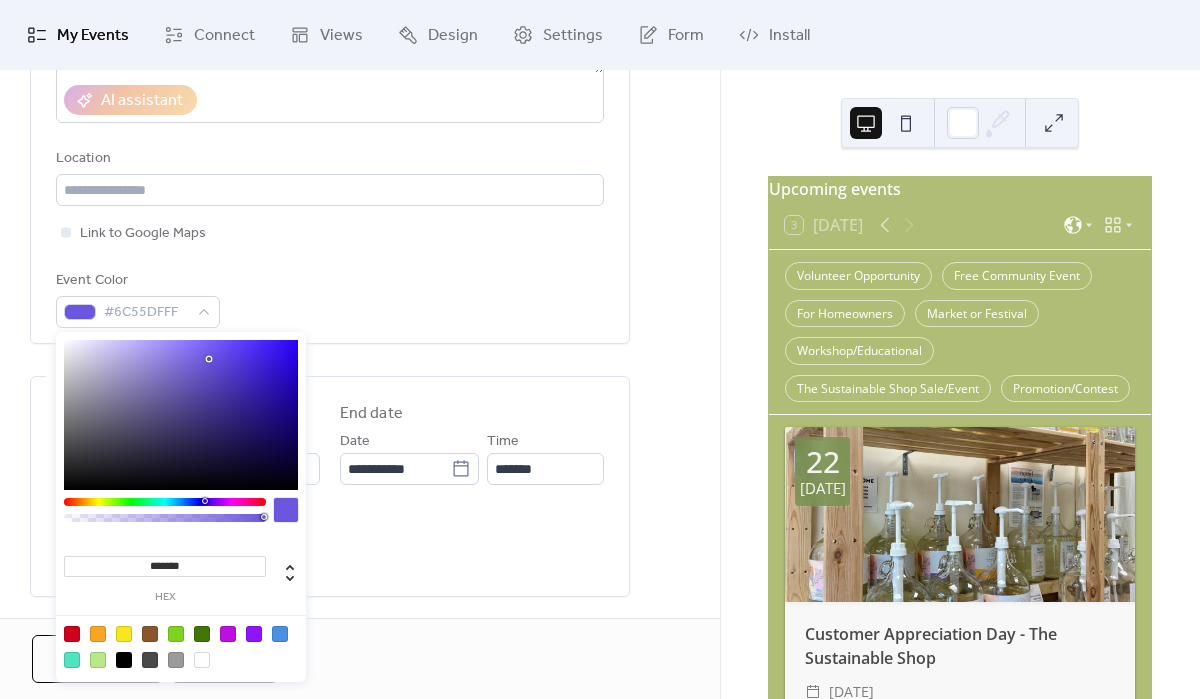 click at bounding box center [181, 415] 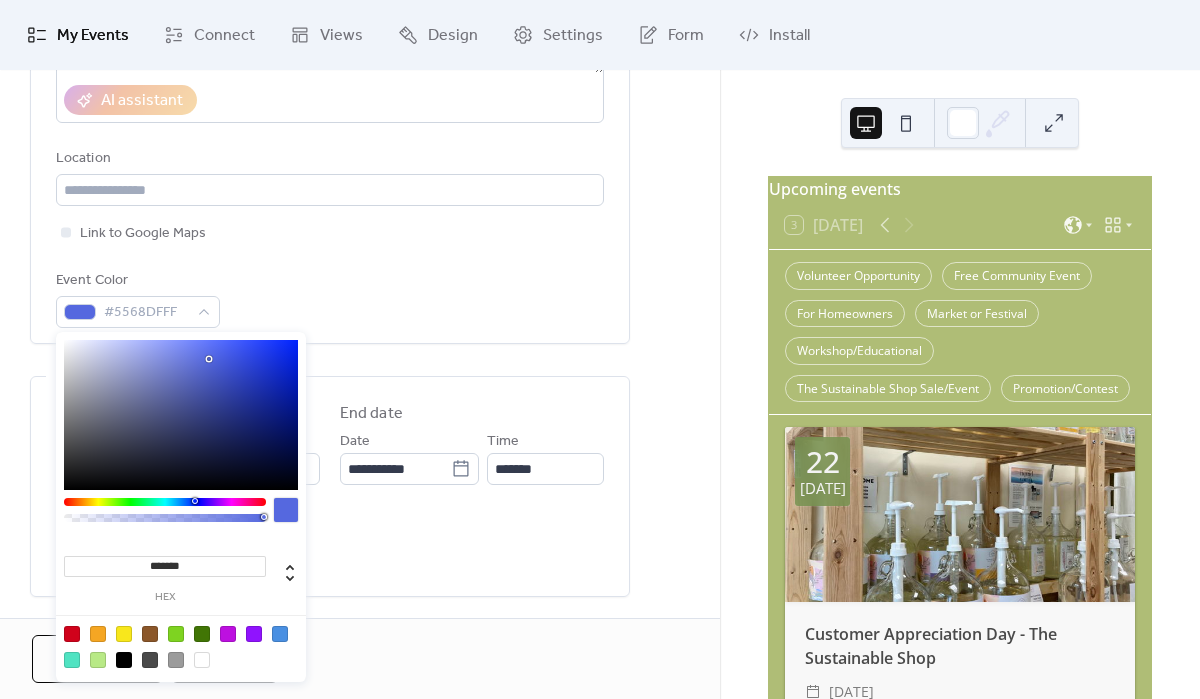 type on "*******" 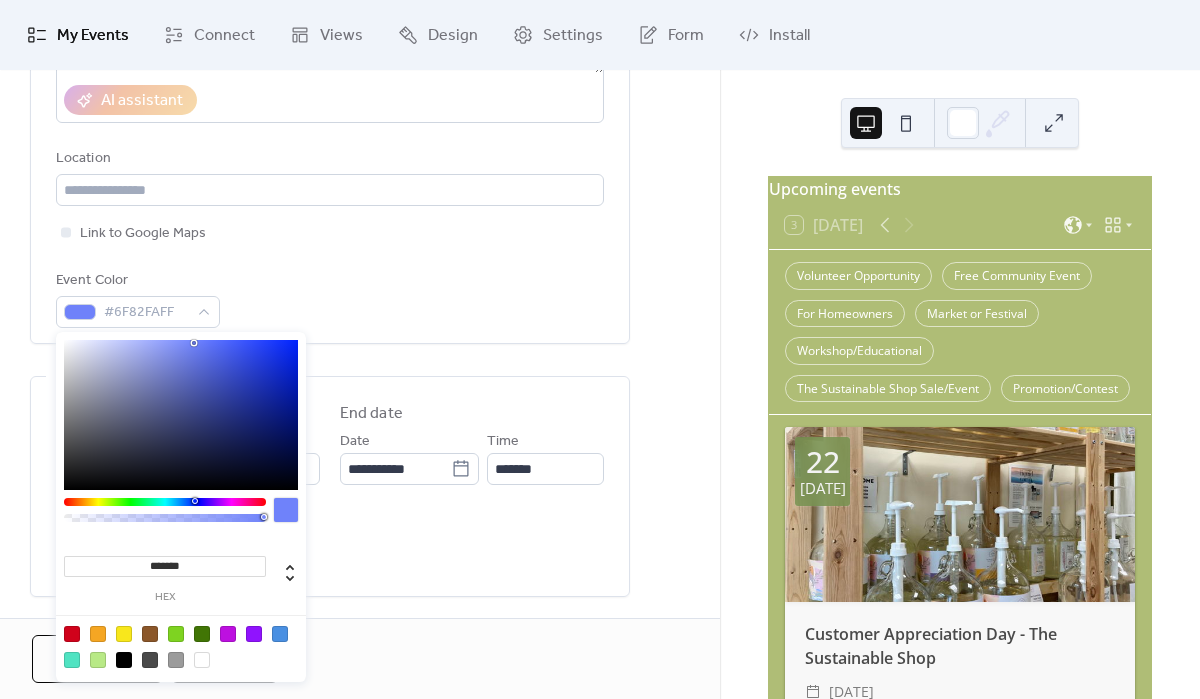 click on "All day event Display date only Hide event end time" at bounding box center (330, 545) 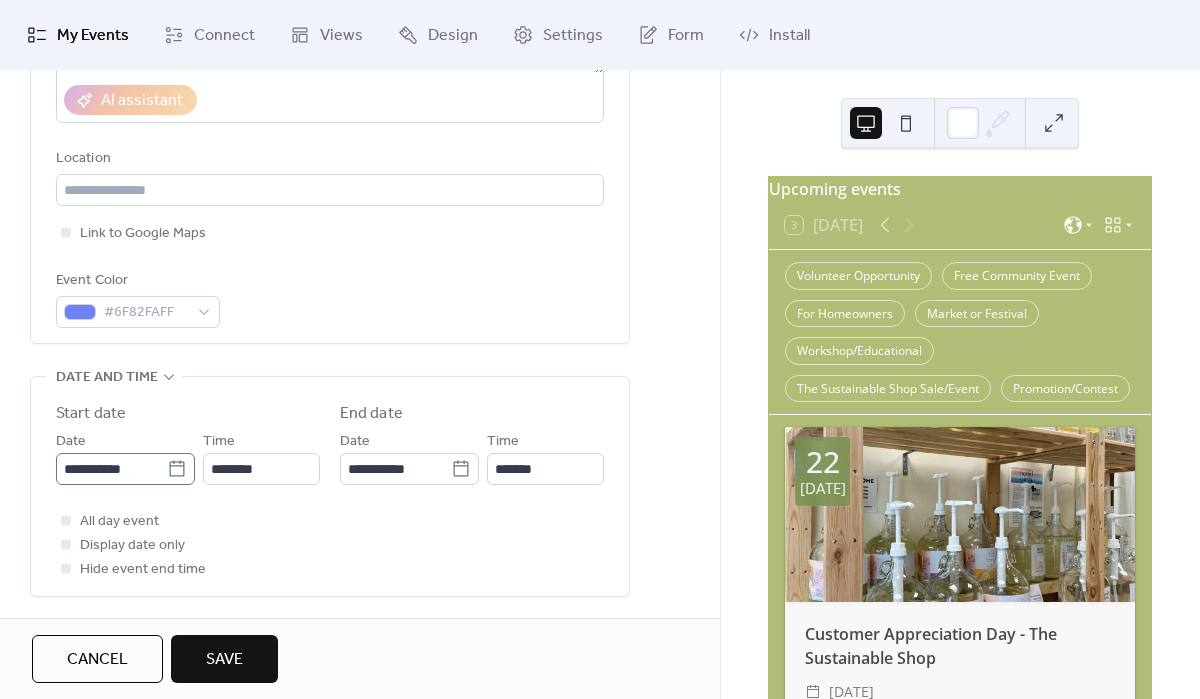 click 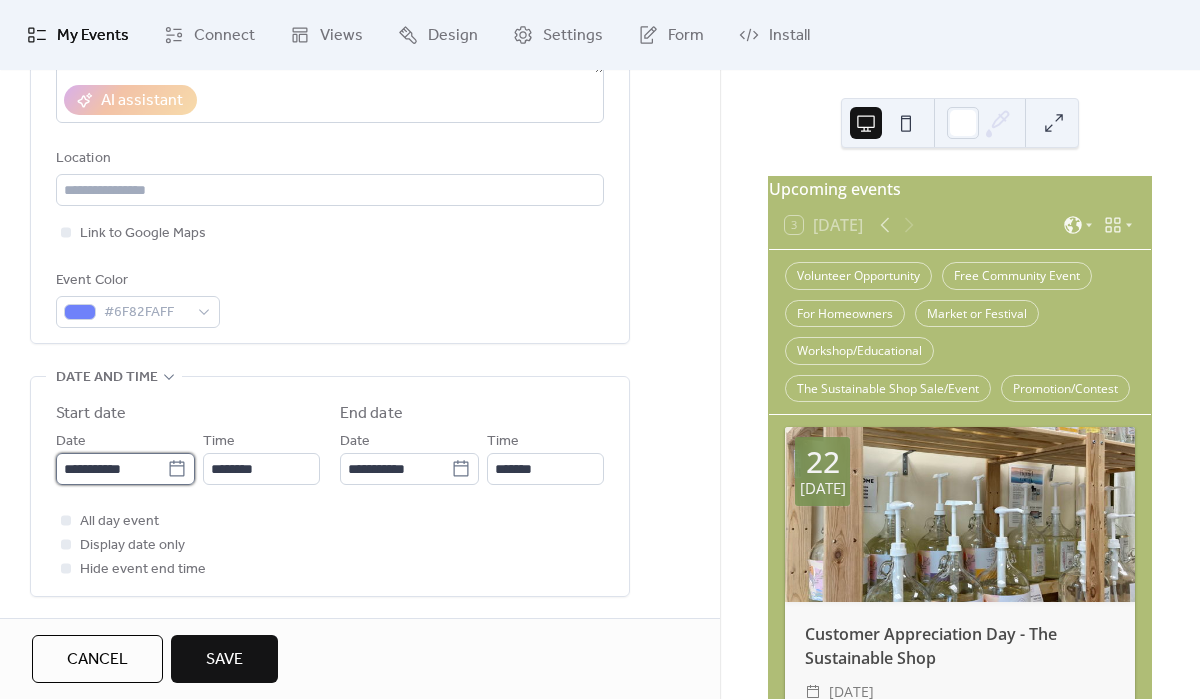 click on "**********" at bounding box center (111, 469) 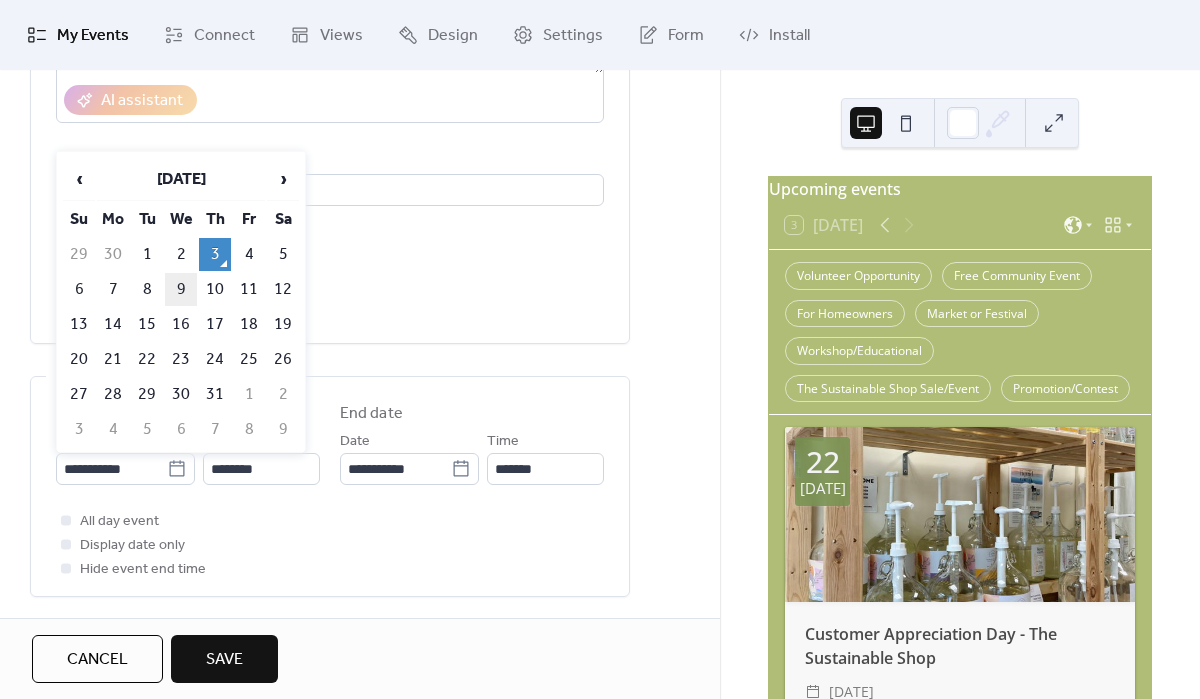 click on "9" at bounding box center [181, 289] 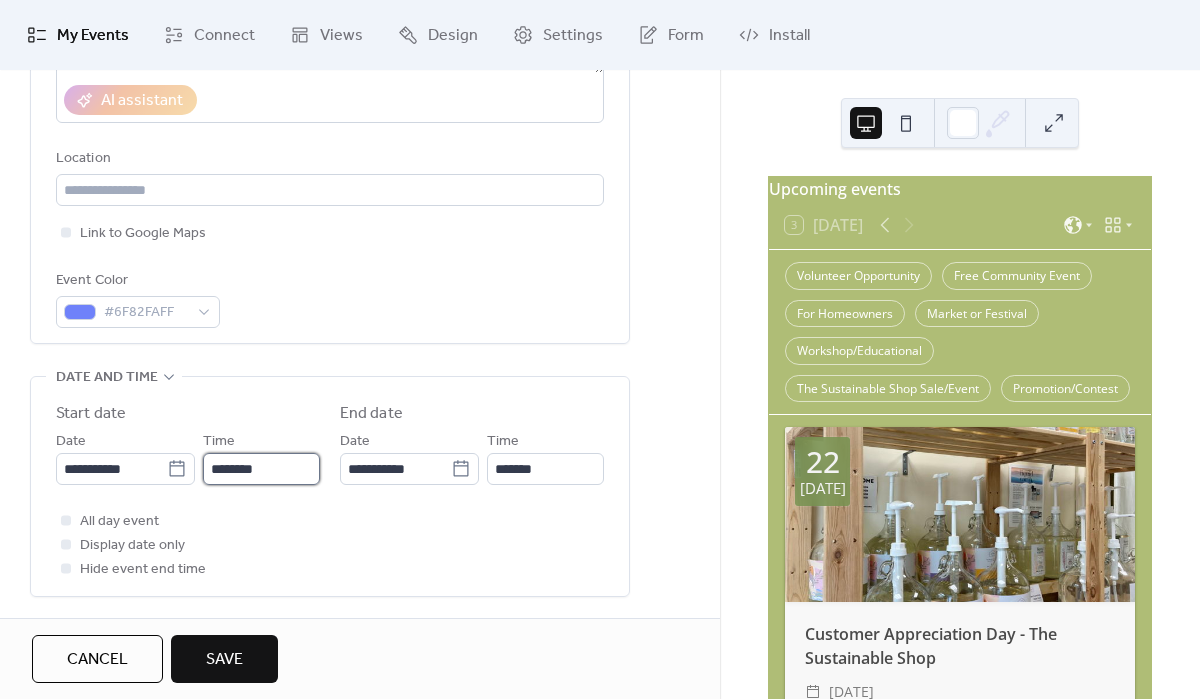 click on "********" at bounding box center [261, 469] 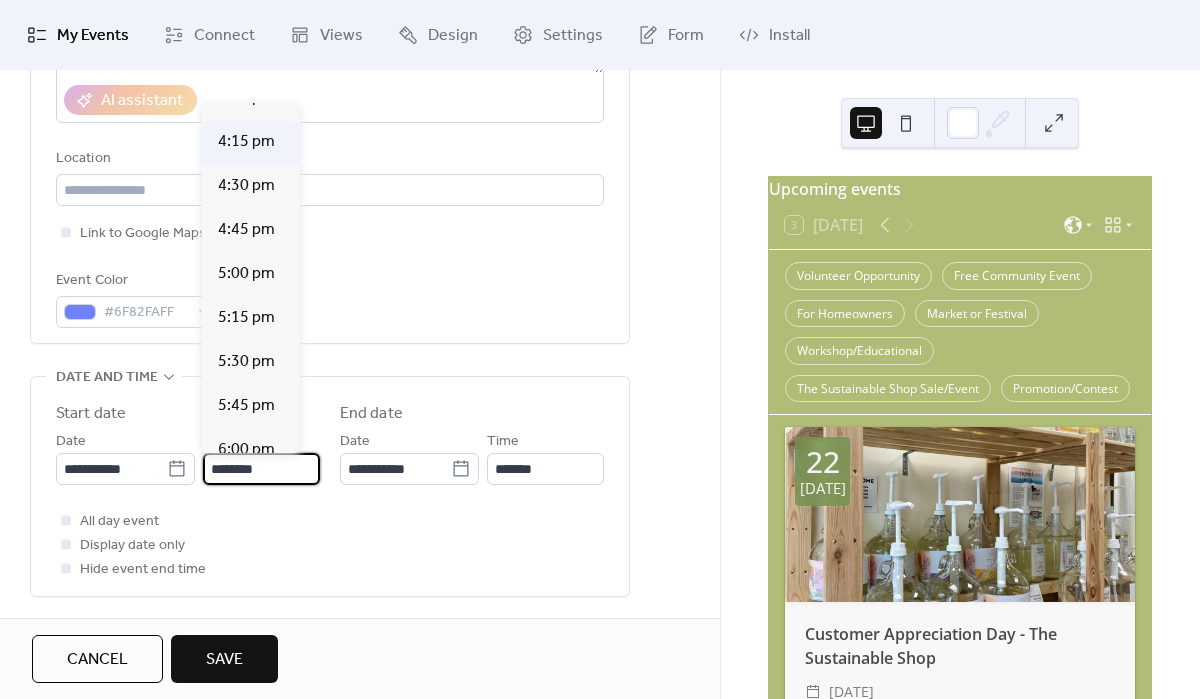 scroll, scrollTop: 2821, scrollLeft: 0, axis: vertical 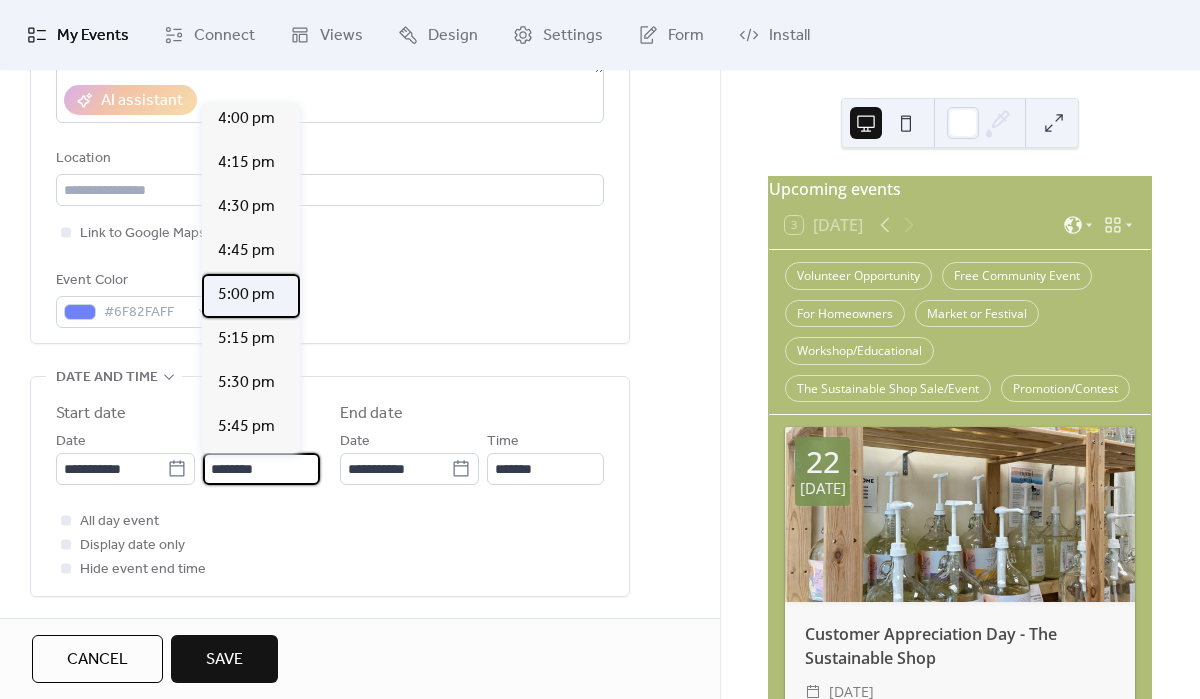 click on "5:00 pm" at bounding box center [246, 295] 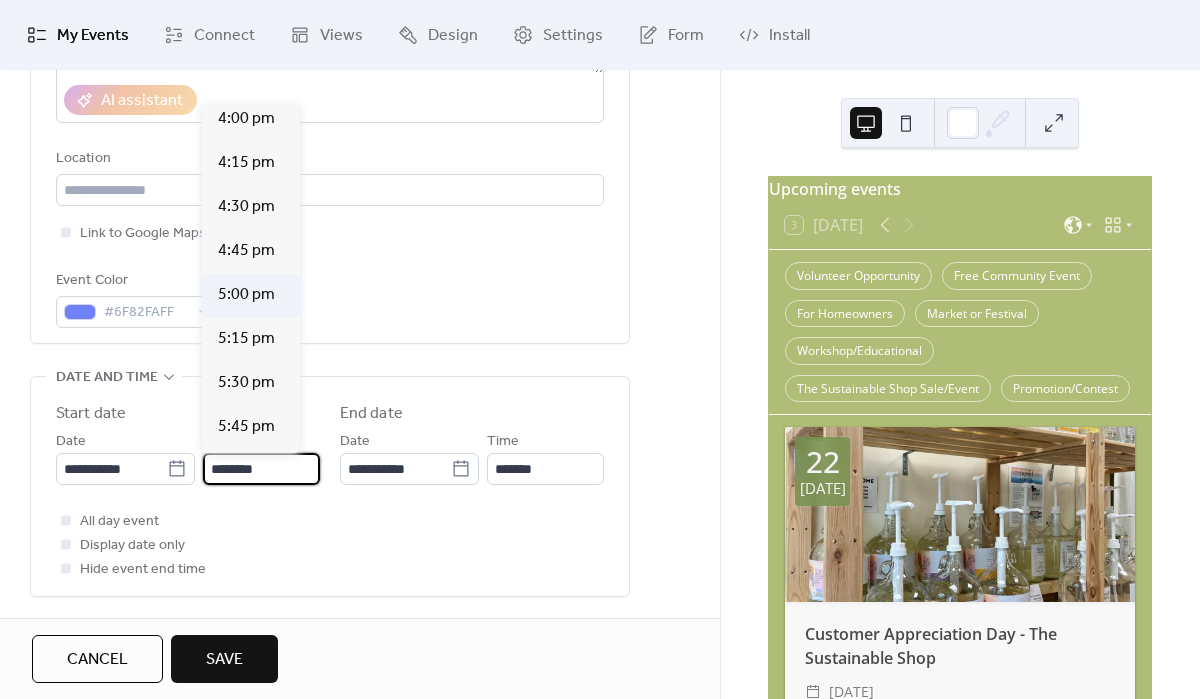 type on "*******" 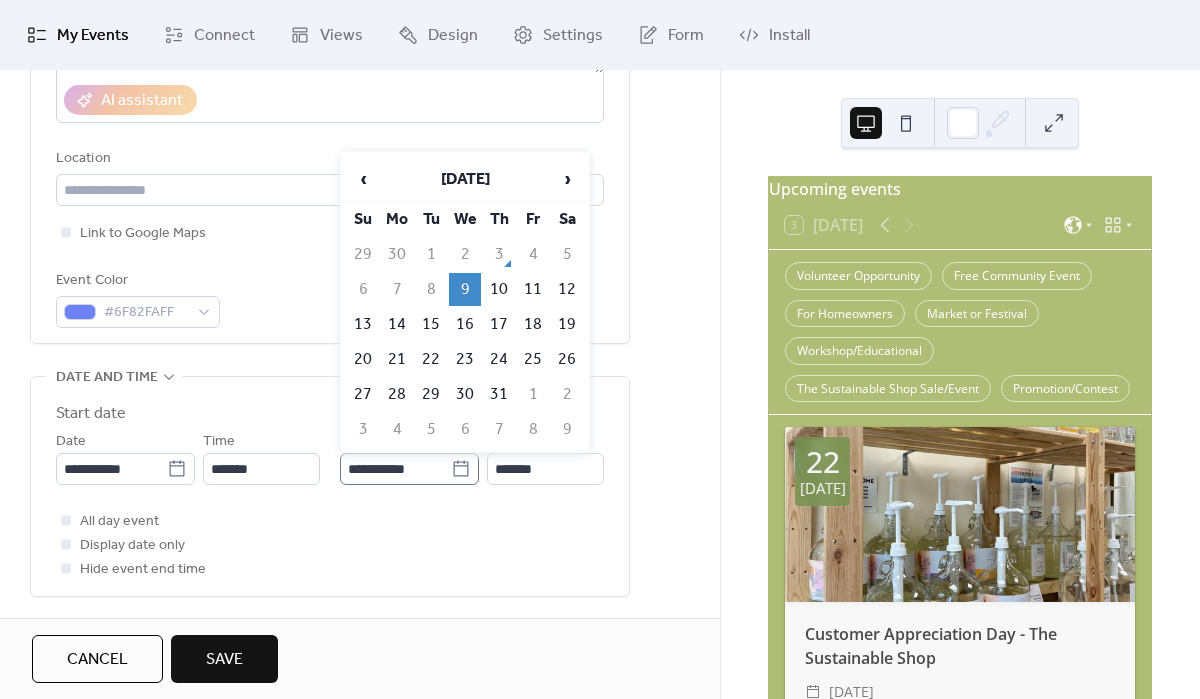 click 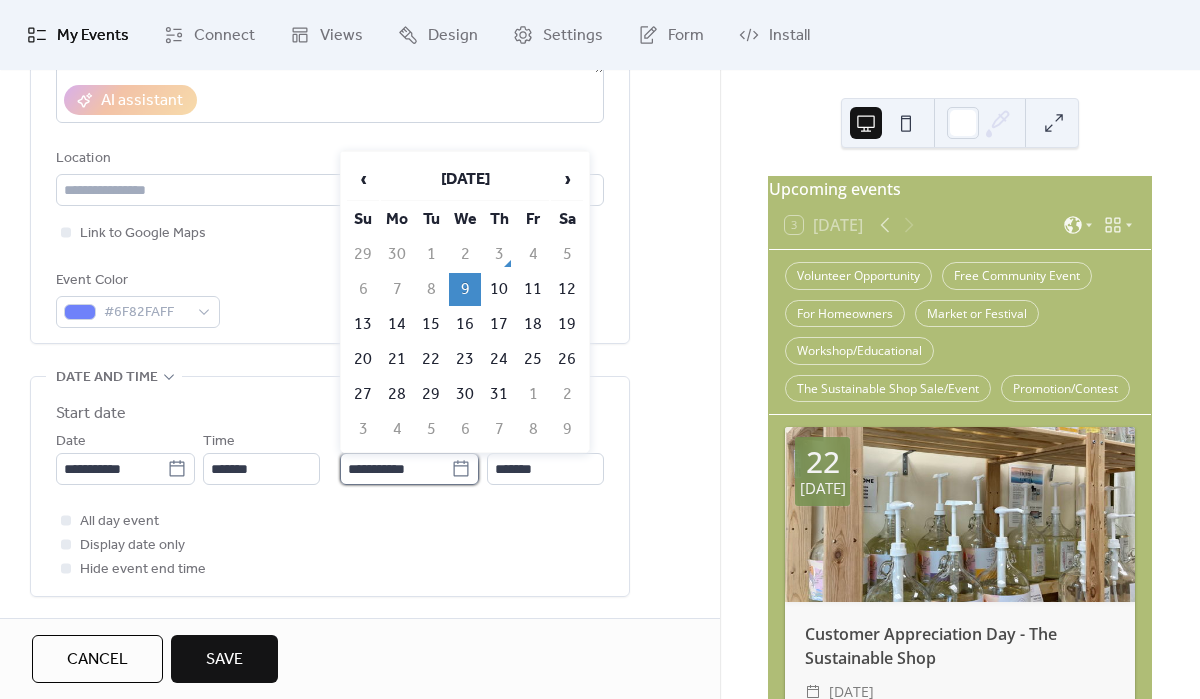click on "**********" at bounding box center [395, 469] 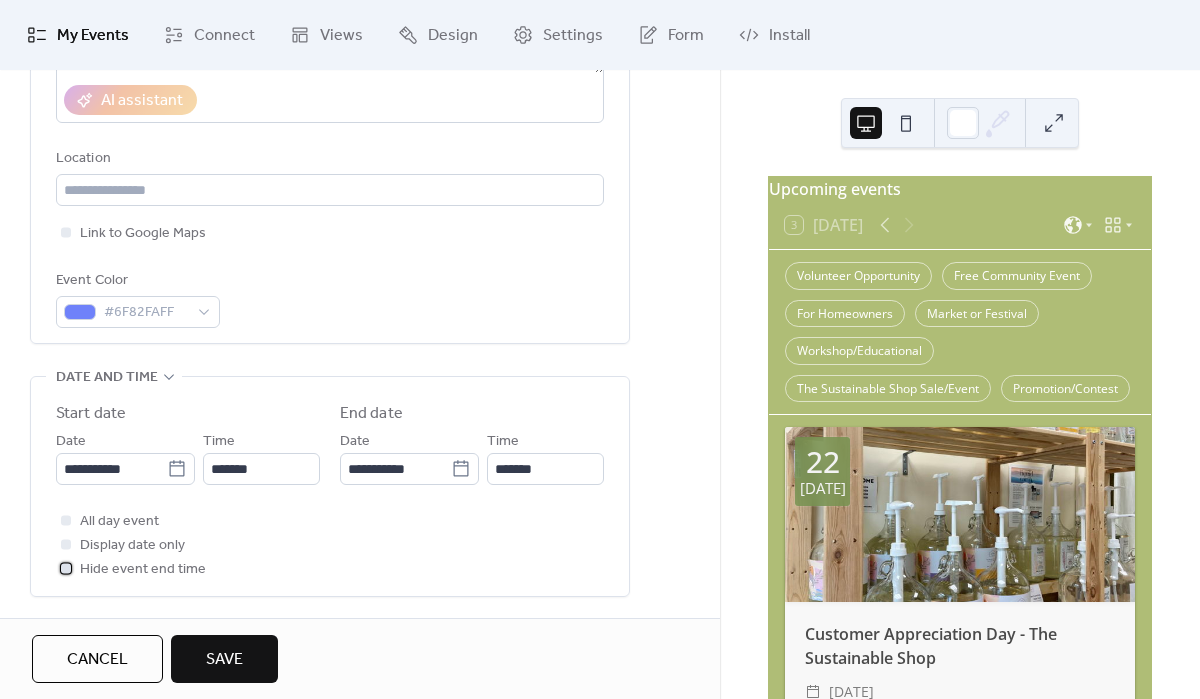 click at bounding box center (66, 568) 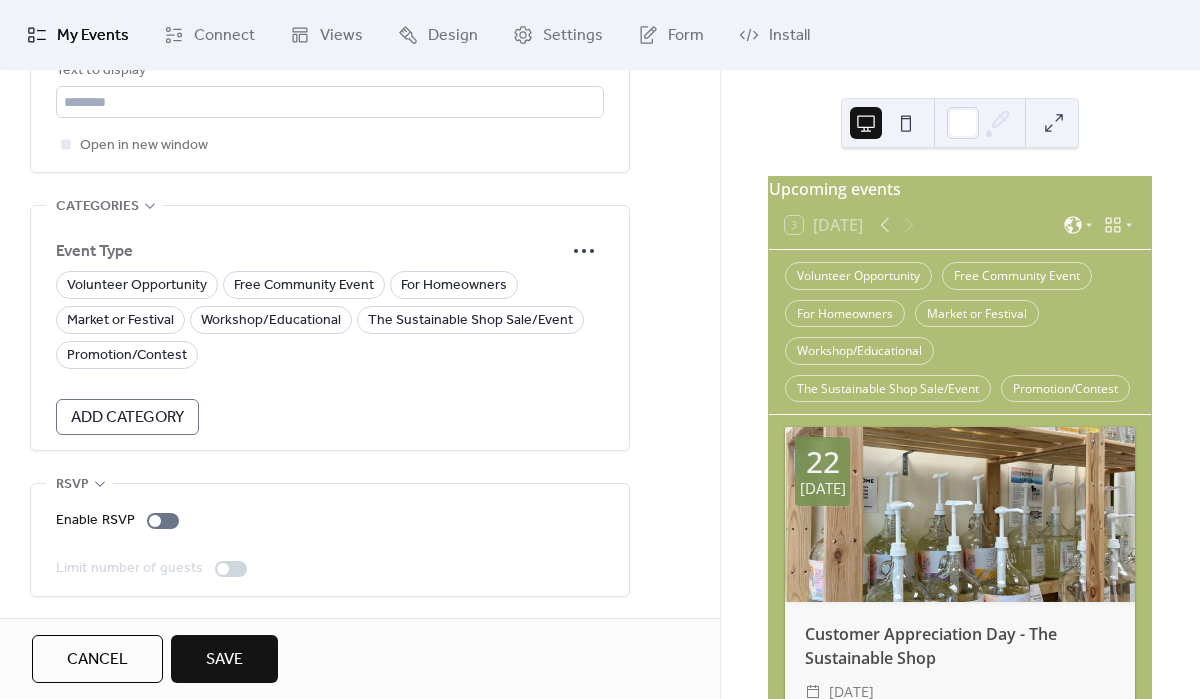 scroll, scrollTop: 1293, scrollLeft: 0, axis: vertical 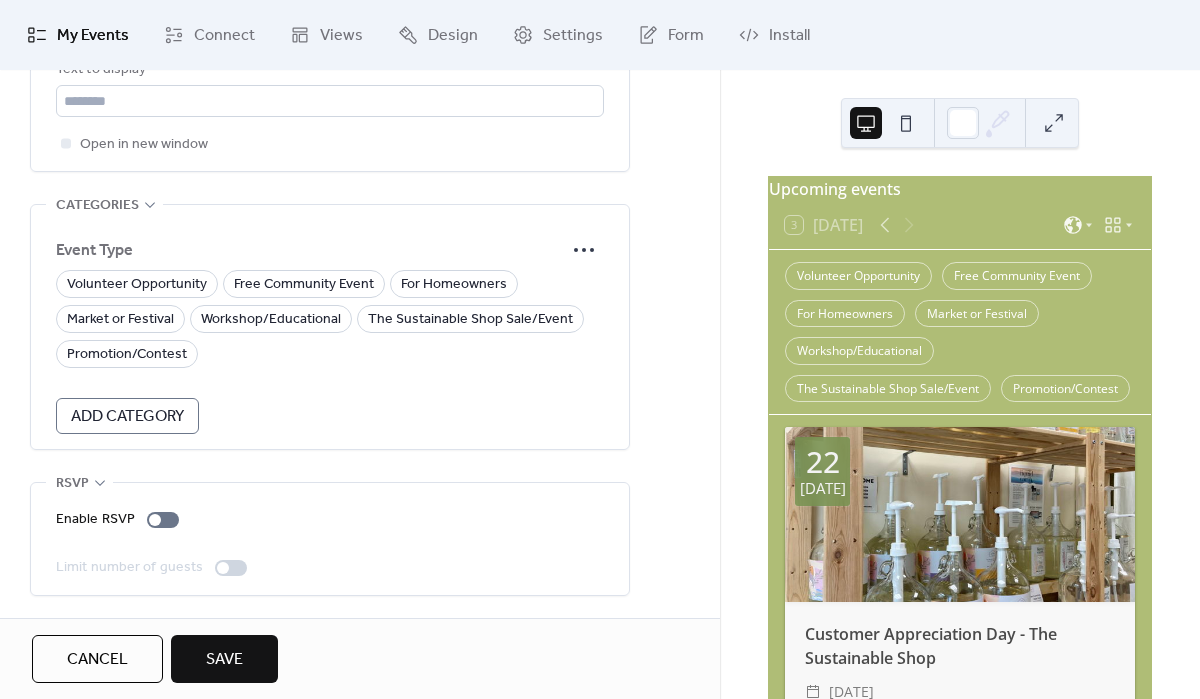 click on "Add Category" at bounding box center [127, 417] 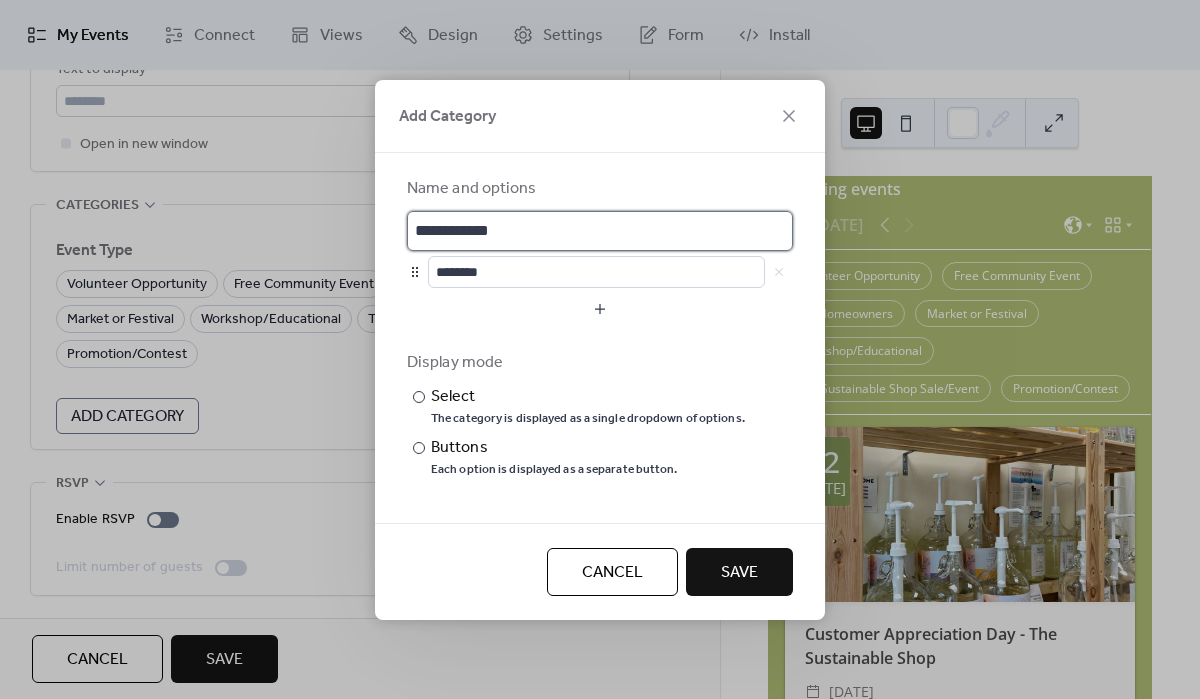 click on "**********" at bounding box center (600, 231) 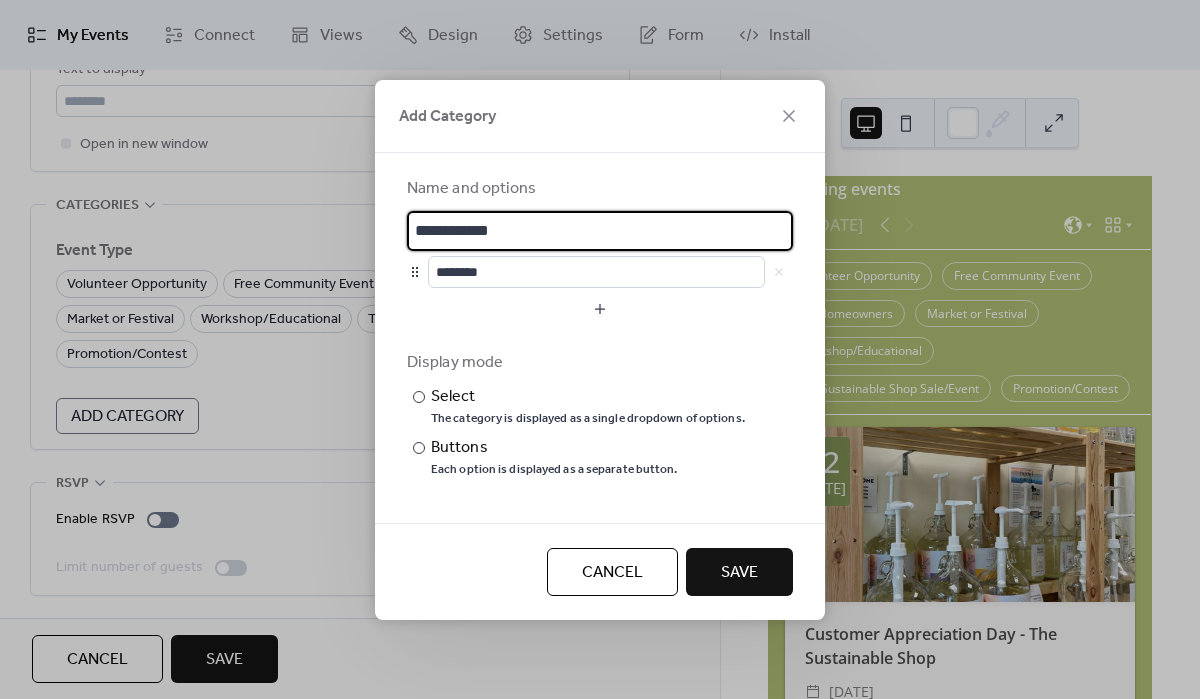 drag, startPoint x: 466, startPoint y: 217, endPoint x: 393, endPoint y: 218, distance: 73.00685 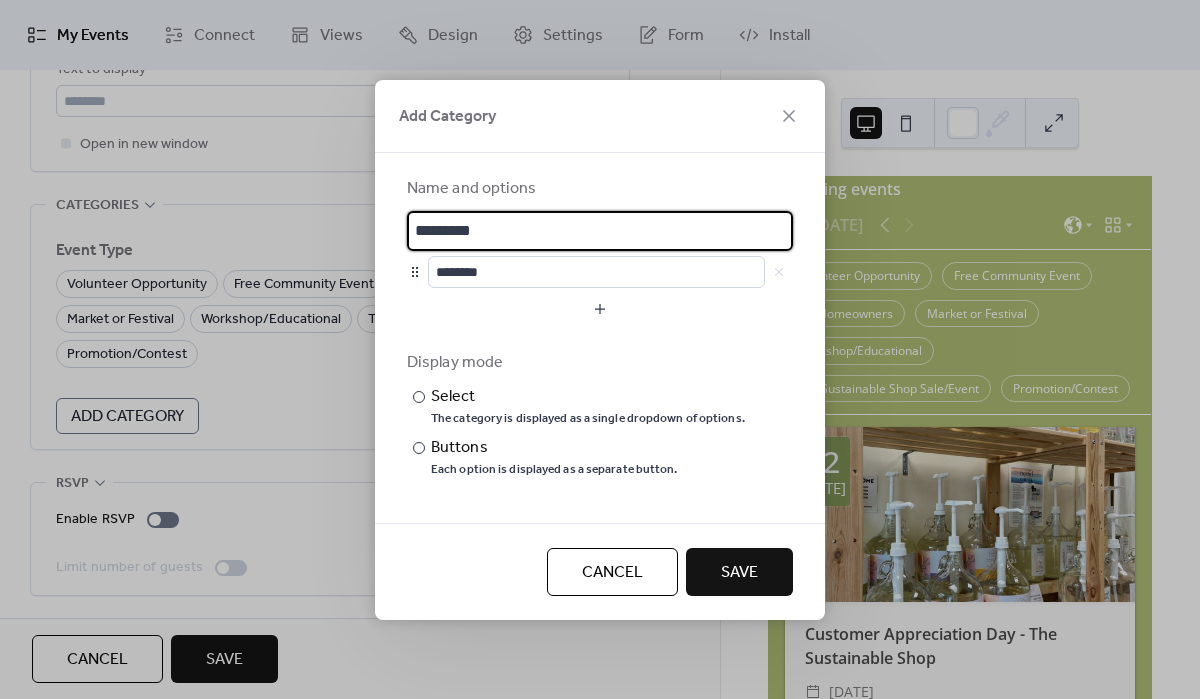 type on "**********" 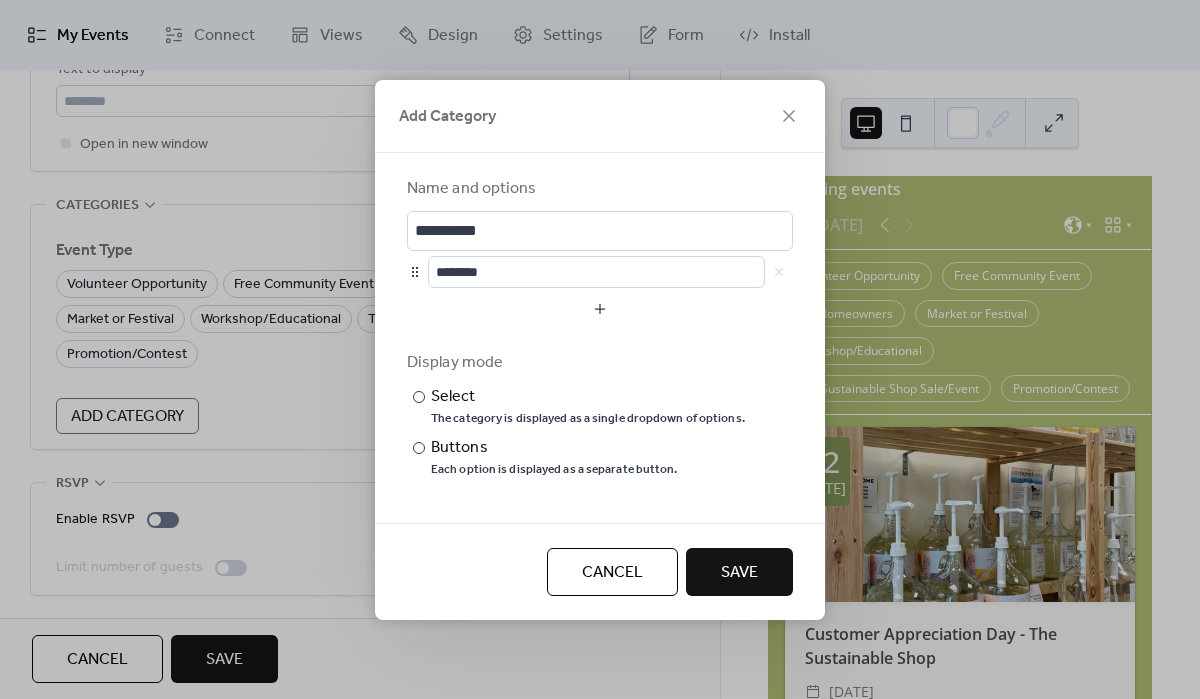 click on "Cancel" at bounding box center [612, 573] 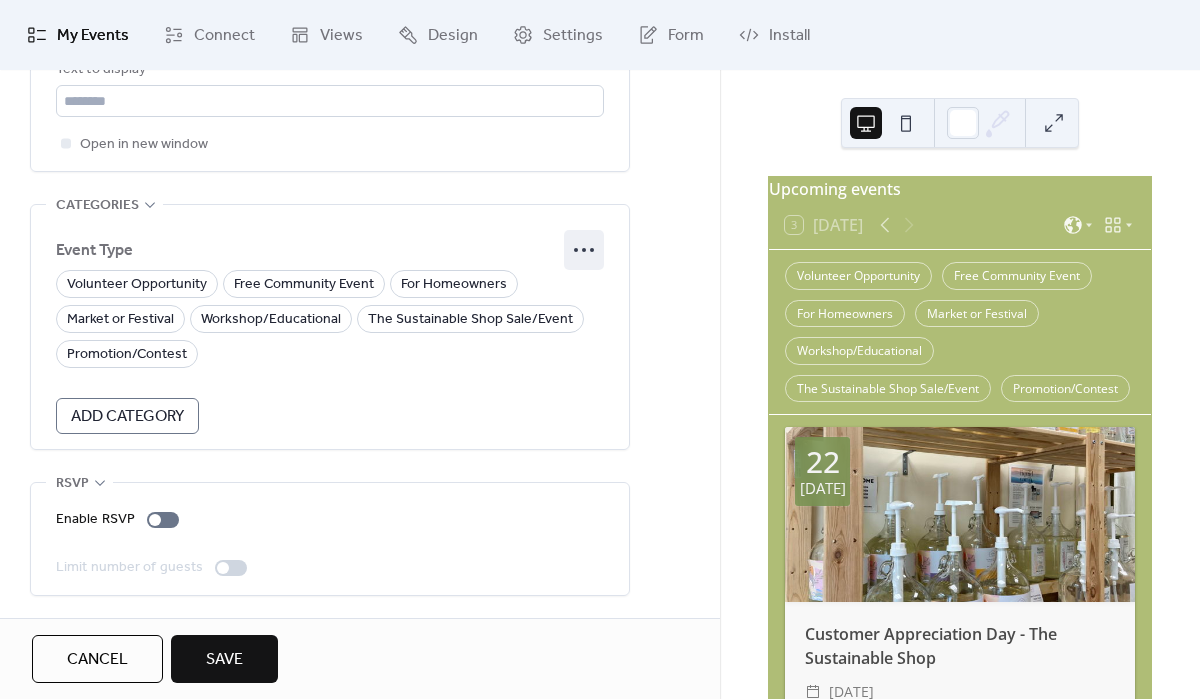 click 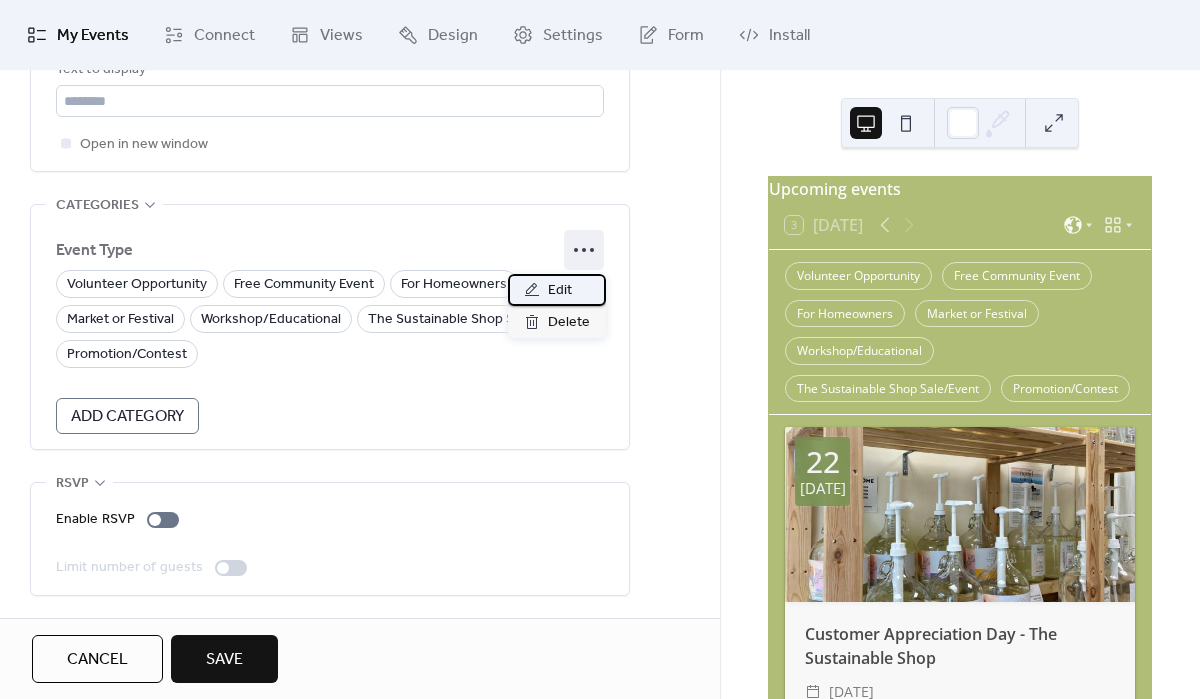 click on "Edit" at bounding box center [557, 290] 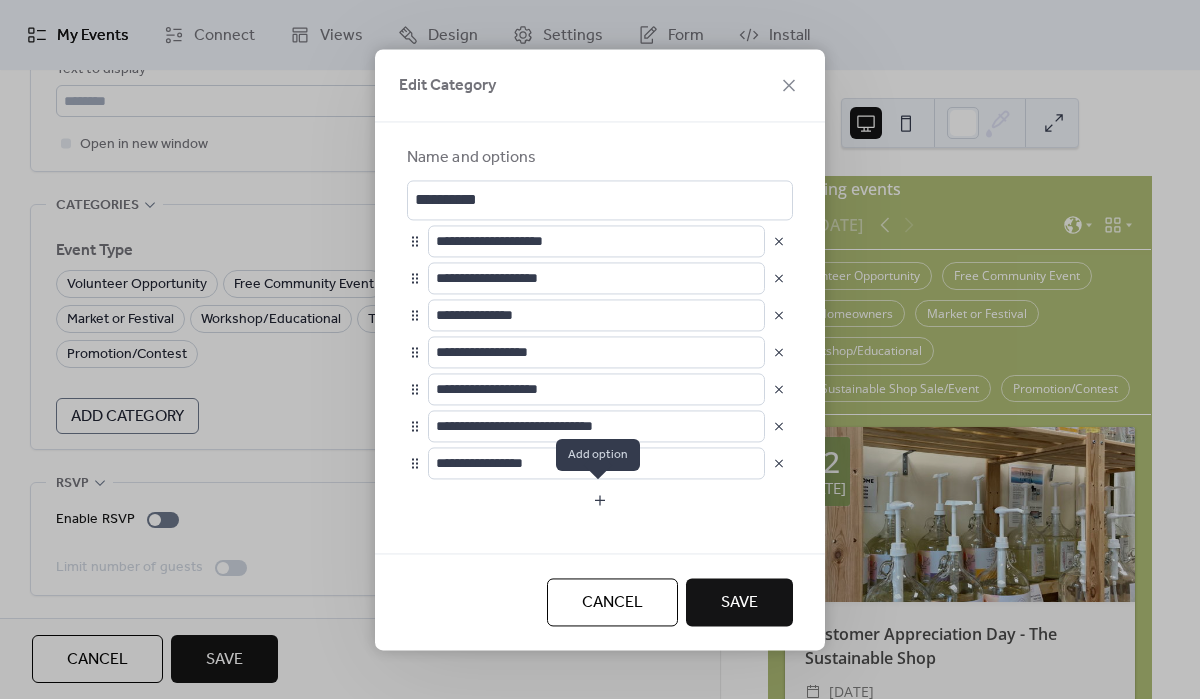 click at bounding box center [600, 500] 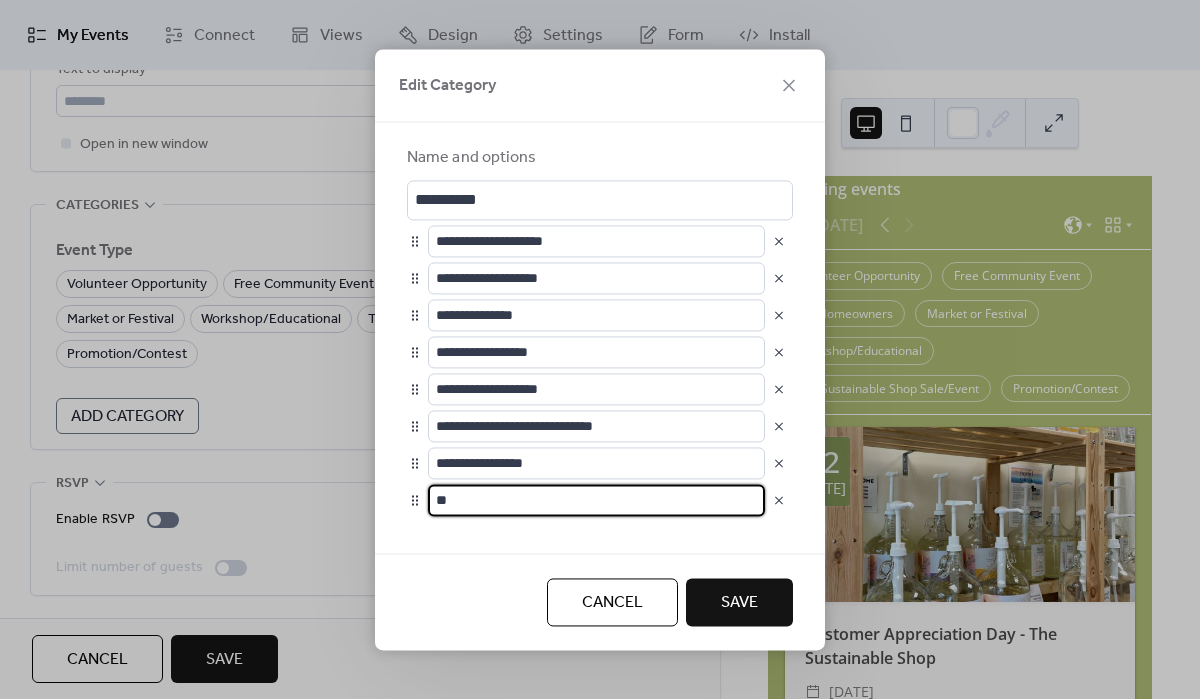 type on "*" 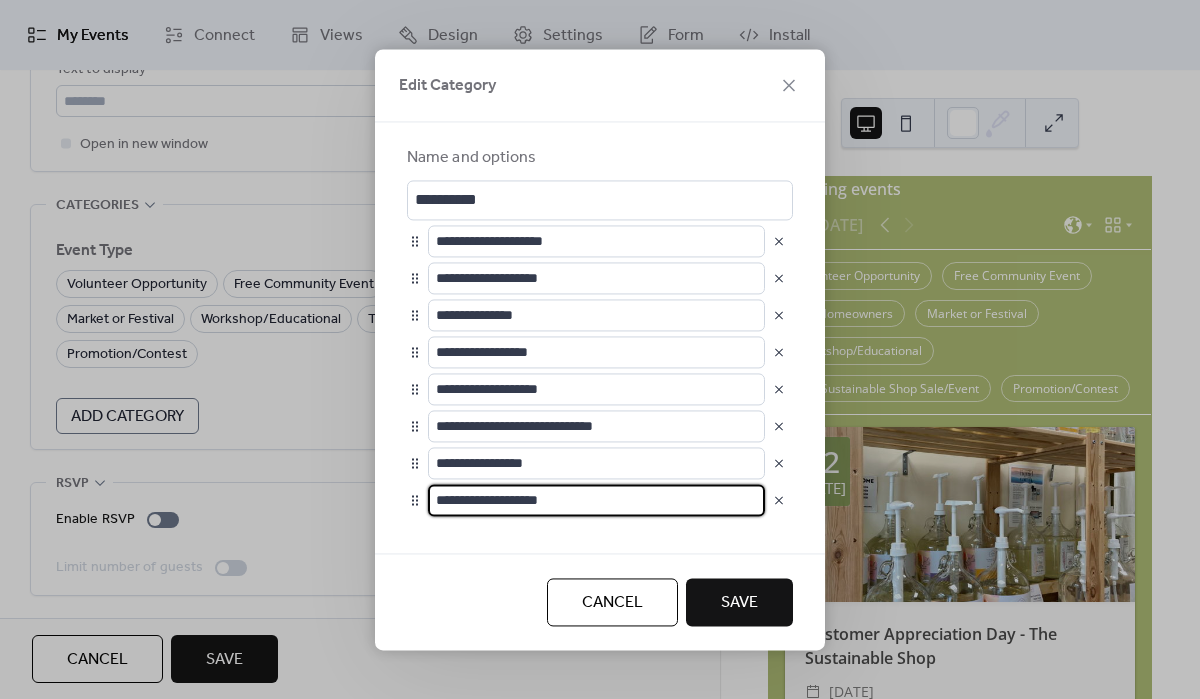 type on "**********" 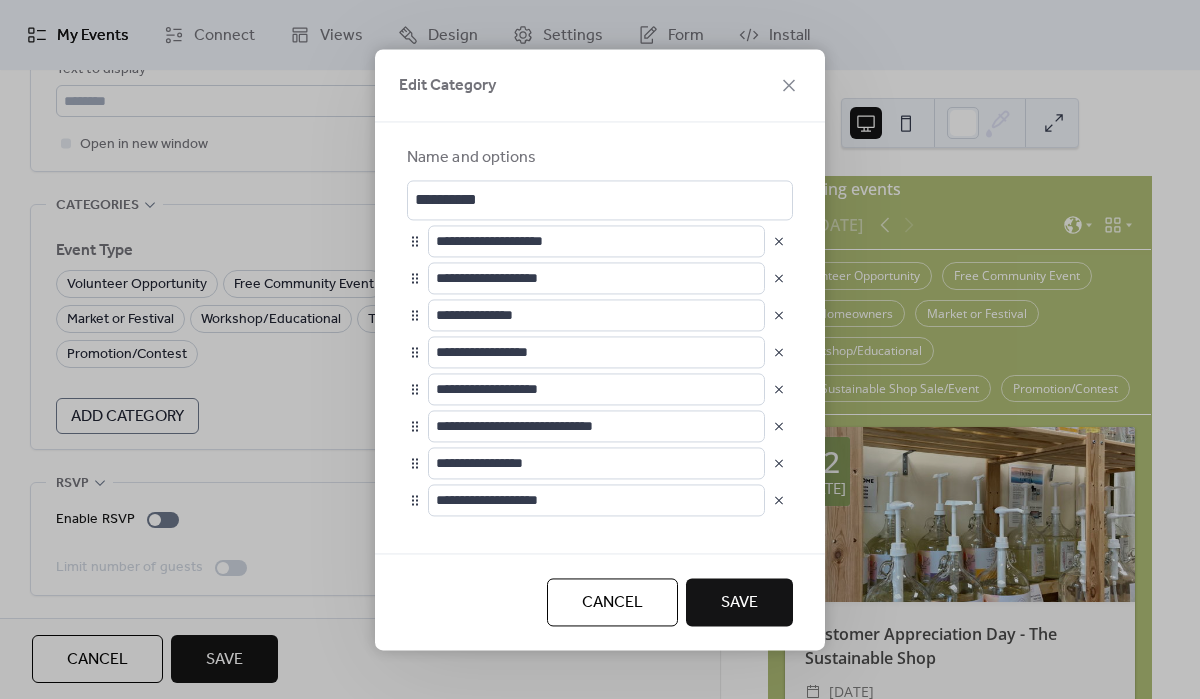 click on "Save" at bounding box center (739, 603) 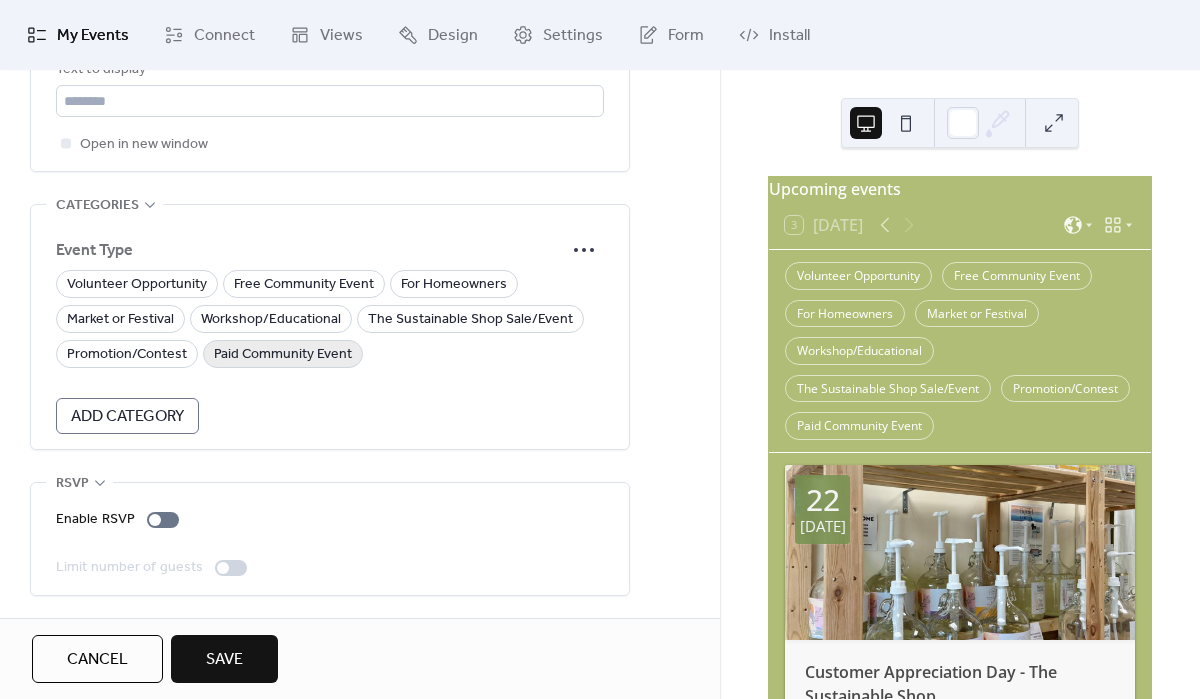 click on "Paid Community Event" at bounding box center (283, 355) 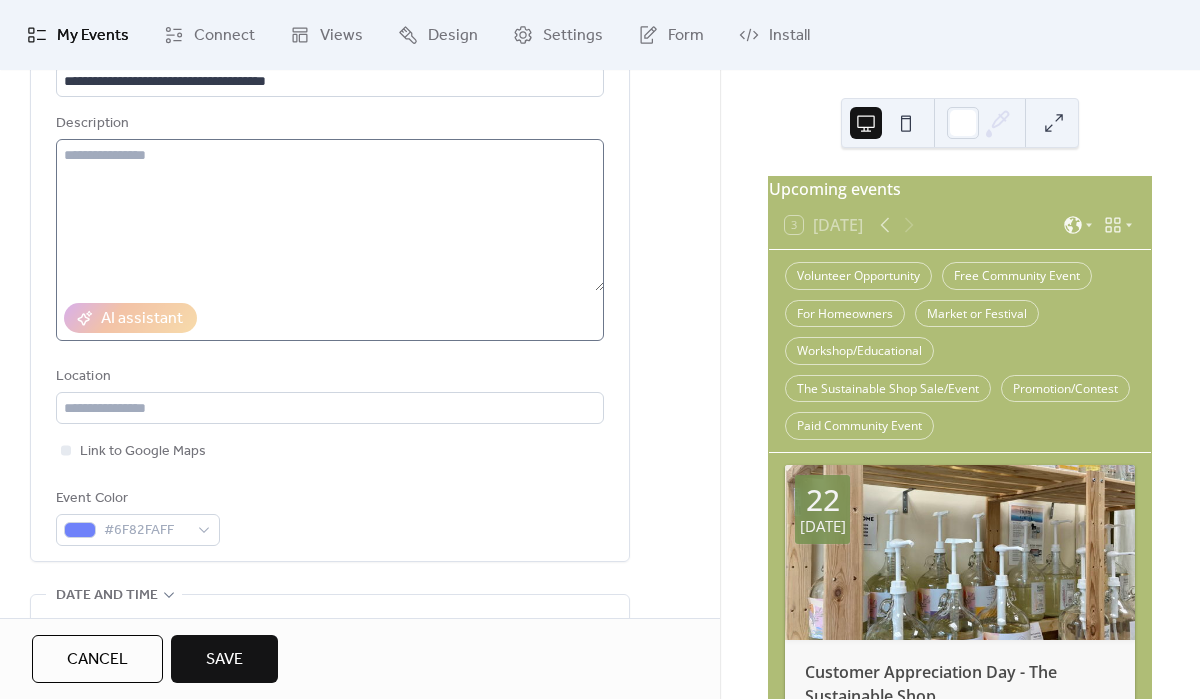 scroll, scrollTop: 0, scrollLeft: 0, axis: both 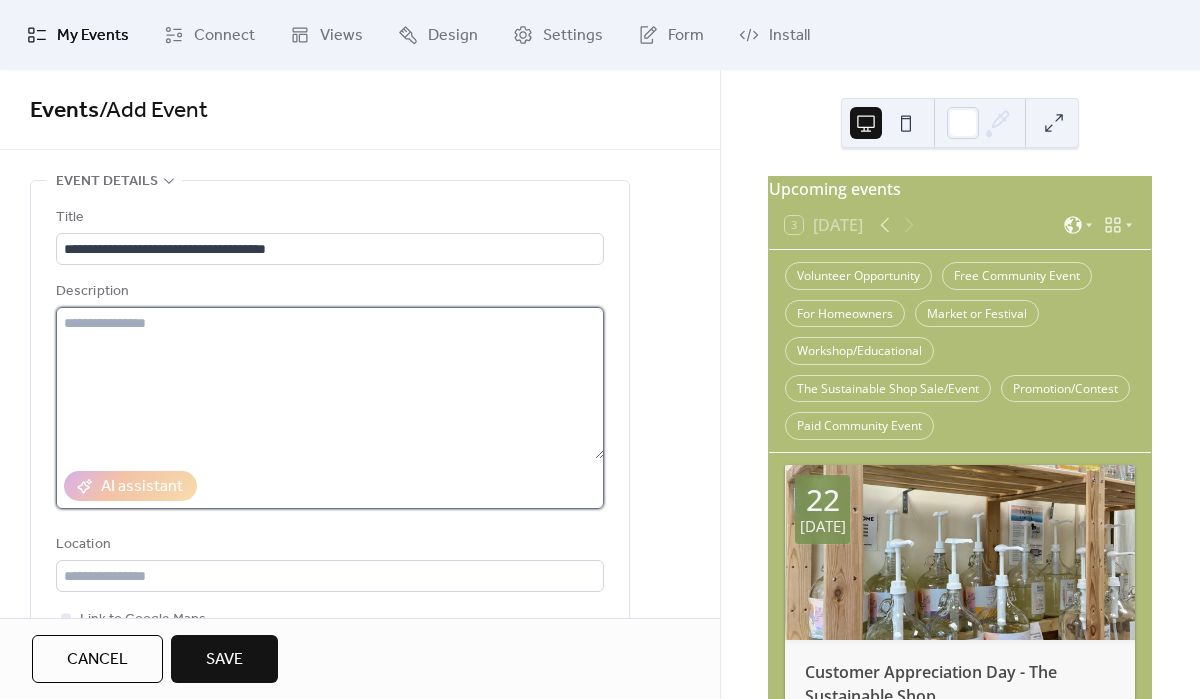 click at bounding box center (330, 383) 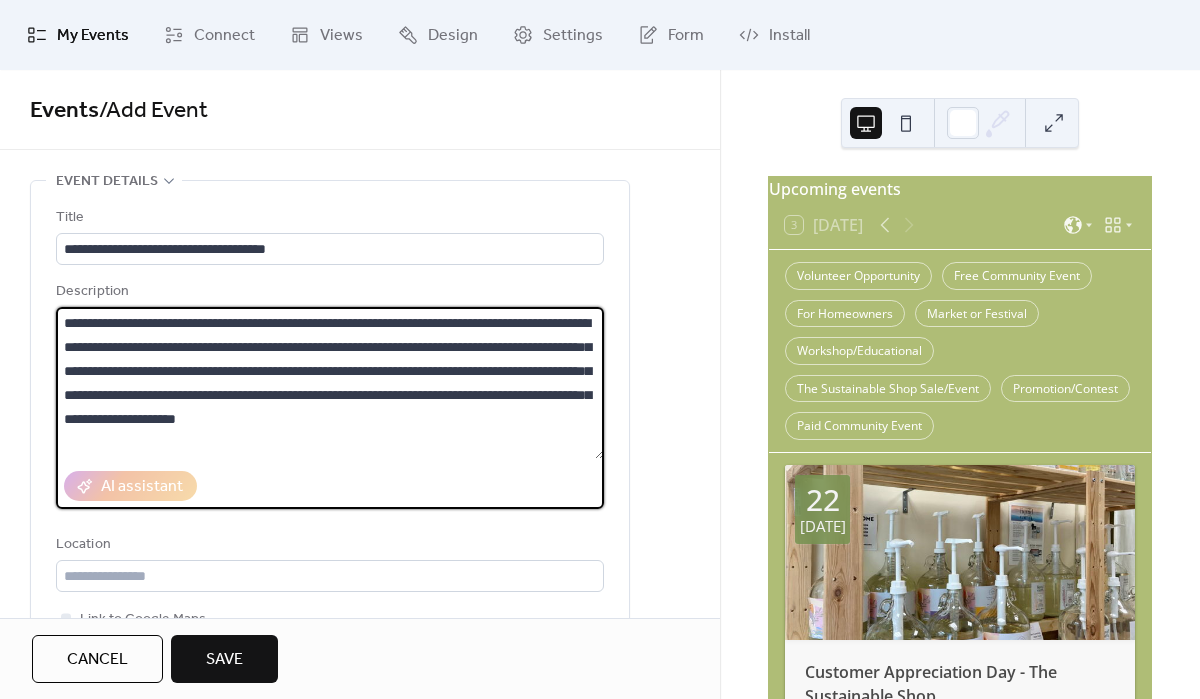 scroll, scrollTop: 45, scrollLeft: 0, axis: vertical 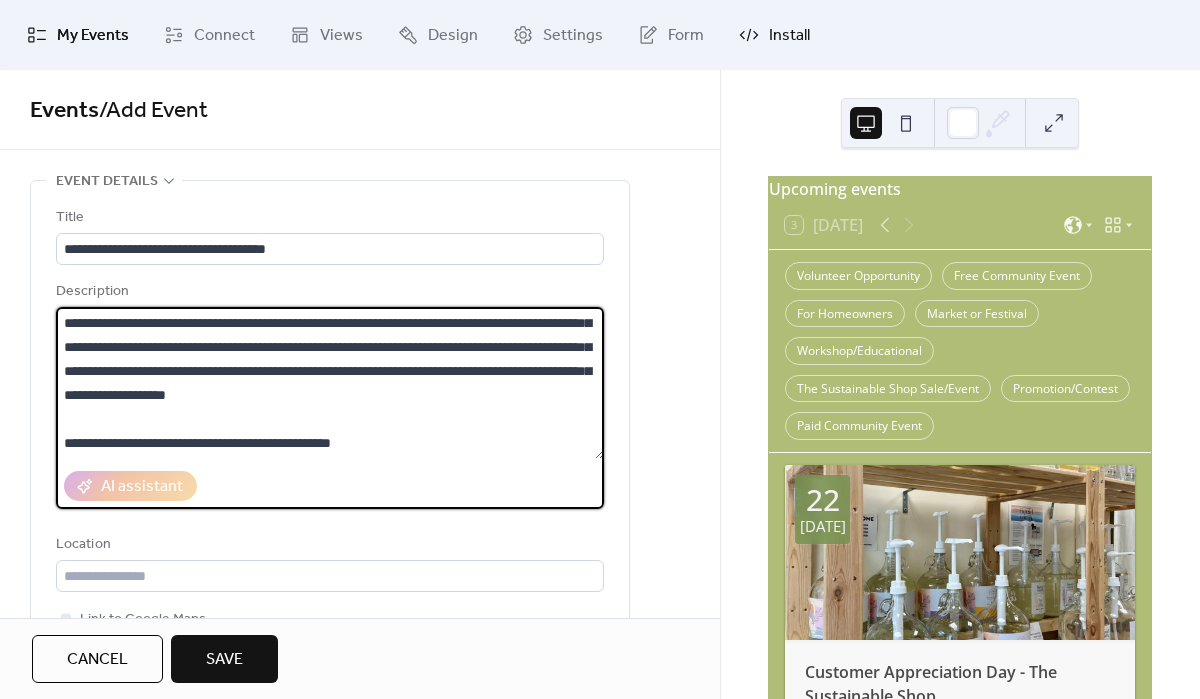 type on "**********" 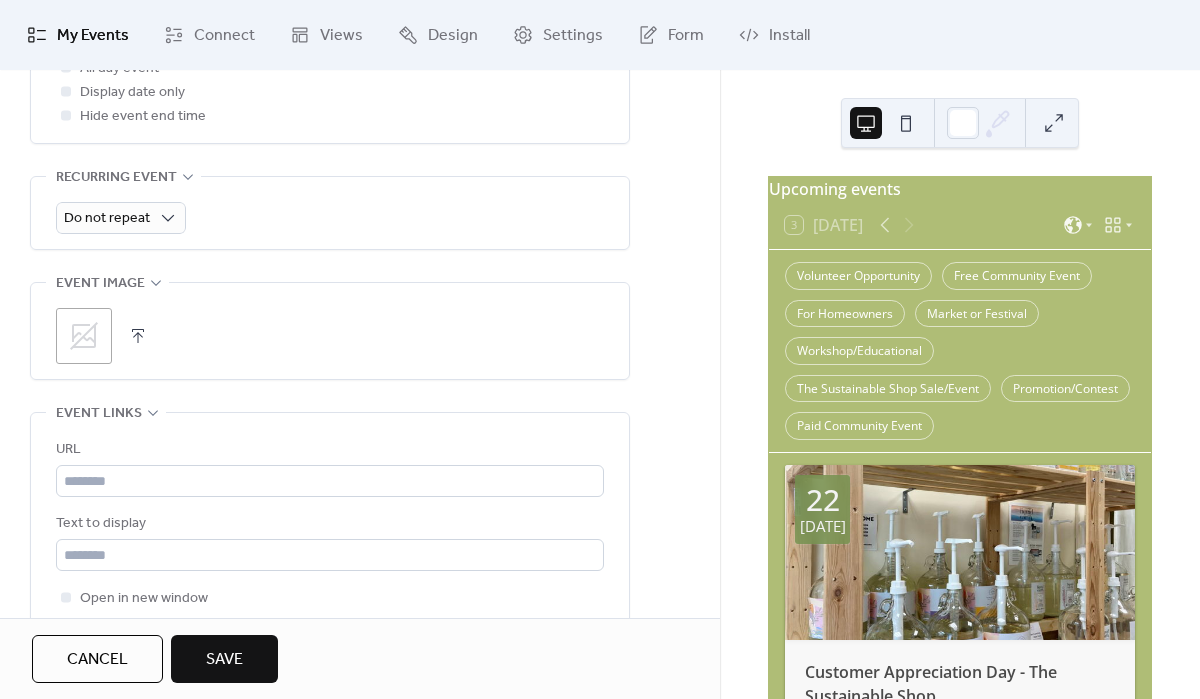 scroll, scrollTop: 844, scrollLeft: 0, axis: vertical 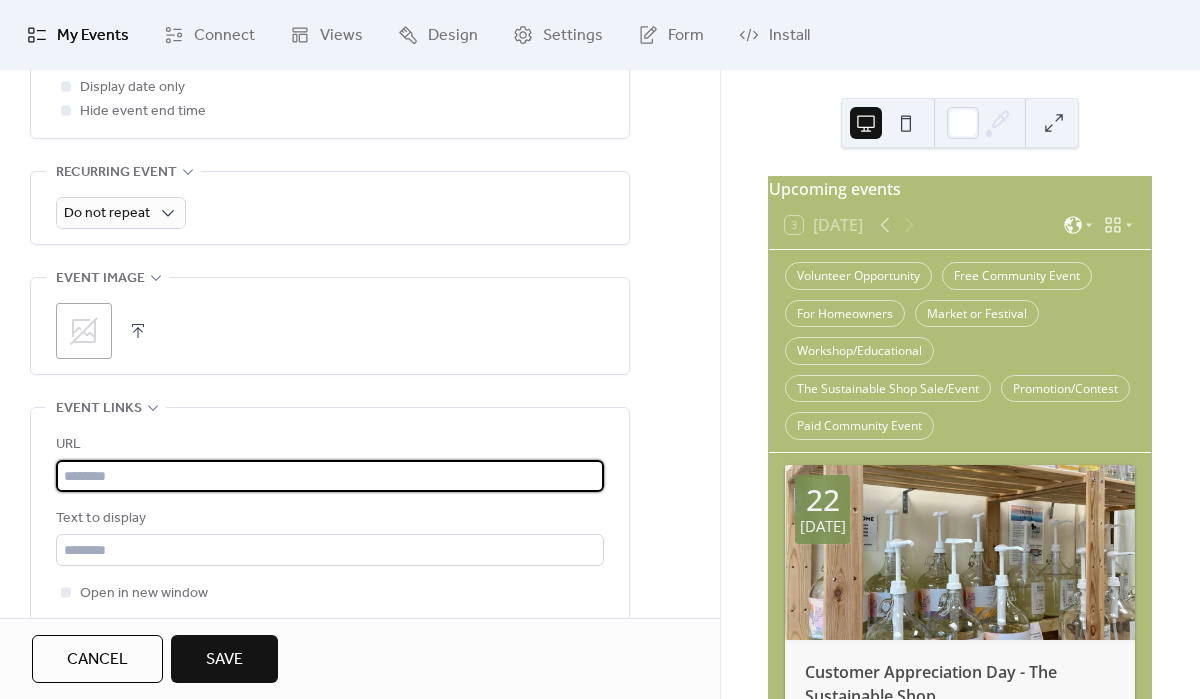 click at bounding box center [330, 476] 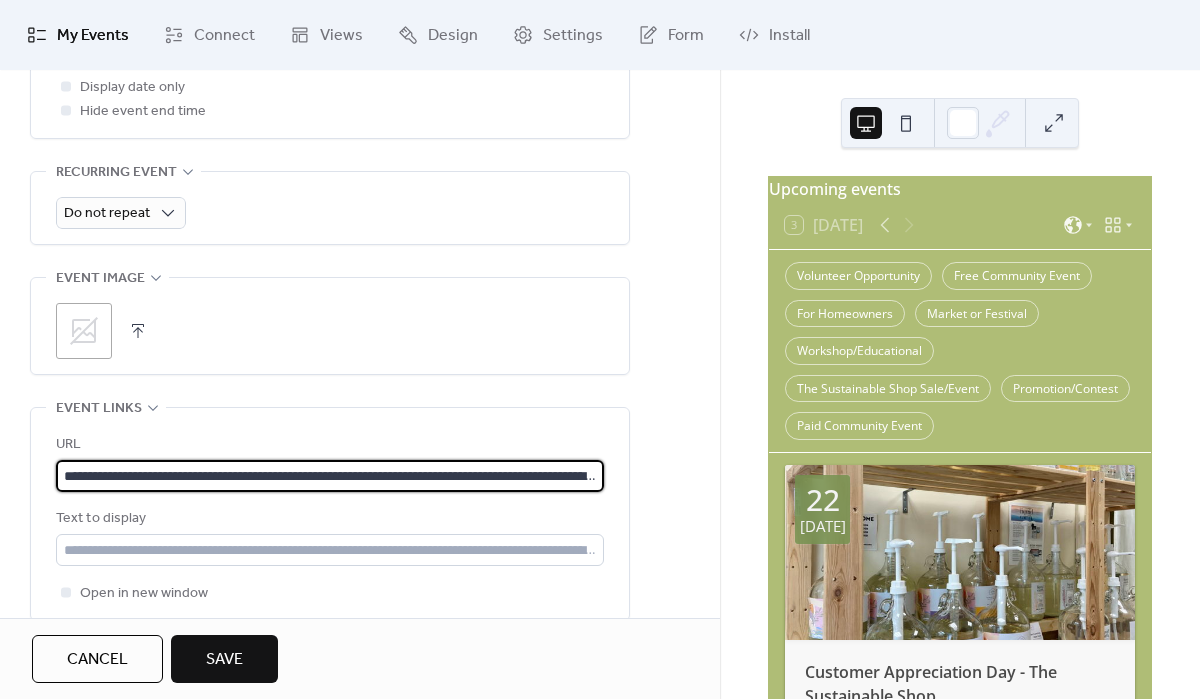 scroll, scrollTop: 0, scrollLeft: 191, axis: horizontal 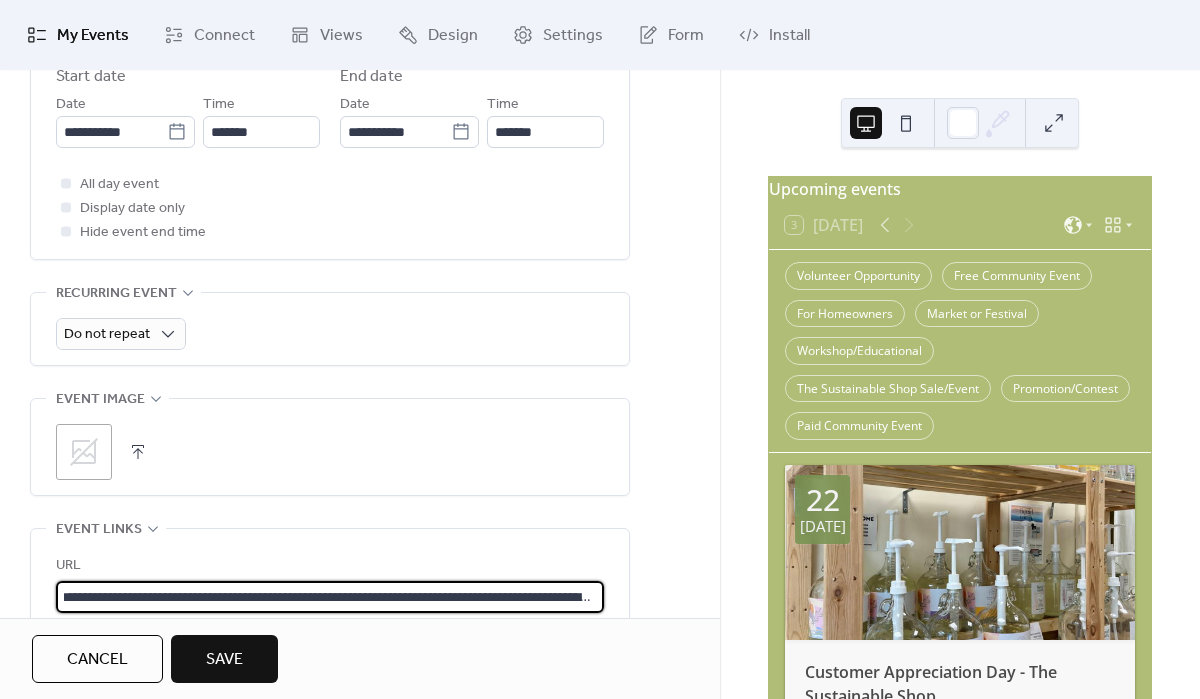 type on "**********" 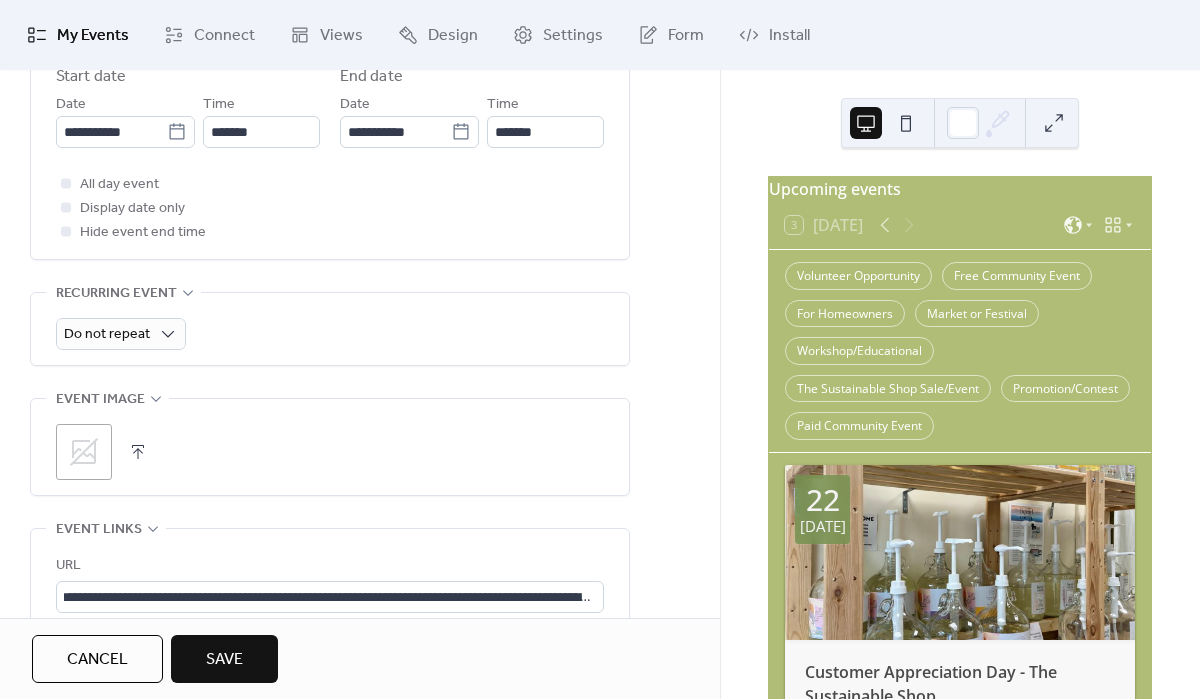scroll, scrollTop: 0, scrollLeft: 0, axis: both 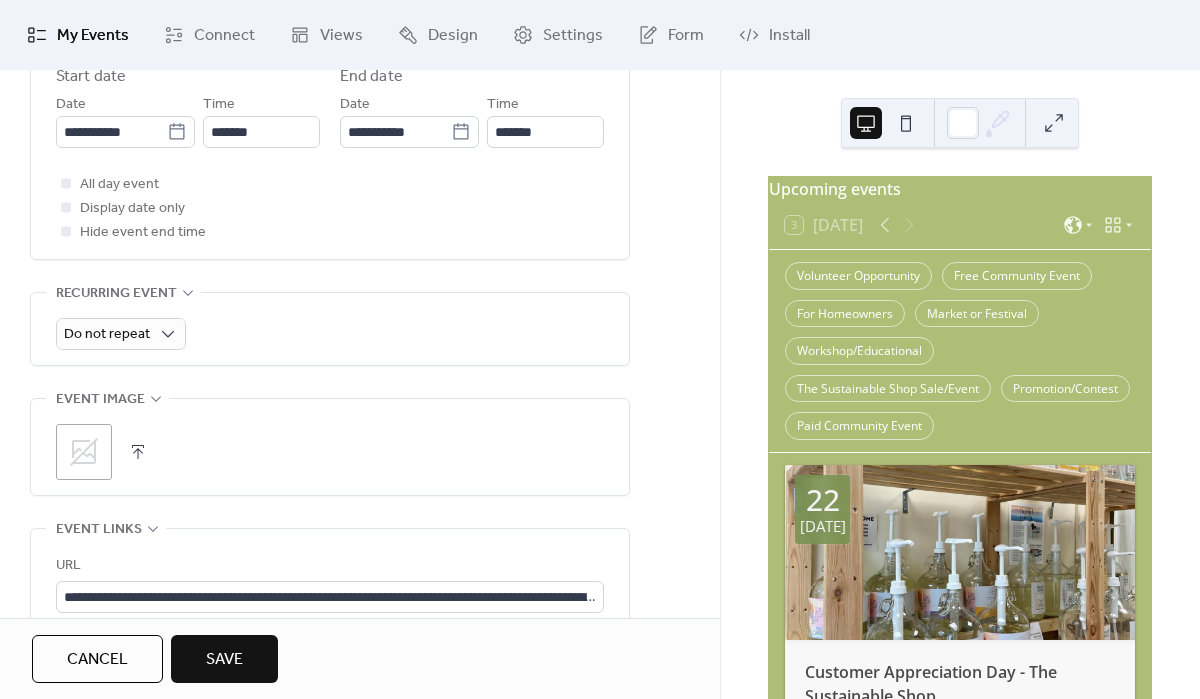 click 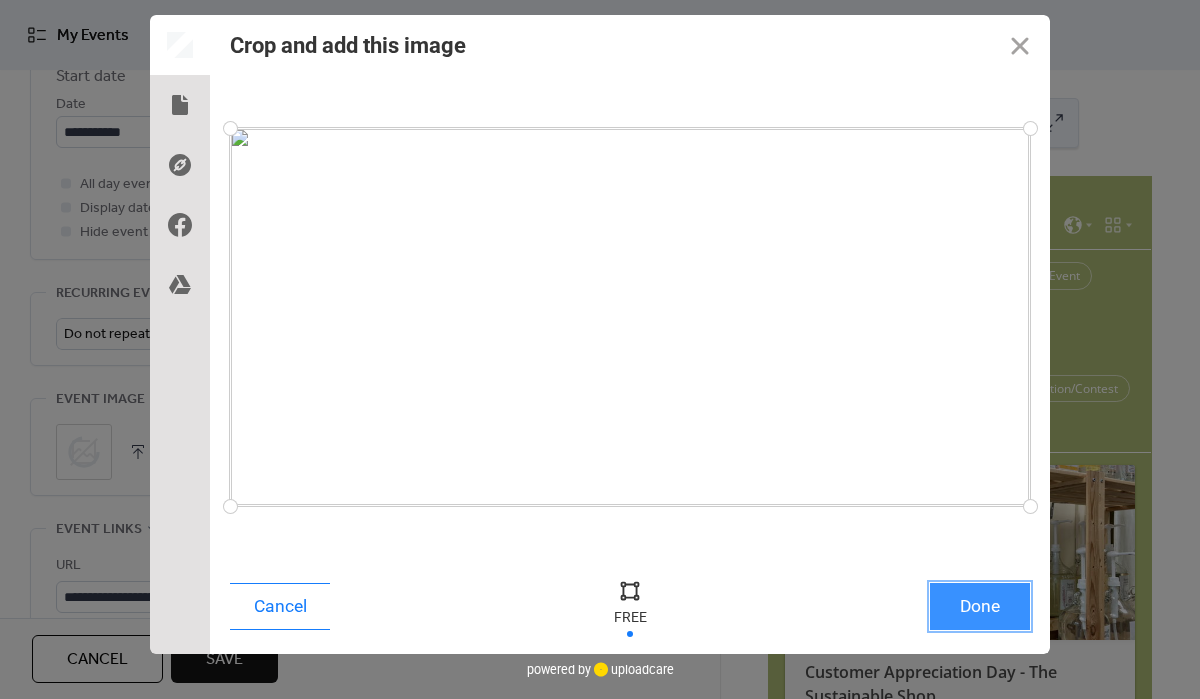 click on "Done" at bounding box center (980, 606) 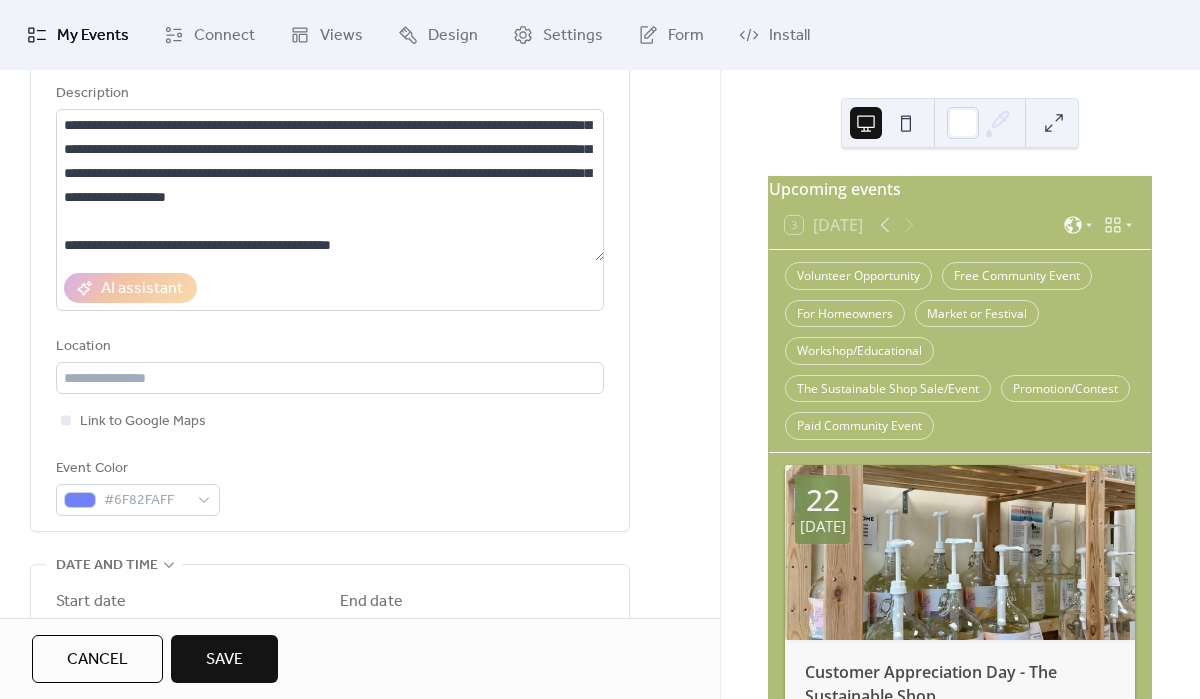 scroll, scrollTop: 0, scrollLeft: 0, axis: both 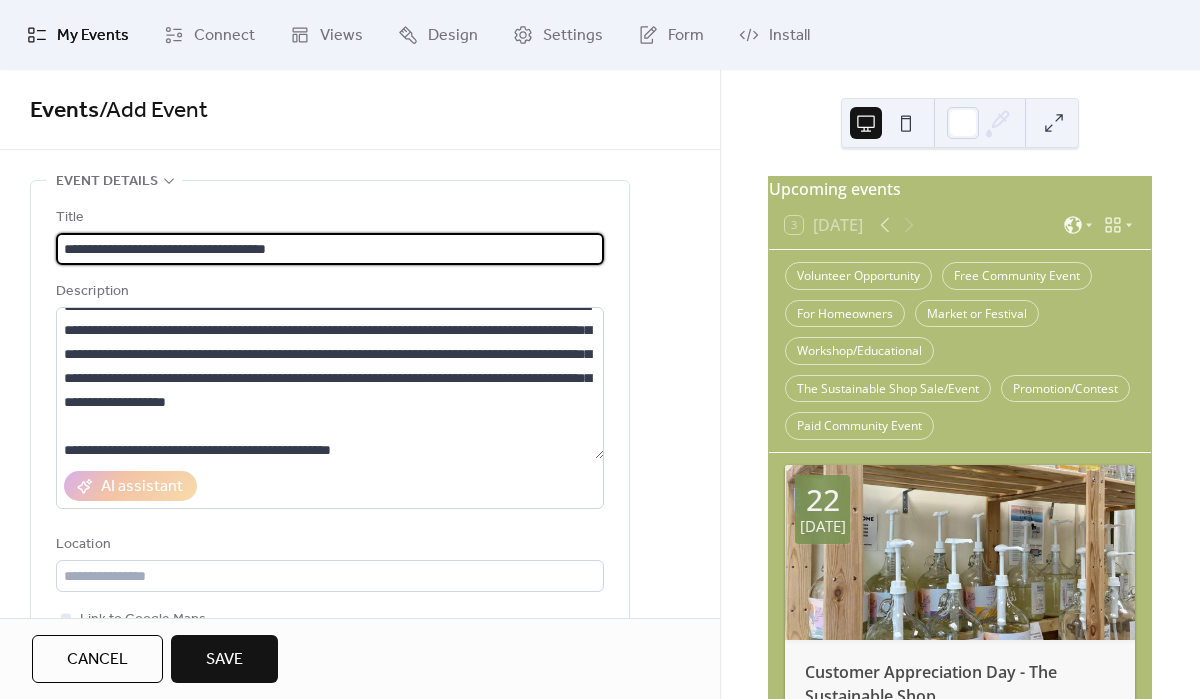 click on "**********" at bounding box center (330, 249) 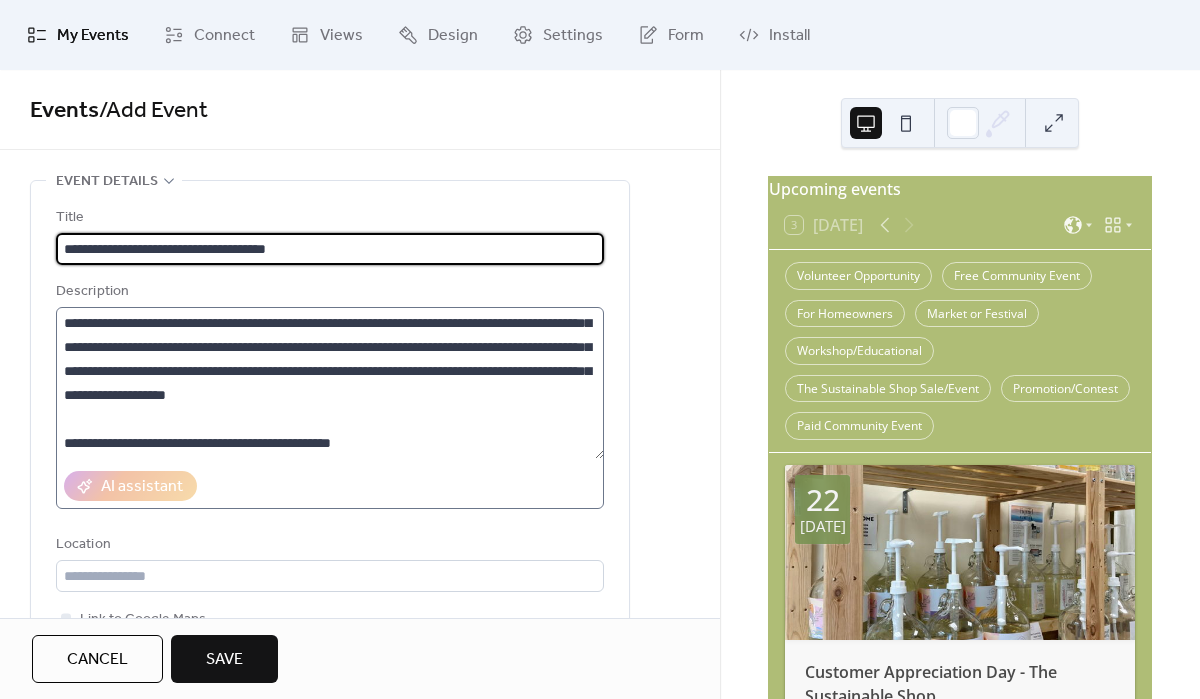 scroll, scrollTop: 48, scrollLeft: 0, axis: vertical 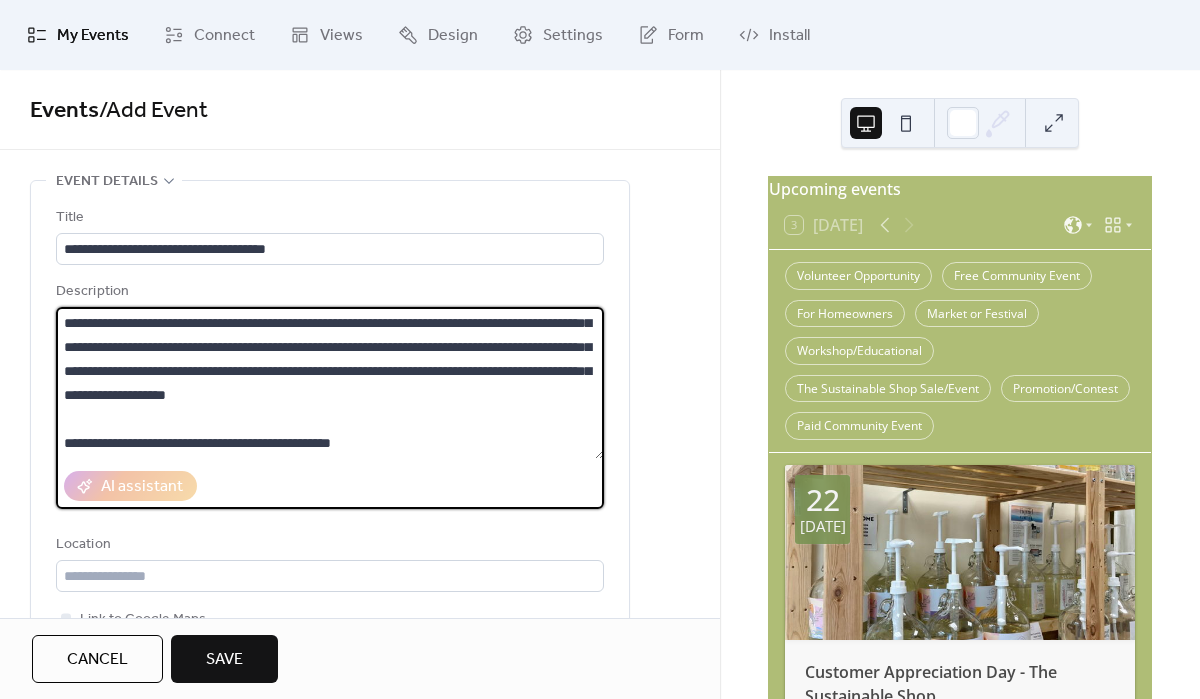 click on "**********" at bounding box center (330, 383) 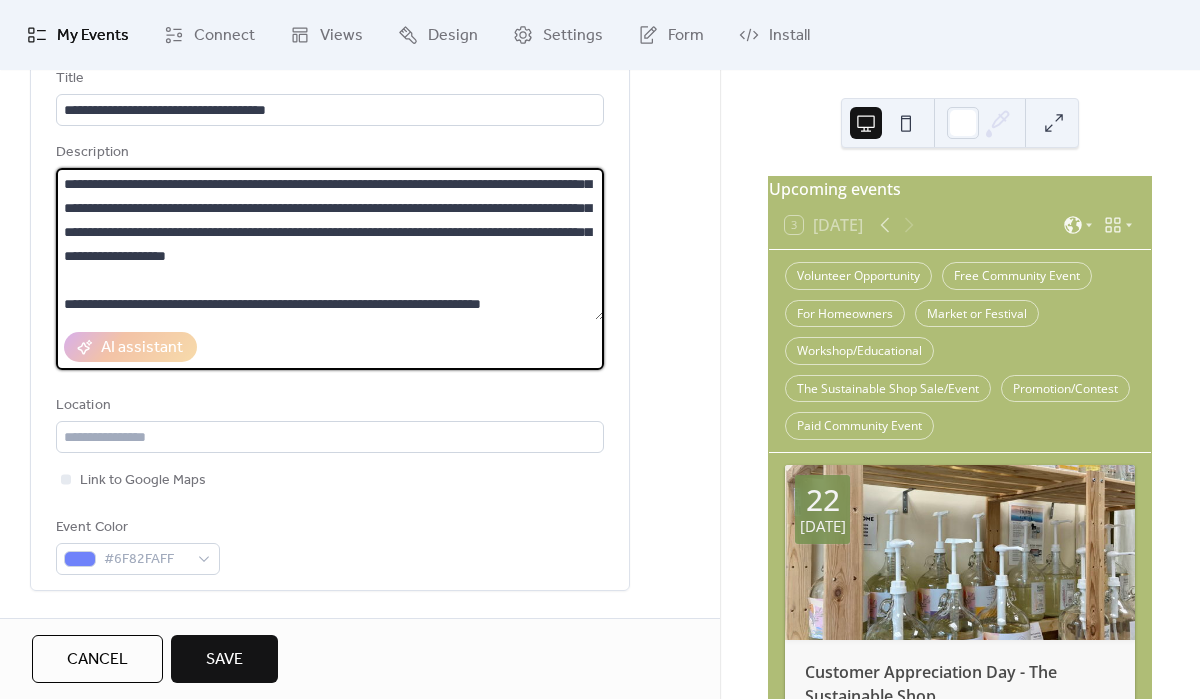 scroll, scrollTop: 151, scrollLeft: 0, axis: vertical 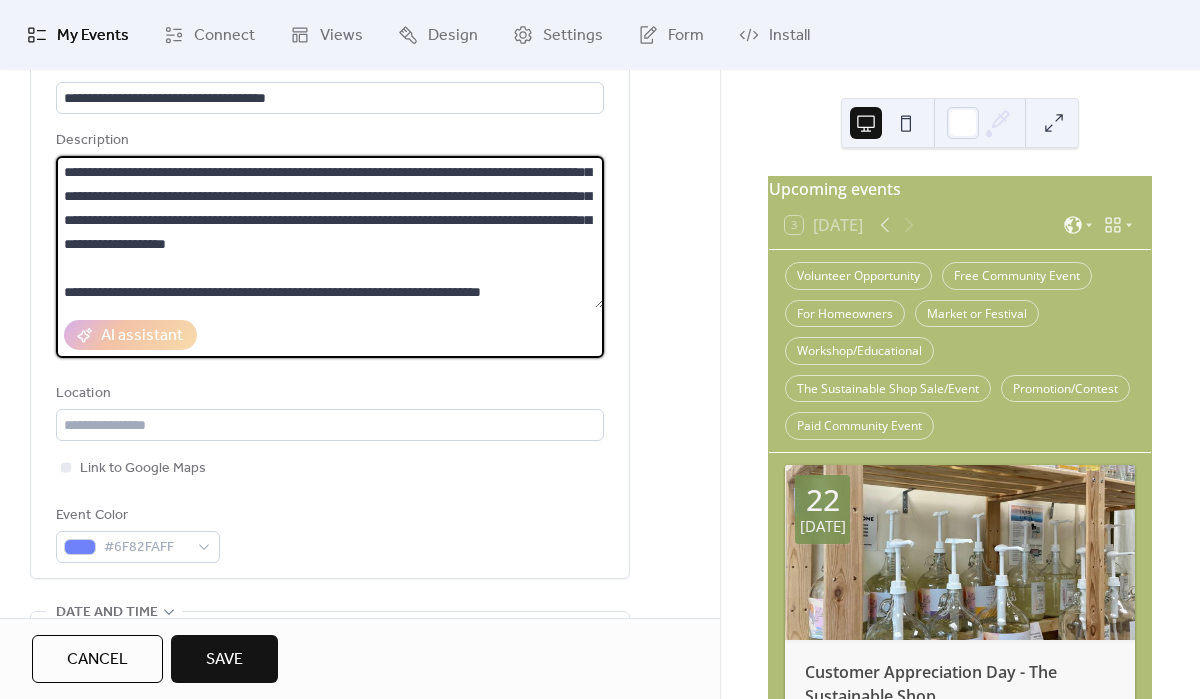 type on "**********" 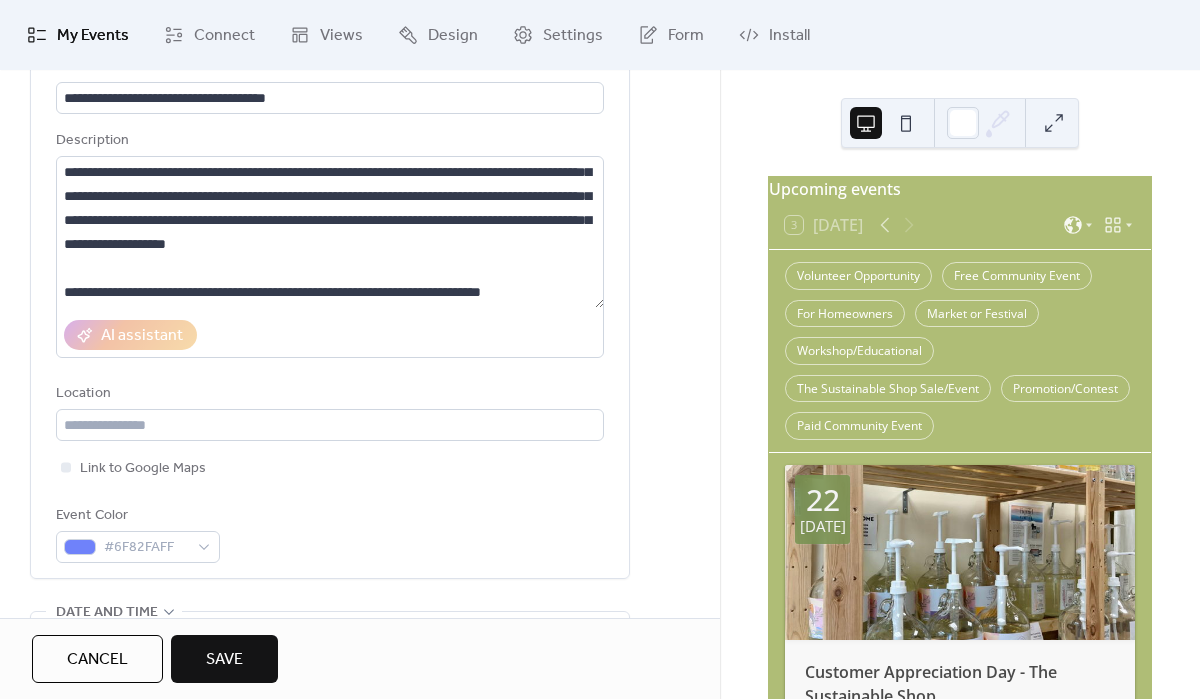 click on "Save" at bounding box center (224, 660) 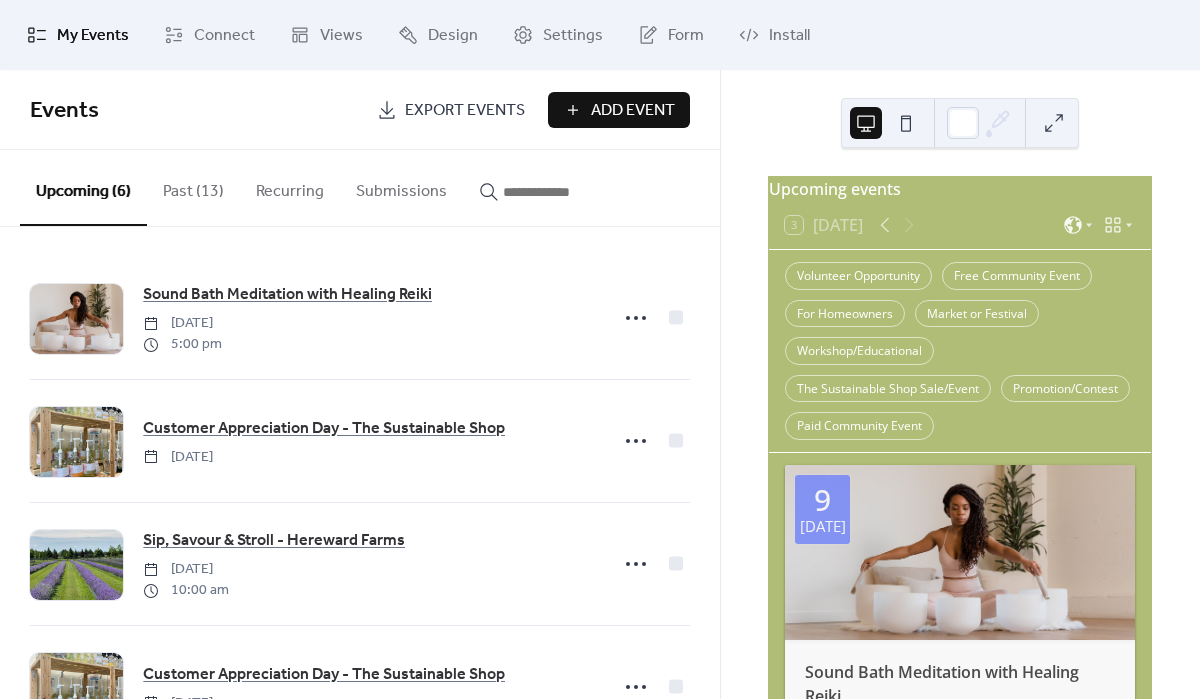 click on "Add Event" at bounding box center (633, 111) 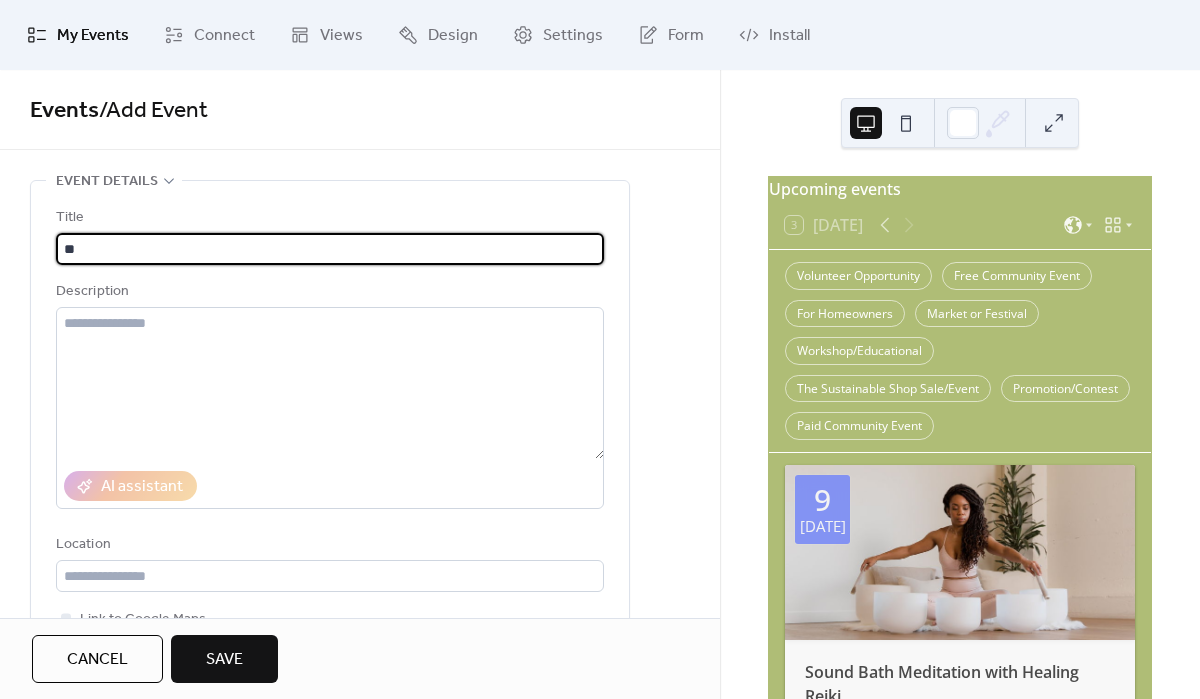 type on "*" 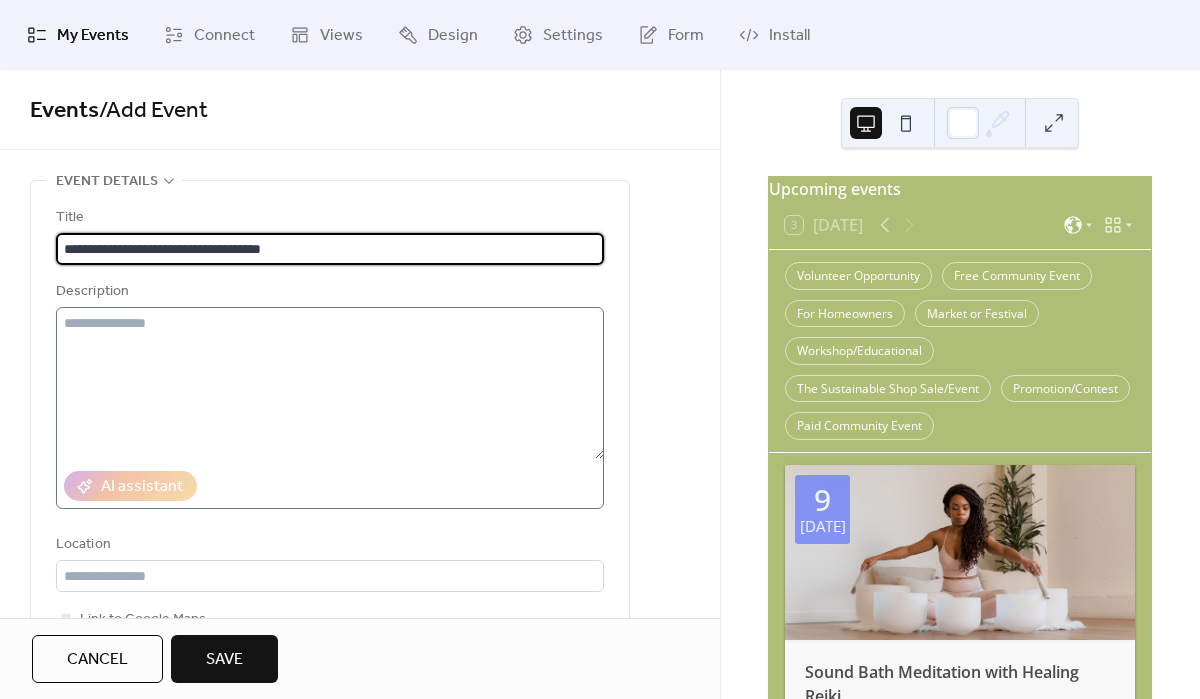 type on "**********" 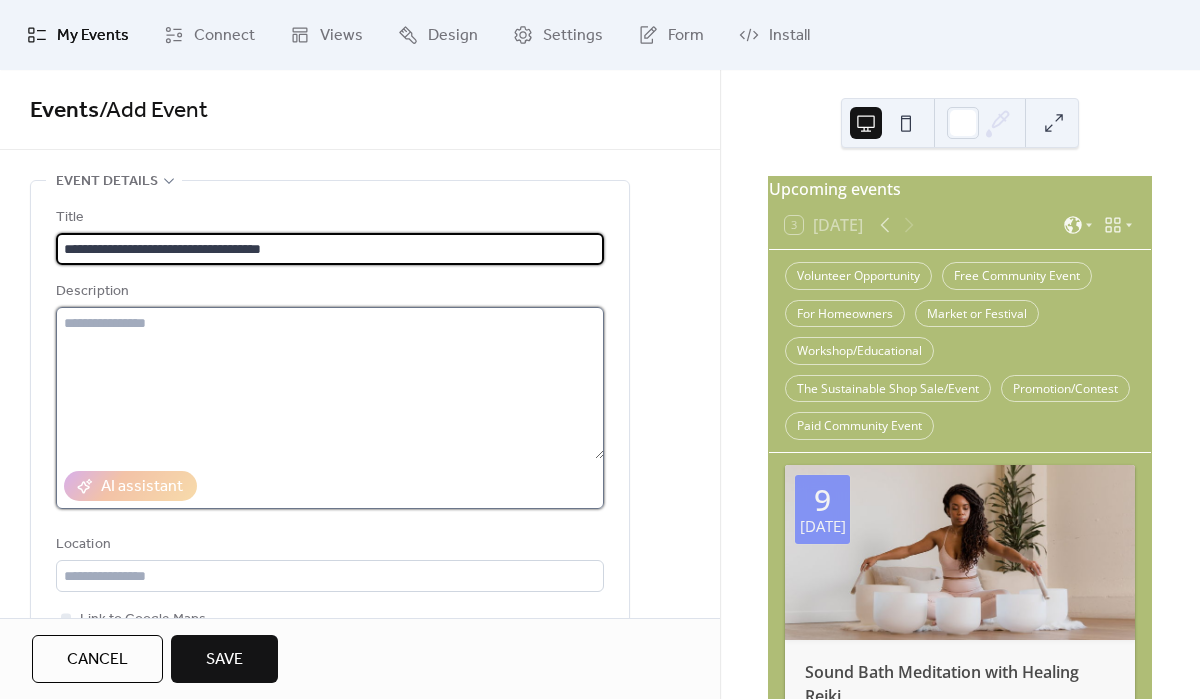 click at bounding box center (330, 383) 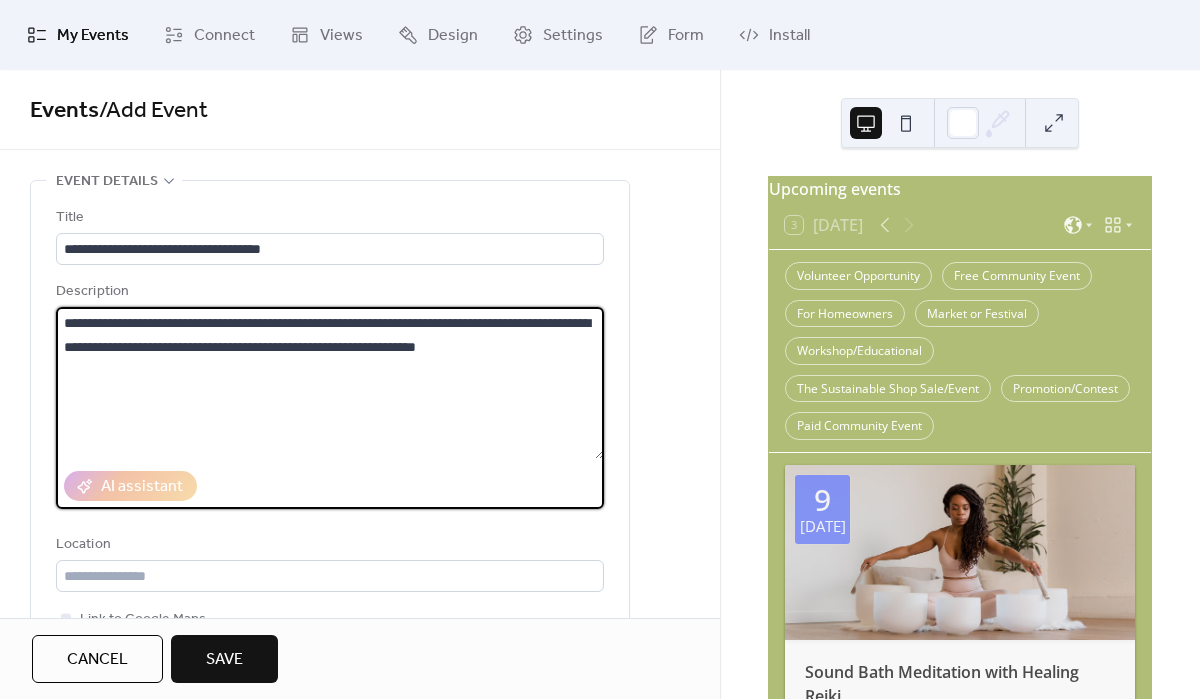drag, startPoint x: 122, startPoint y: 346, endPoint x: 92, endPoint y: 346, distance: 30 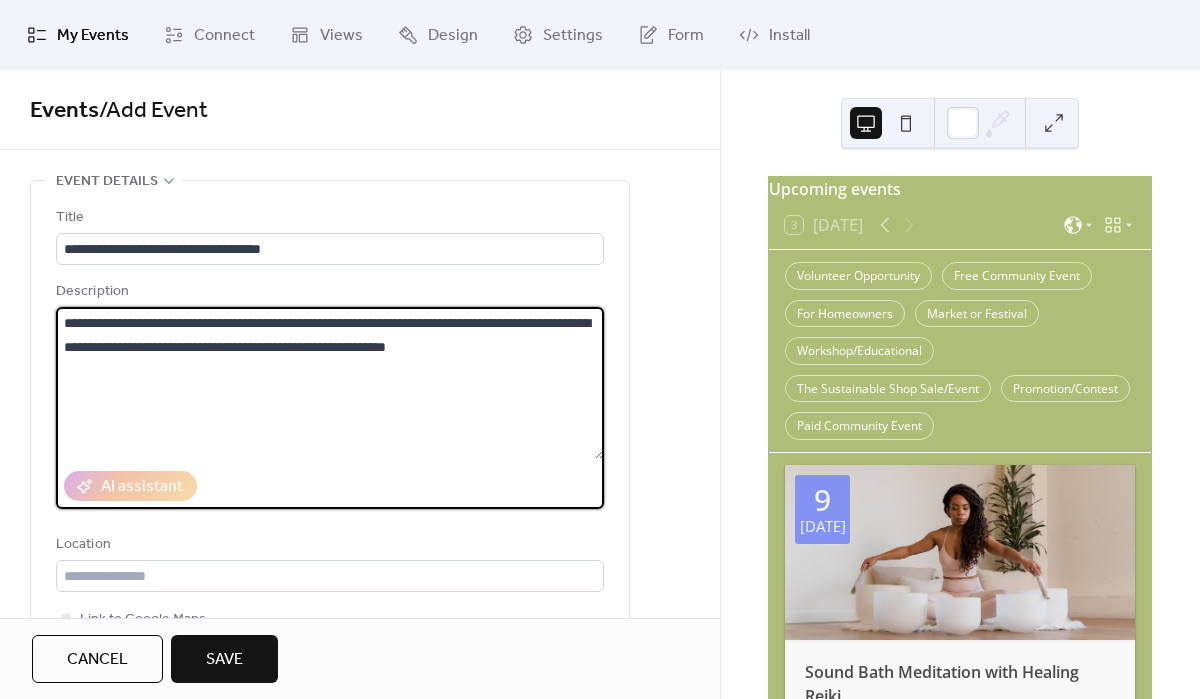 click on "**********" at bounding box center [330, 383] 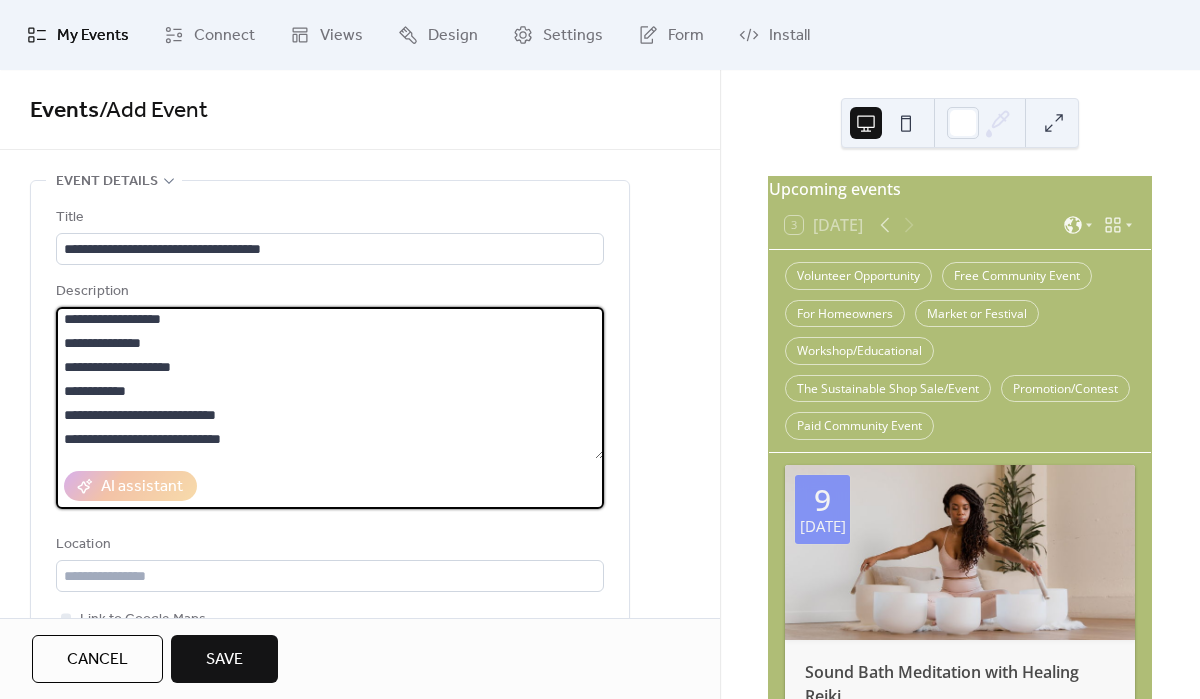 scroll, scrollTop: 168, scrollLeft: 0, axis: vertical 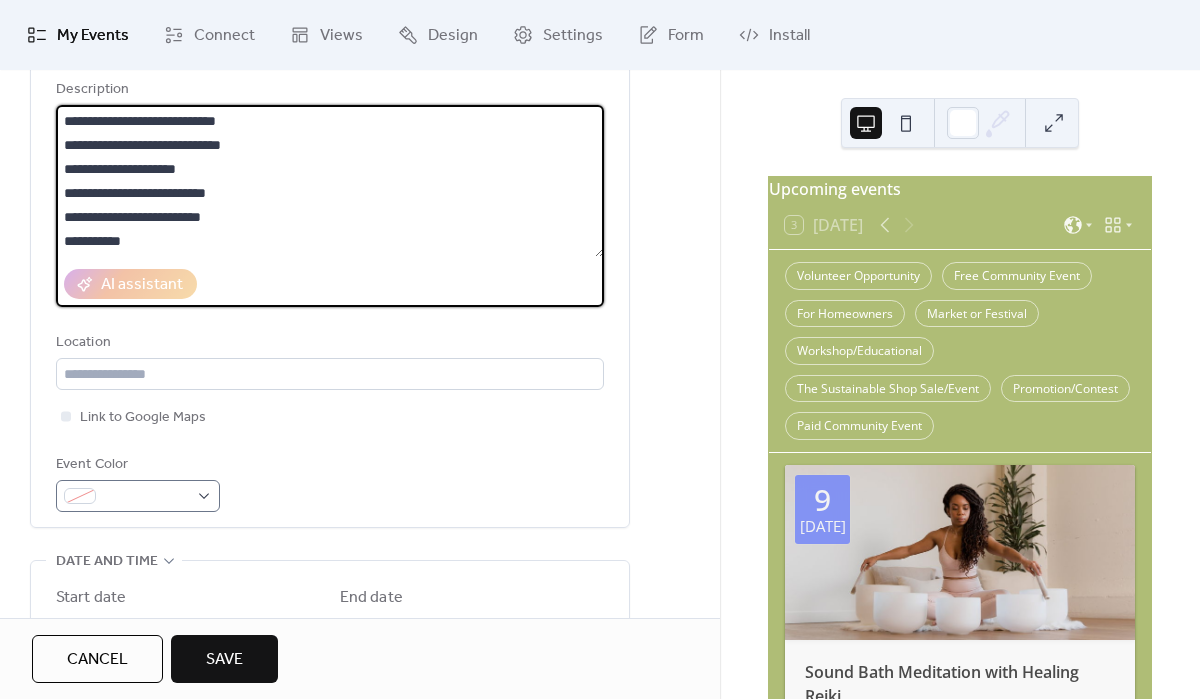 type on "**********" 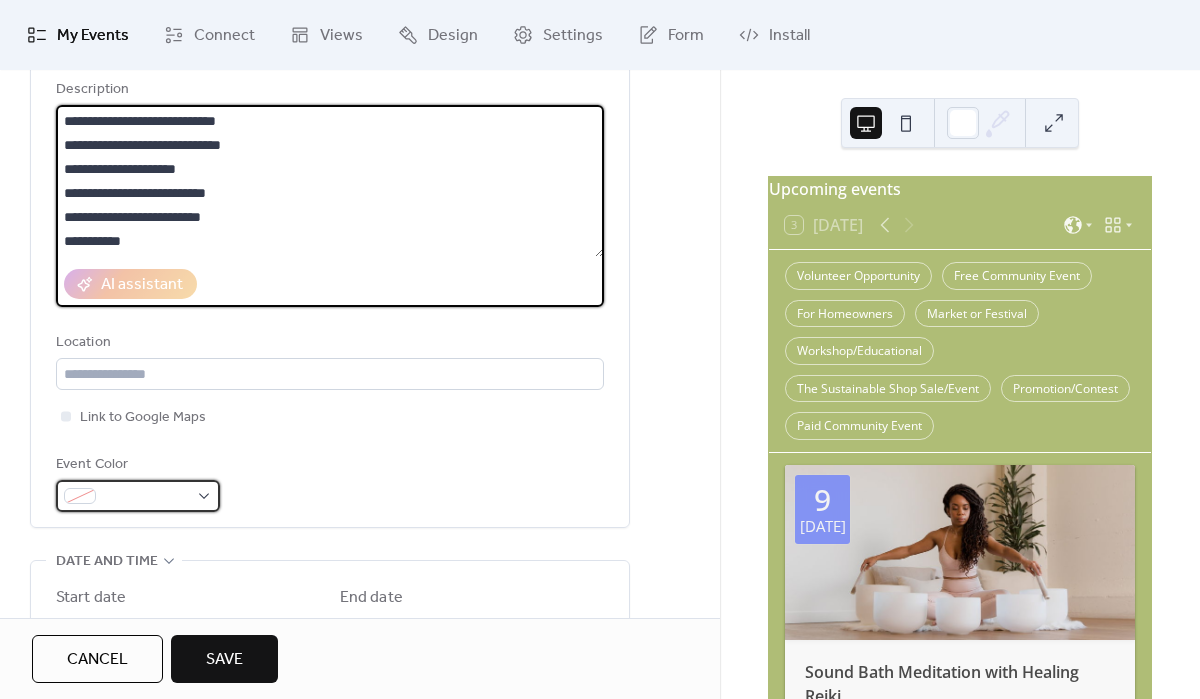 click at bounding box center (138, 496) 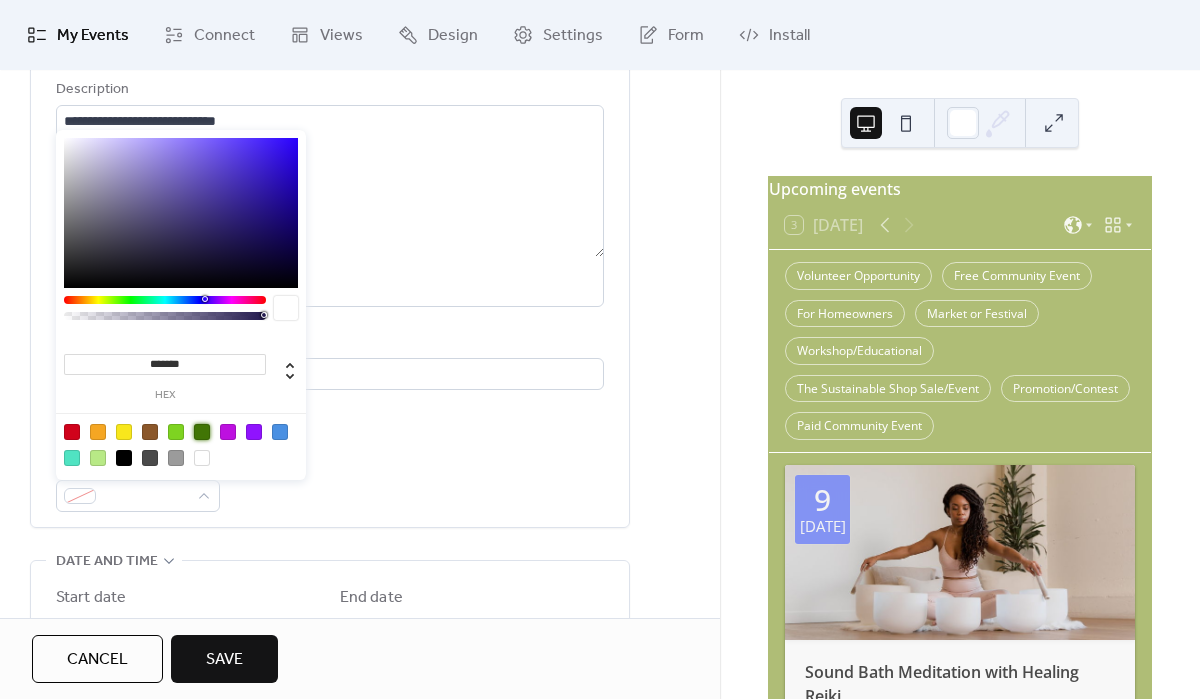 click at bounding box center [202, 432] 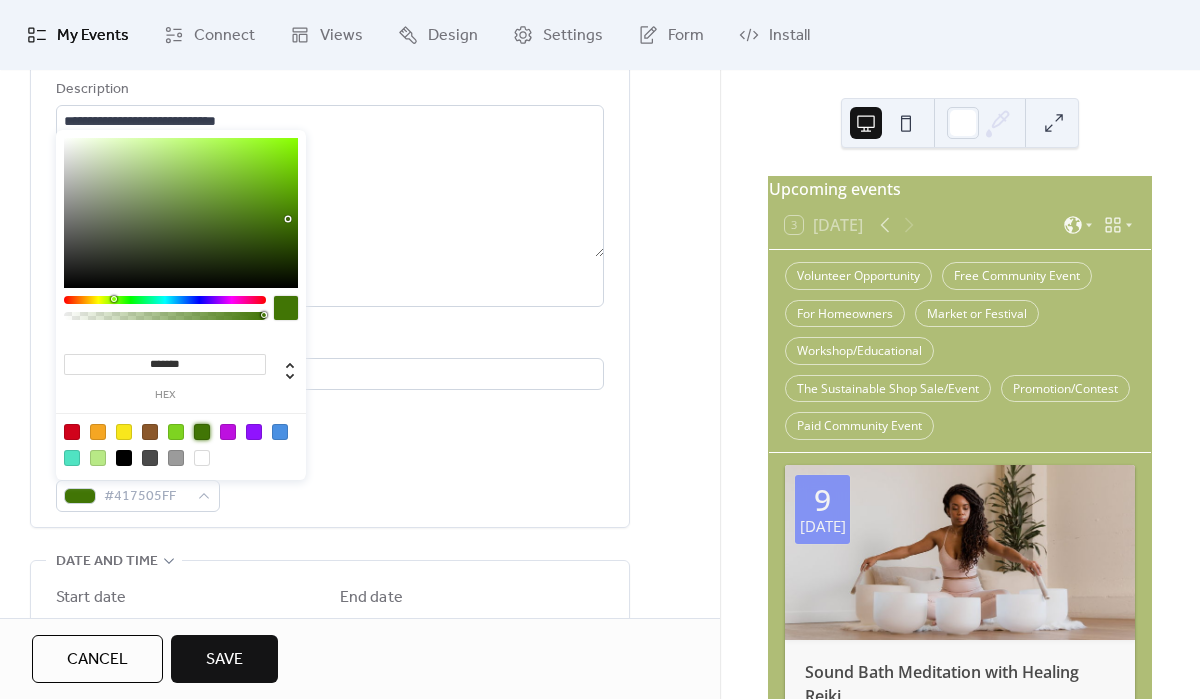 click at bounding box center (114, 299) 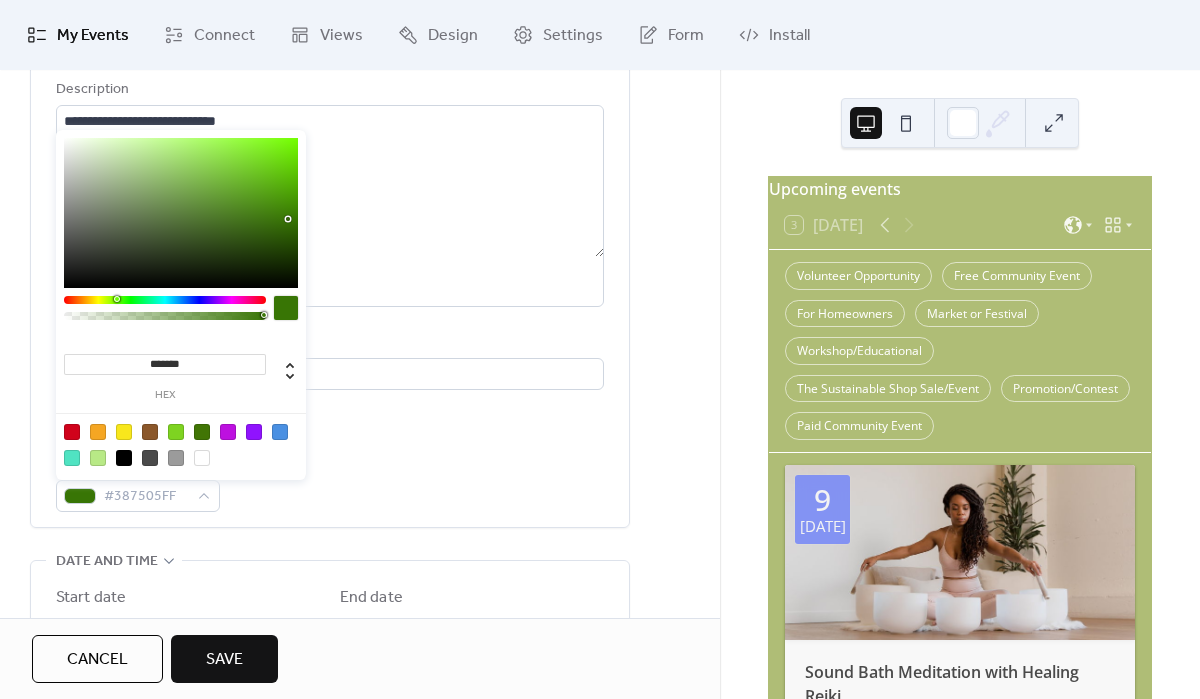 type on "*******" 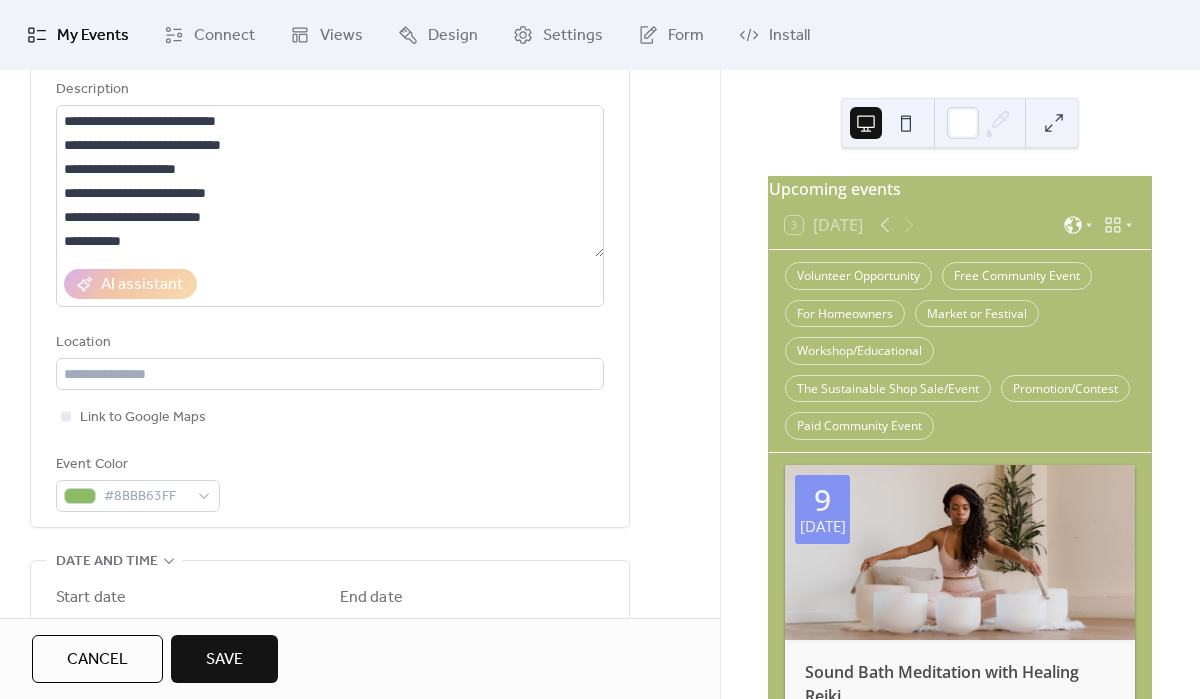 click on "**********" at bounding box center (330, 253) 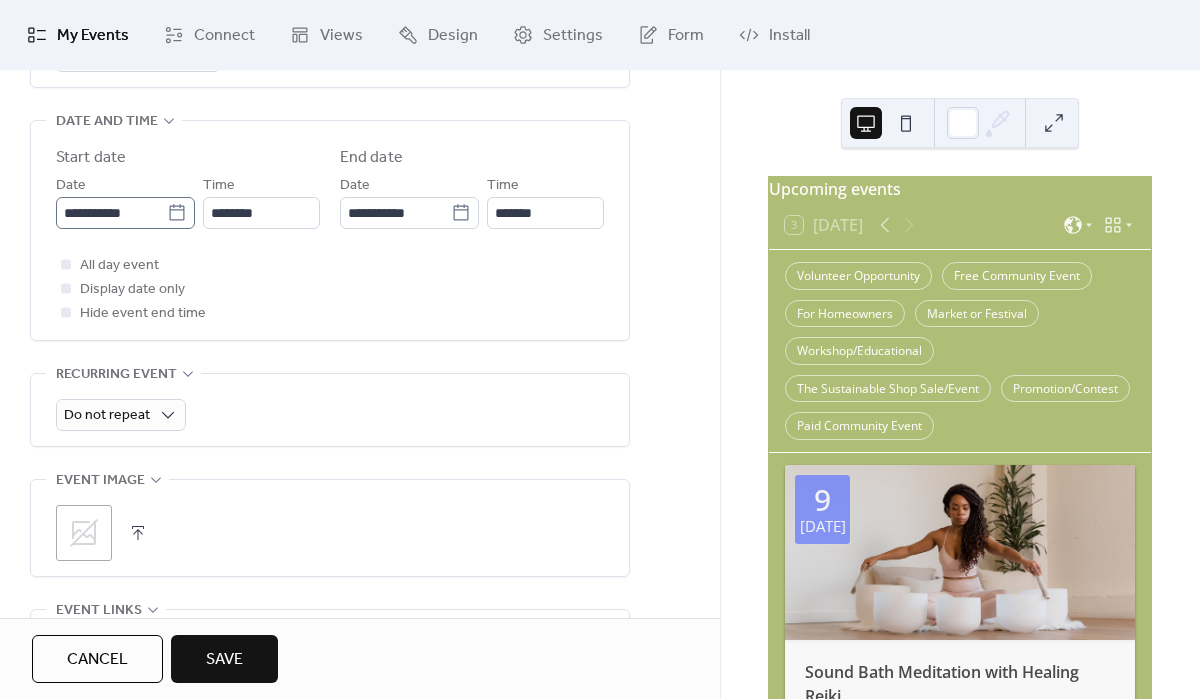 click 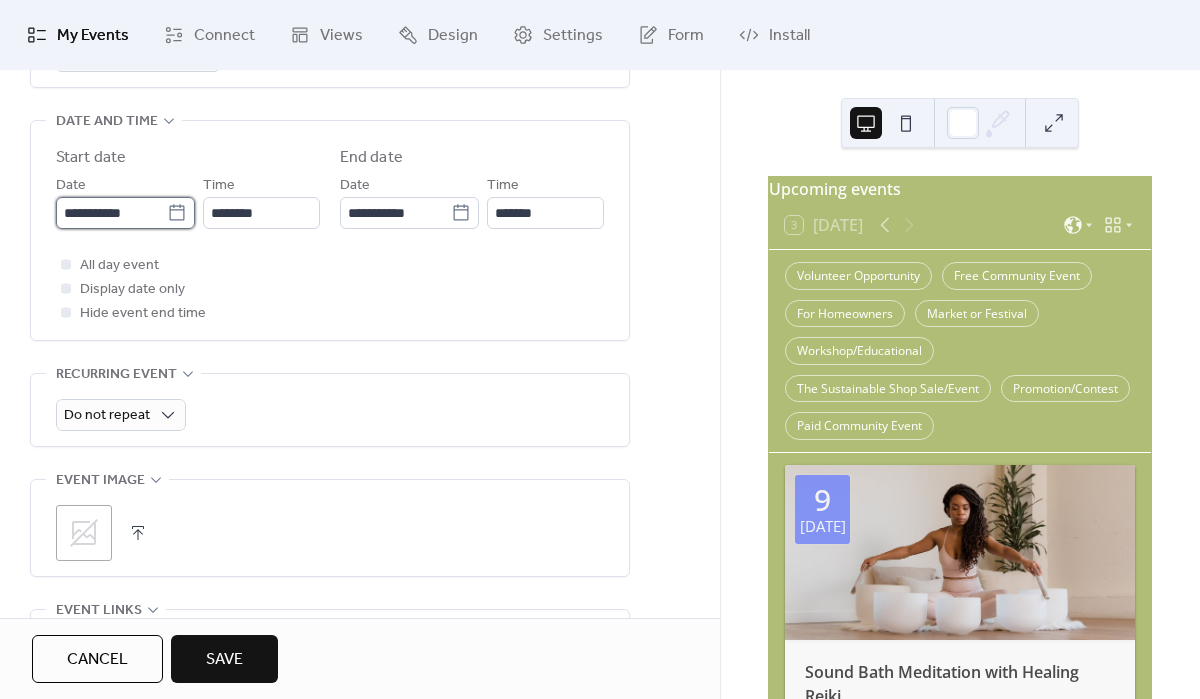 click on "**********" at bounding box center [111, 213] 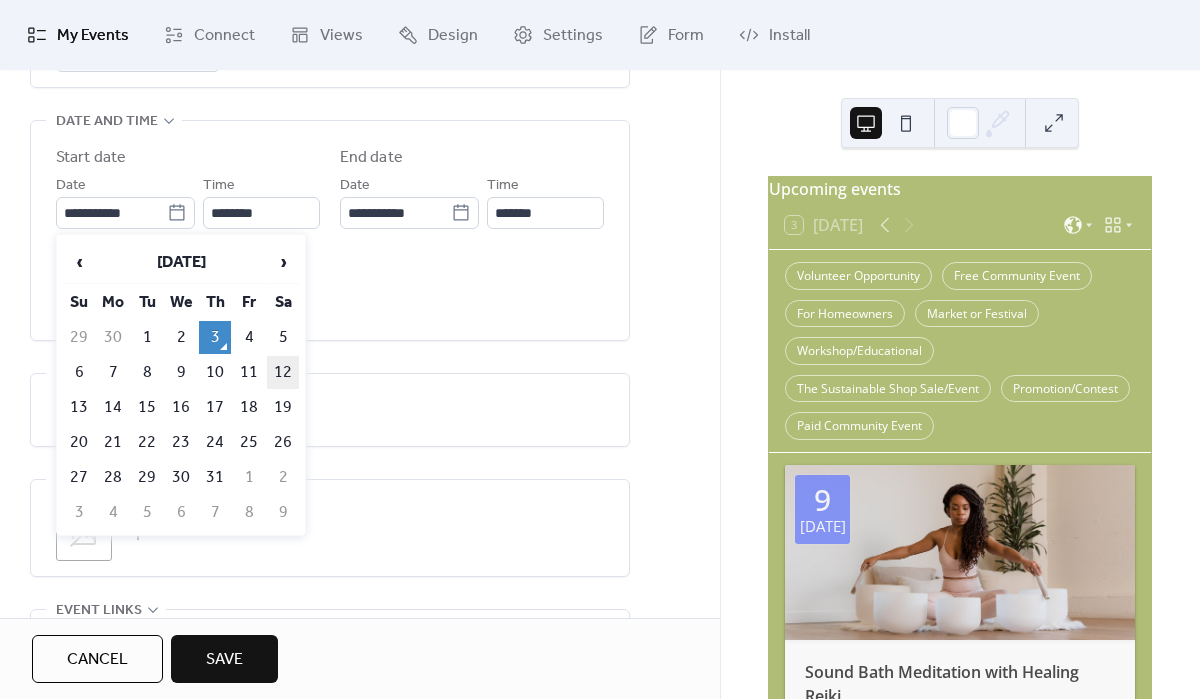 click on "12" at bounding box center [283, 372] 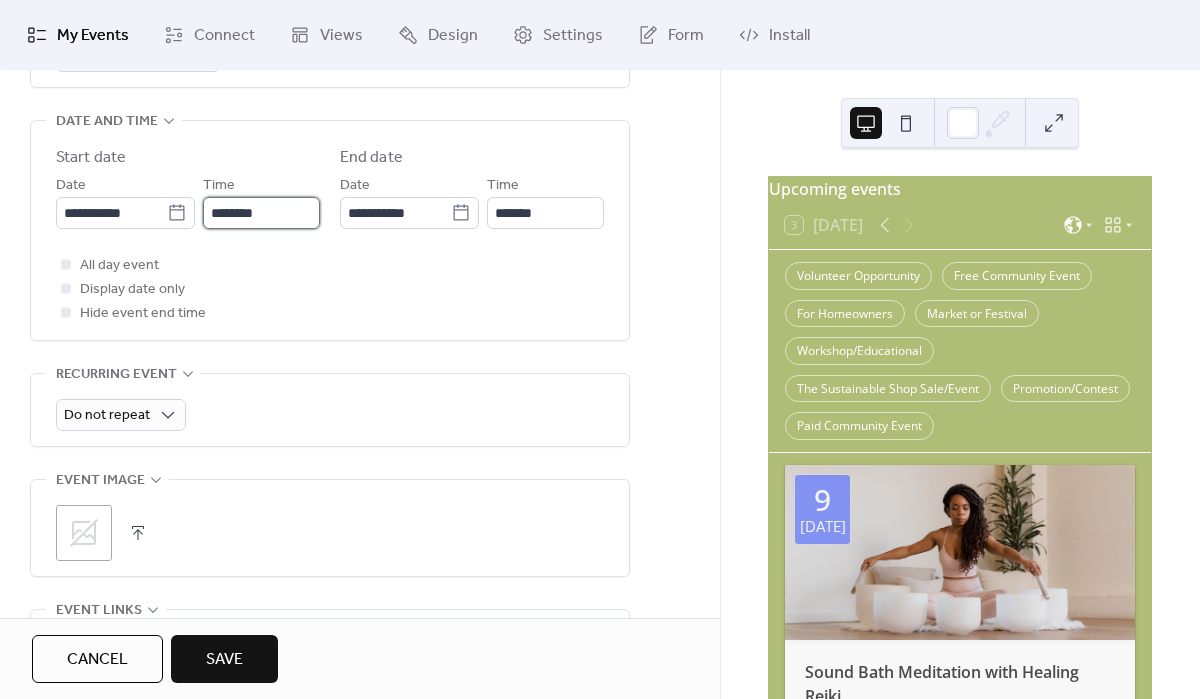click on "********" at bounding box center (261, 213) 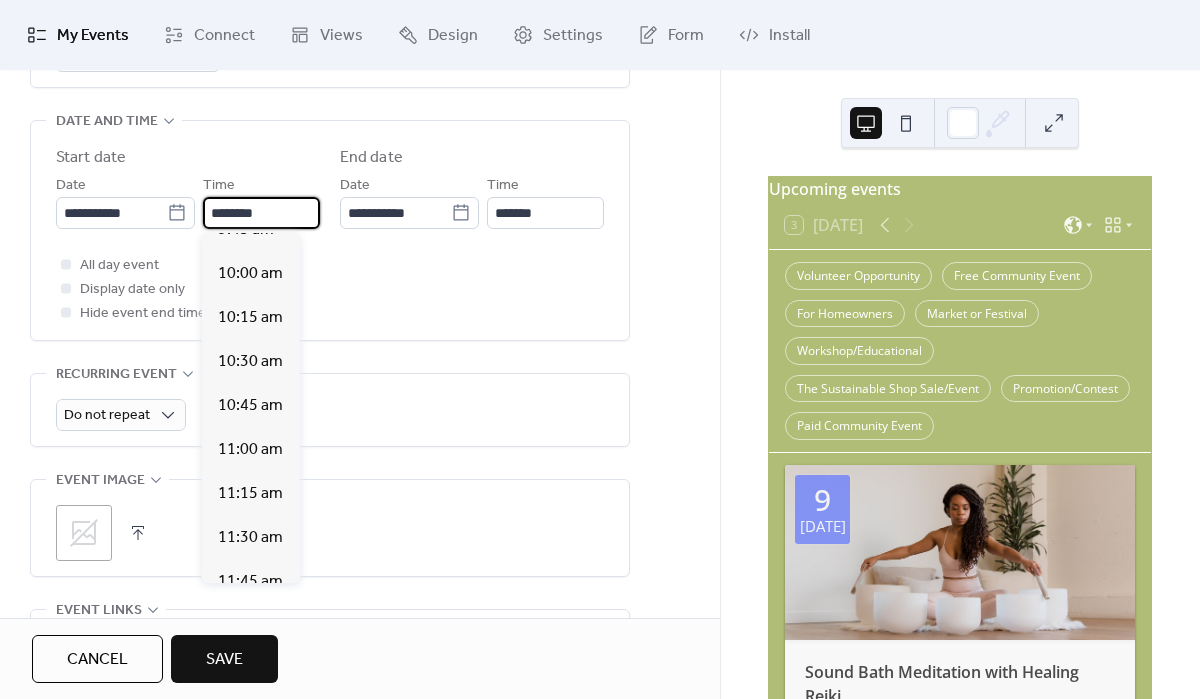 scroll, scrollTop: 1534, scrollLeft: 0, axis: vertical 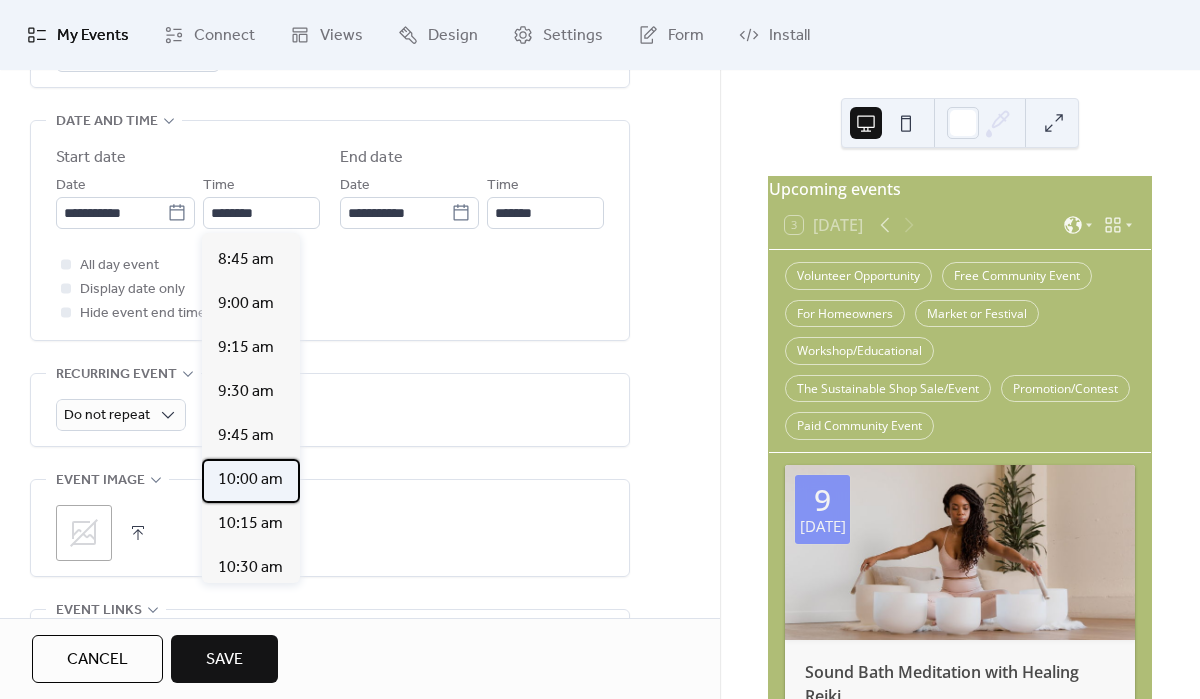 click on "10:00 am" at bounding box center [250, 480] 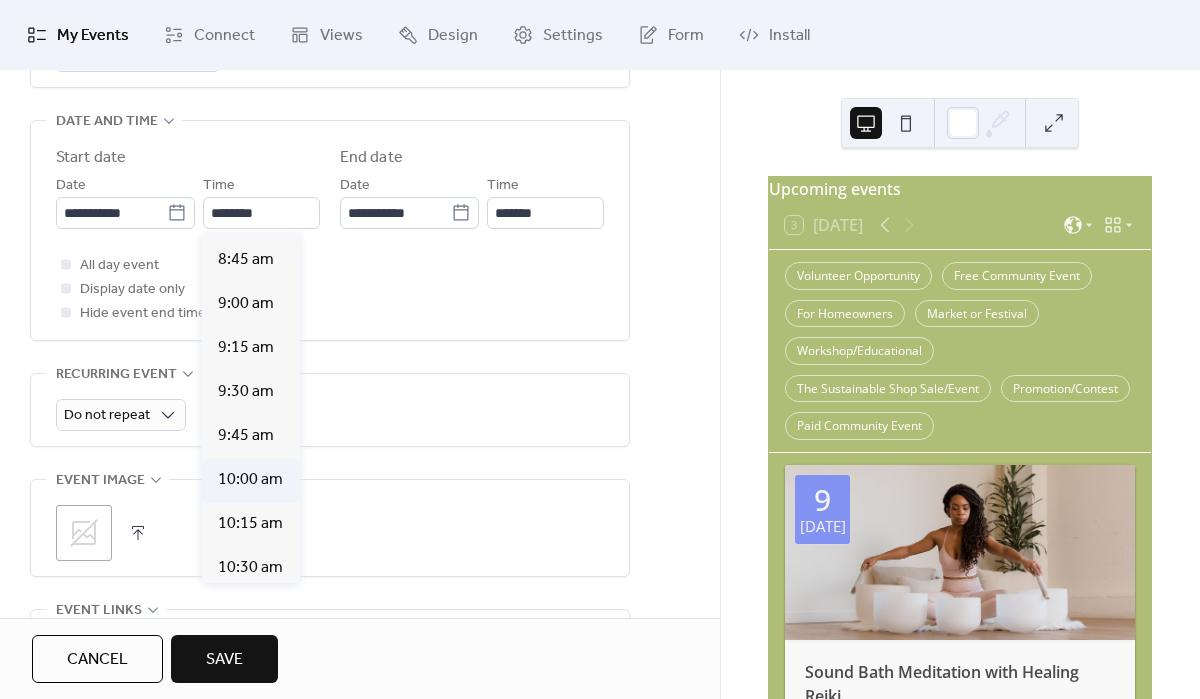 type on "********" 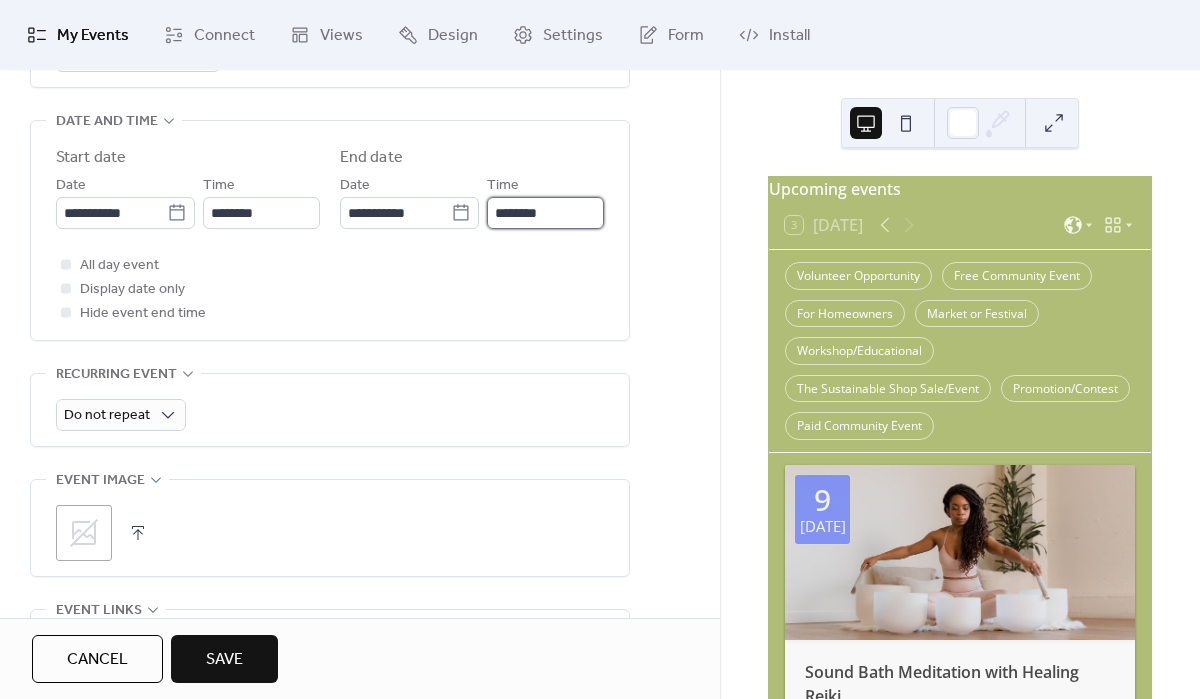 click on "********" at bounding box center [545, 213] 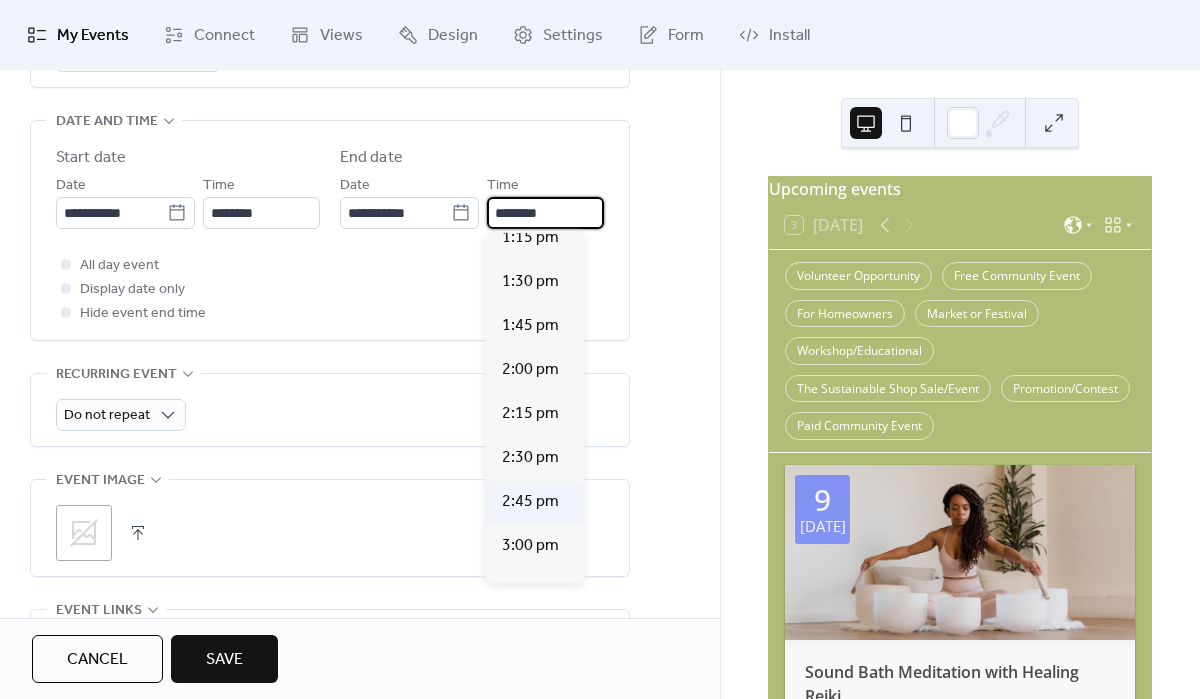 scroll, scrollTop: 548, scrollLeft: 0, axis: vertical 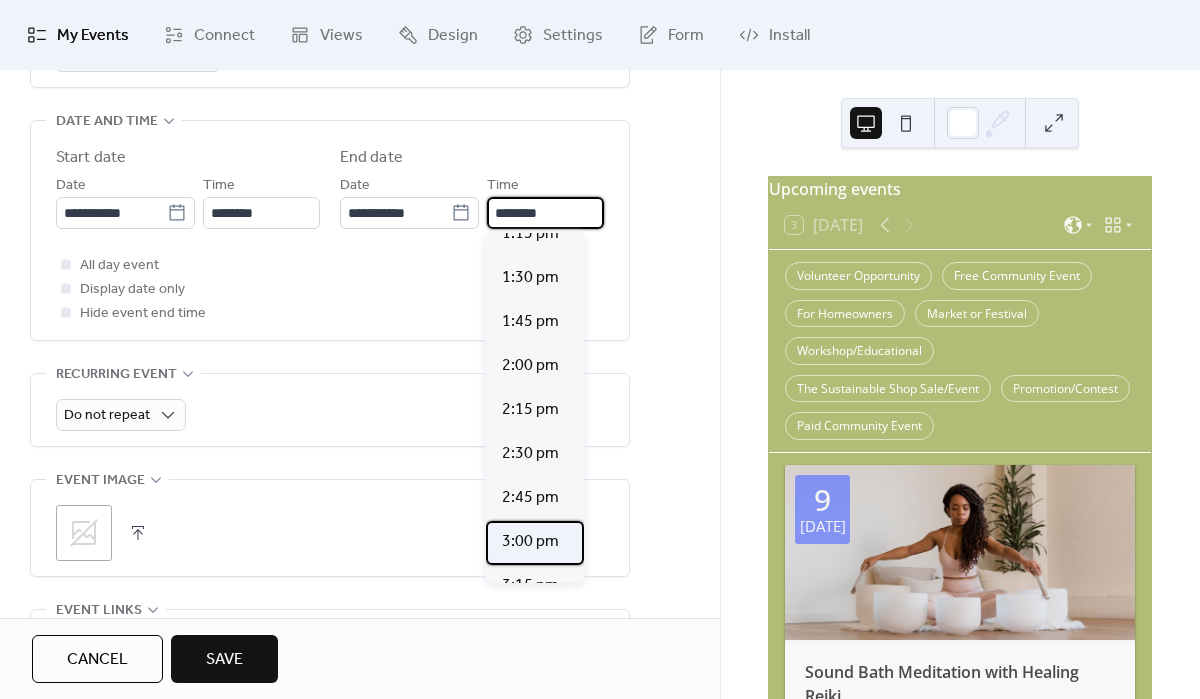 click on "3:00 pm" at bounding box center [530, 542] 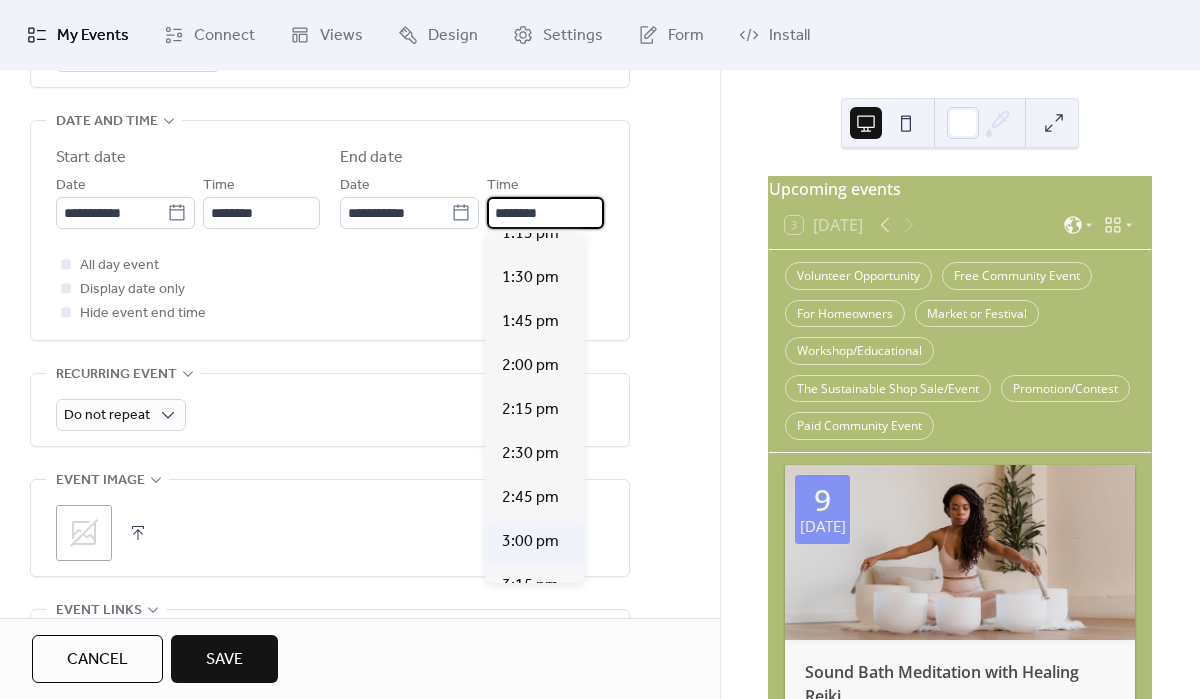 type on "*******" 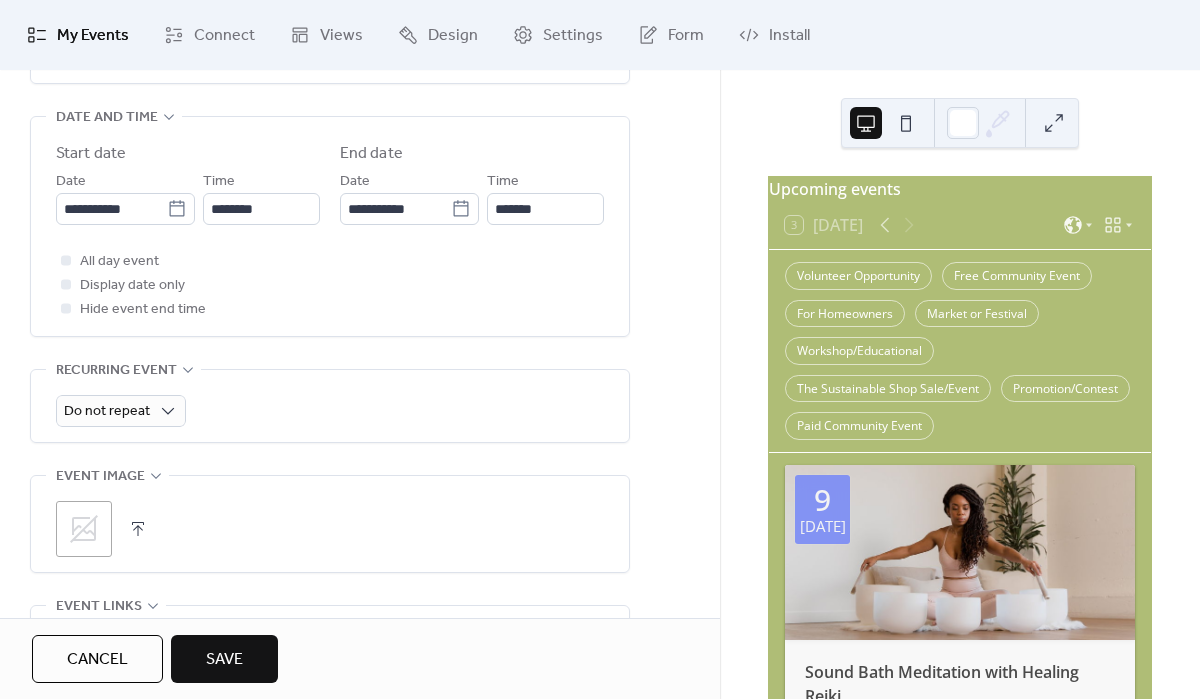 scroll, scrollTop: 1123, scrollLeft: 0, axis: vertical 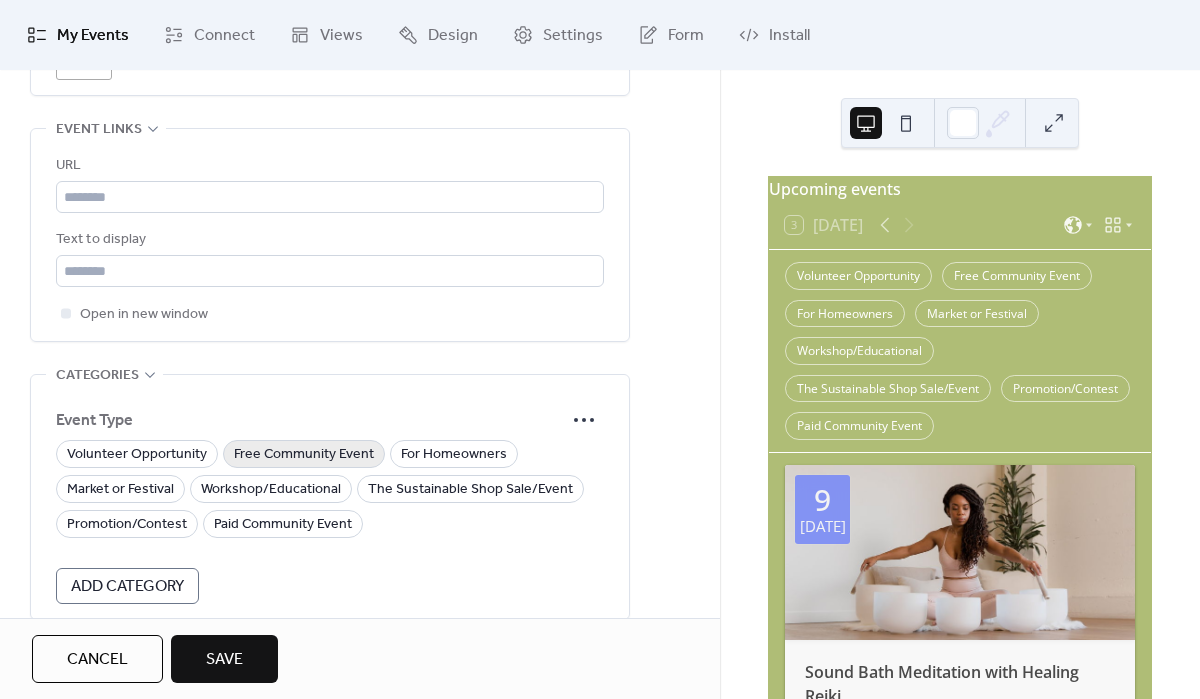 click on "Free Community Event" at bounding box center (304, 455) 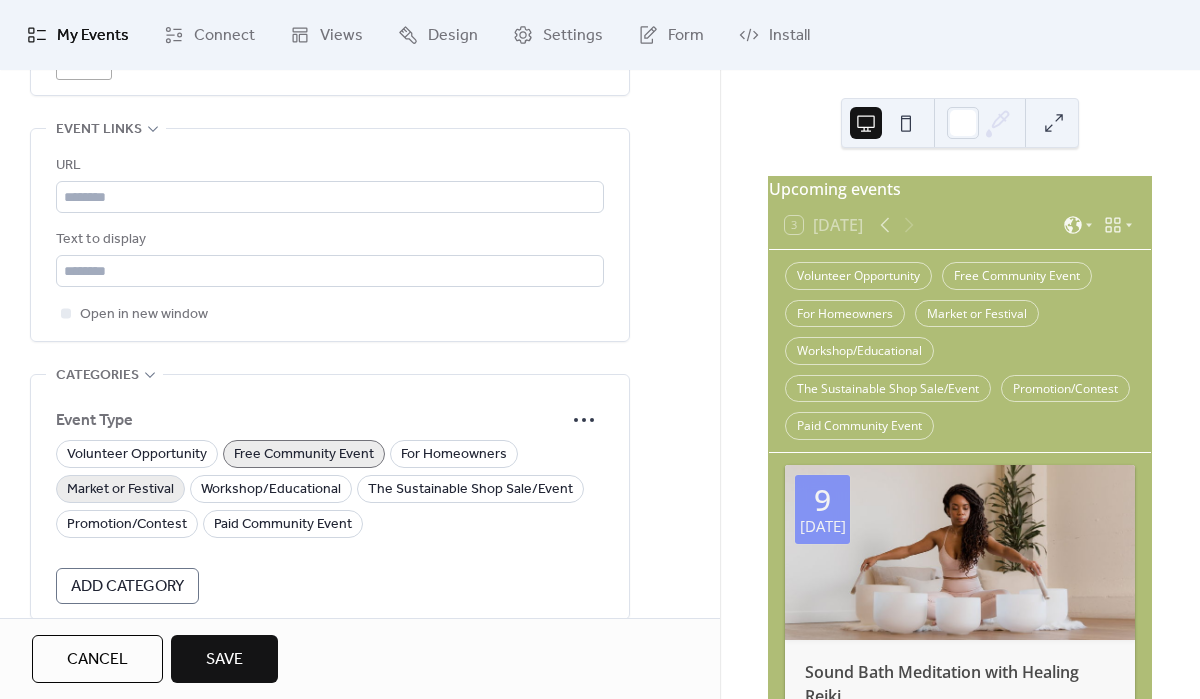 click on "Market or Festival" at bounding box center [120, 490] 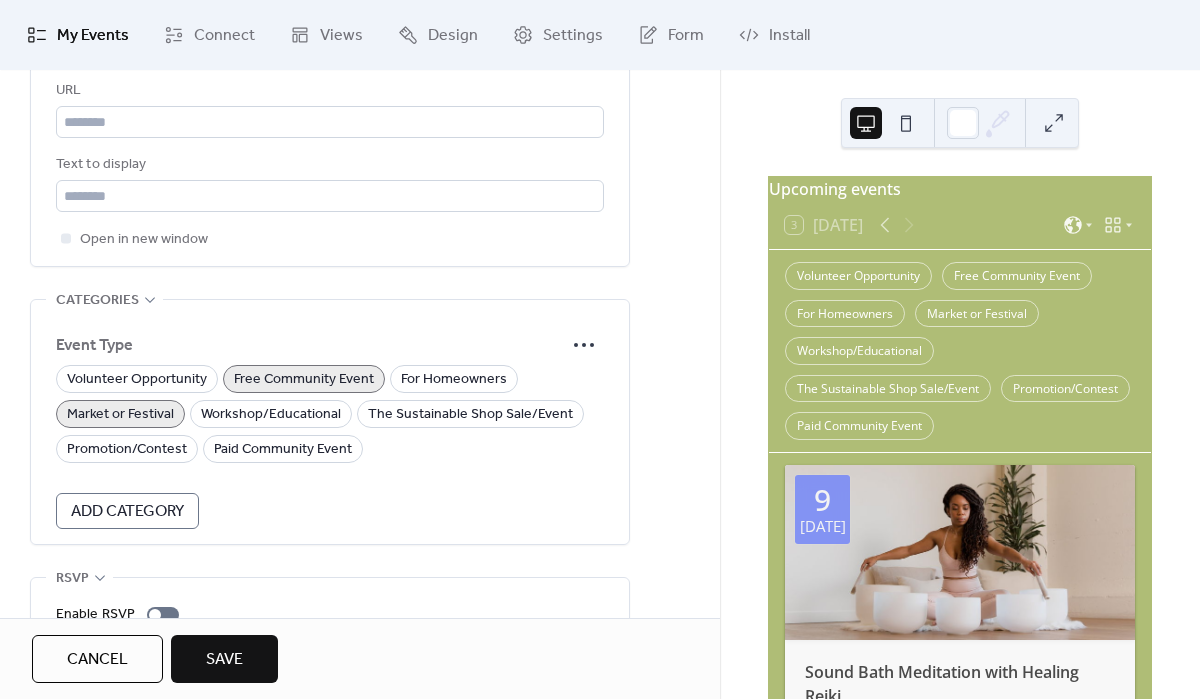 scroll, scrollTop: 806, scrollLeft: 0, axis: vertical 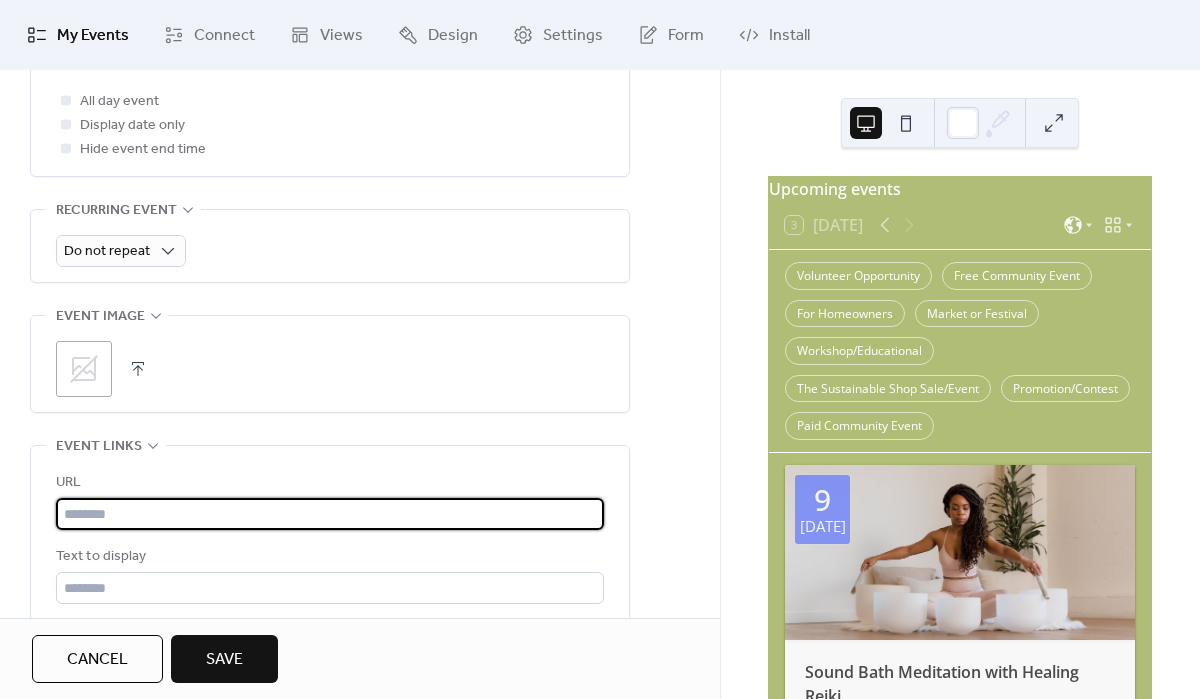 click at bounding box center (330, 514) 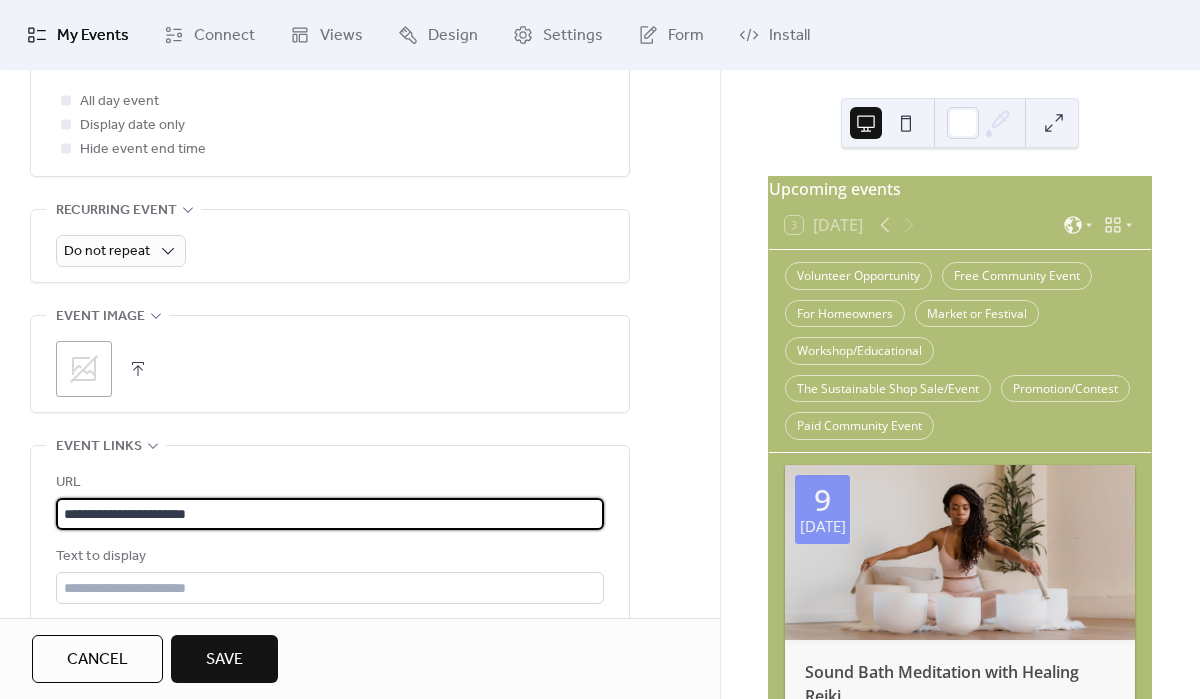 type on "**********" 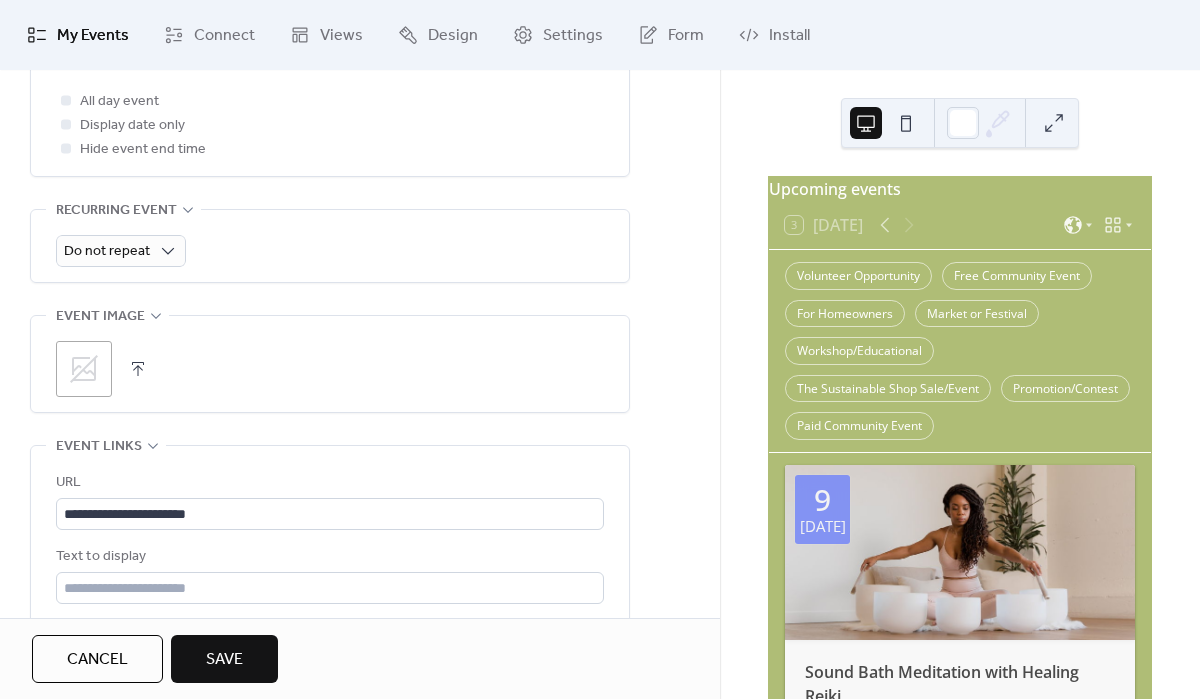 click on ";" at bounding box center (330, 369) 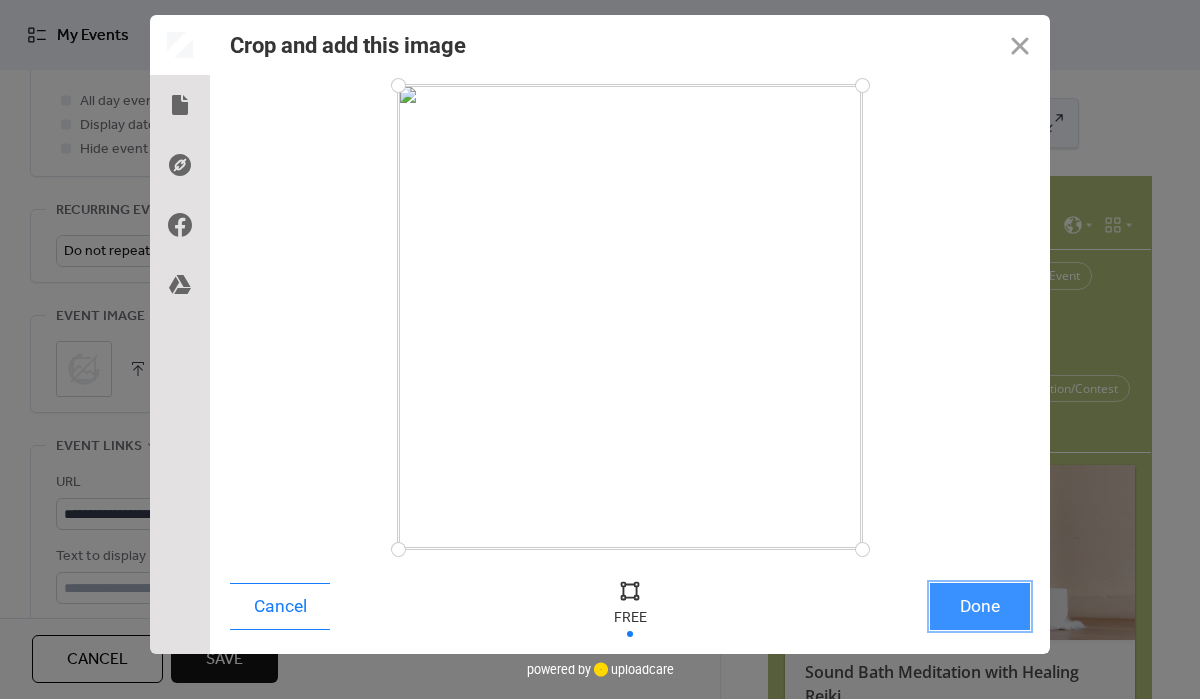 click on "Done" at bounding box center [980, 606] 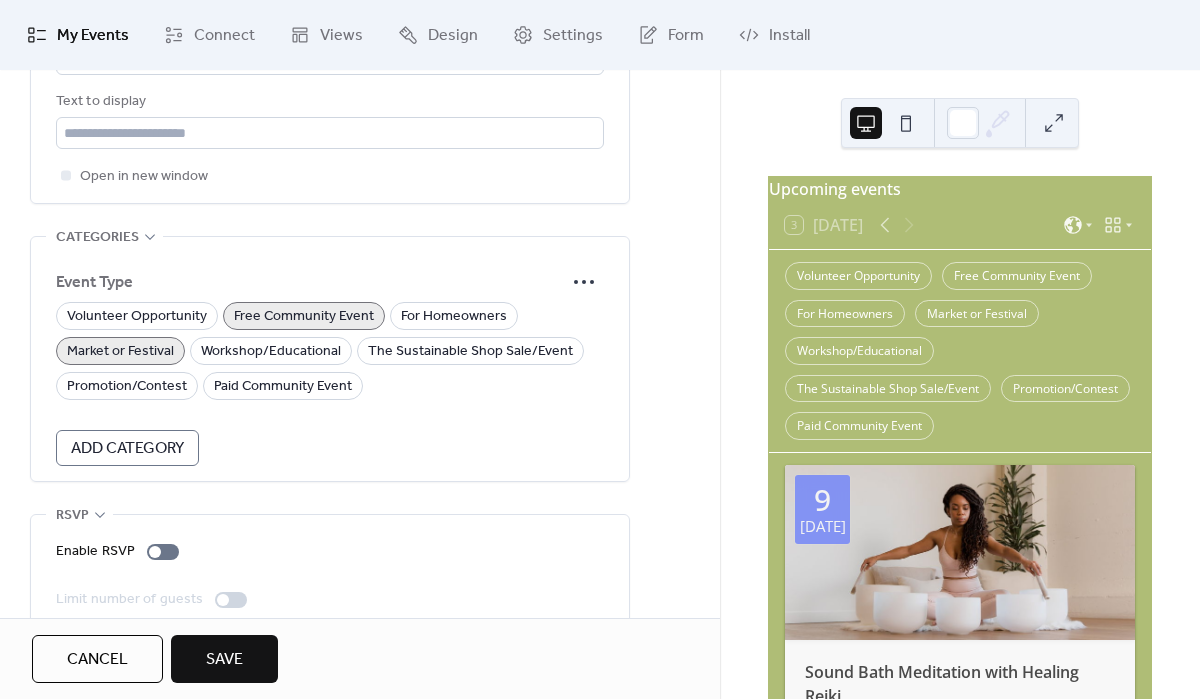 scroll, scrollTop: 1293, scrollLeft: 0, axis: vertical 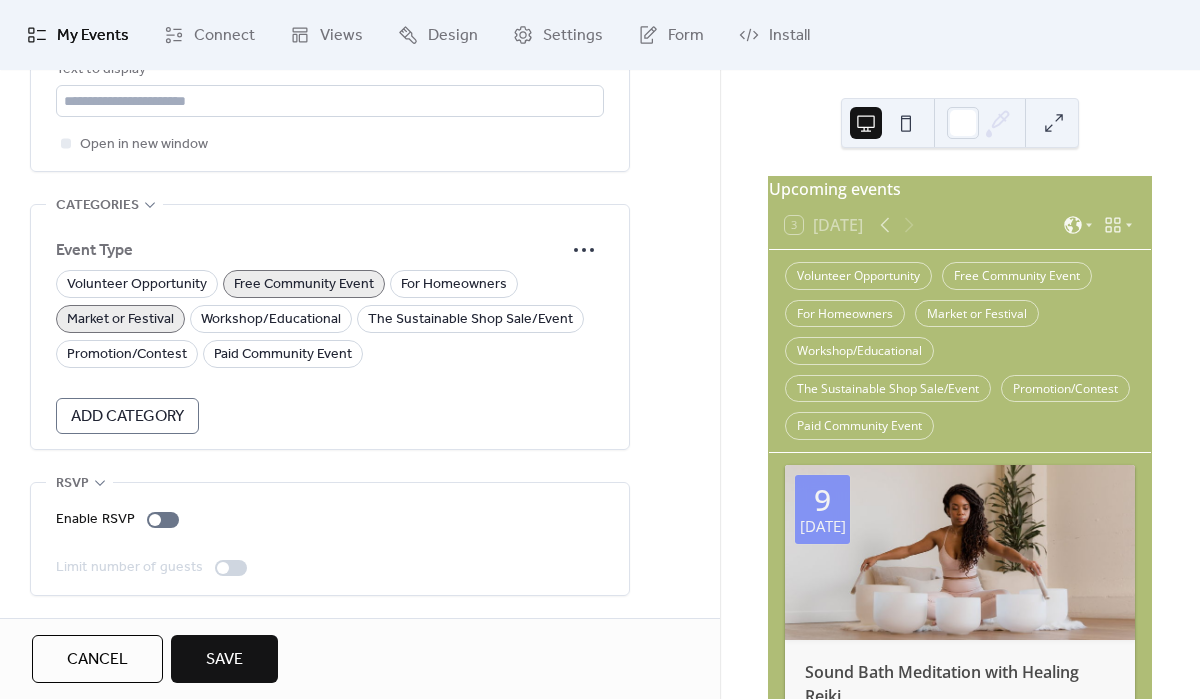 click on "Save" at bounding box center (224, 659) 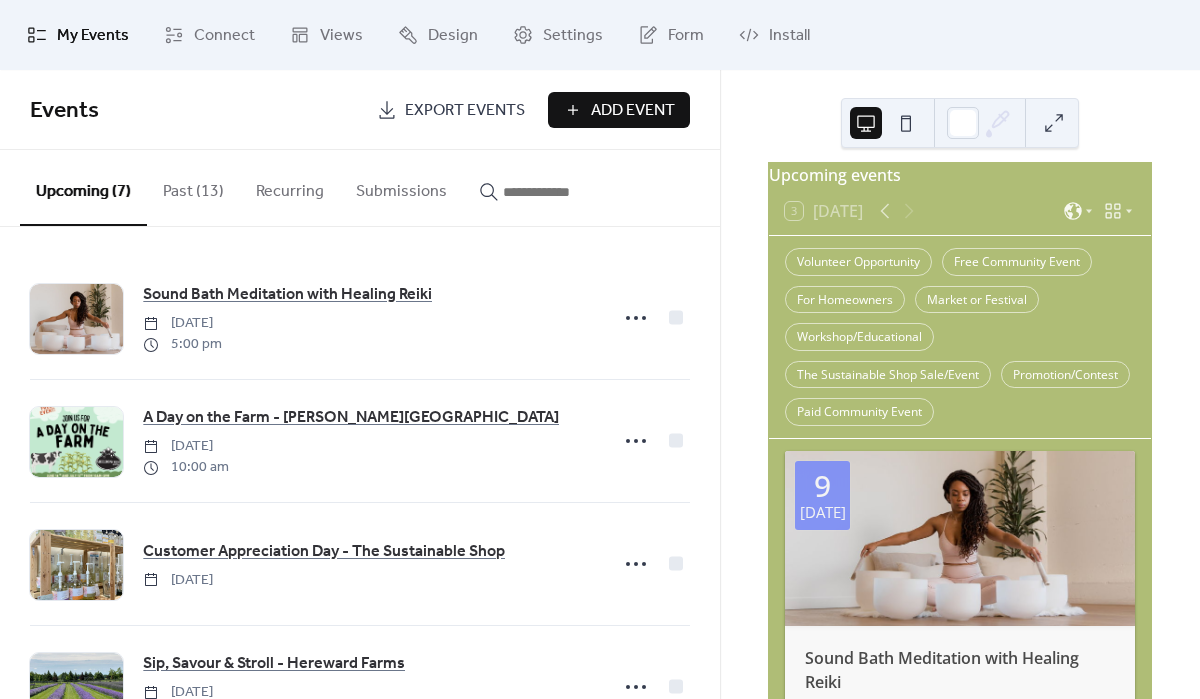 scroll, scrollTop: 0, scrollLeft: 0, axis: both 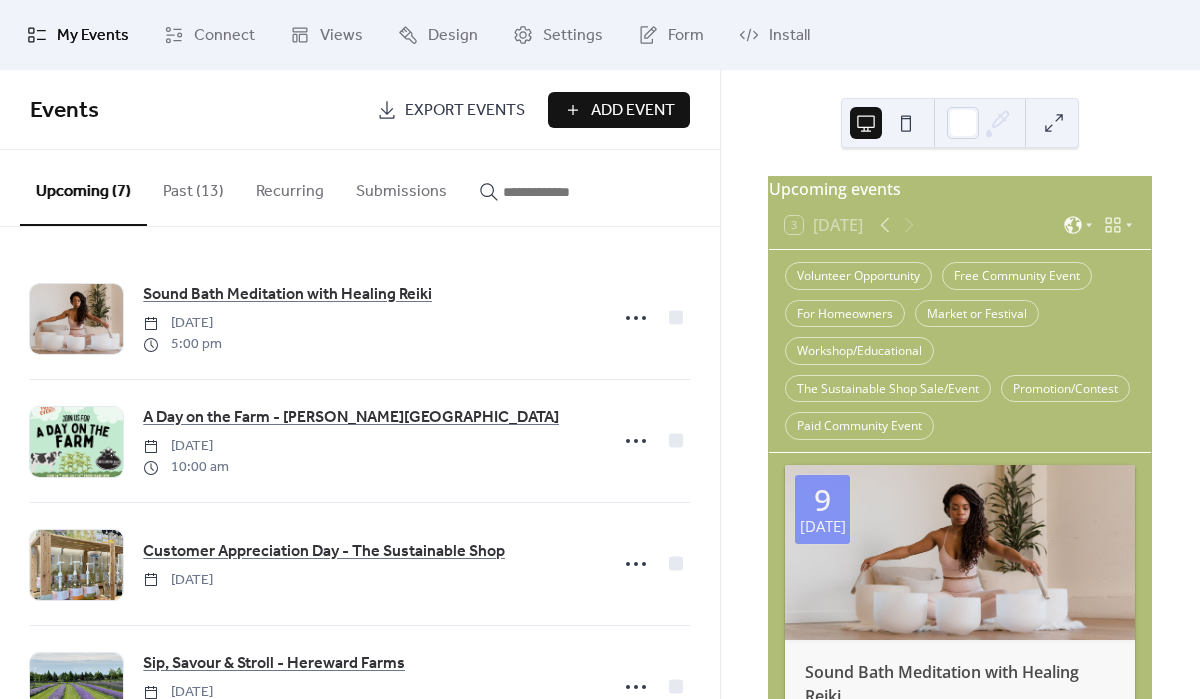 click on "Add Event" at bounding box center (633, 111) 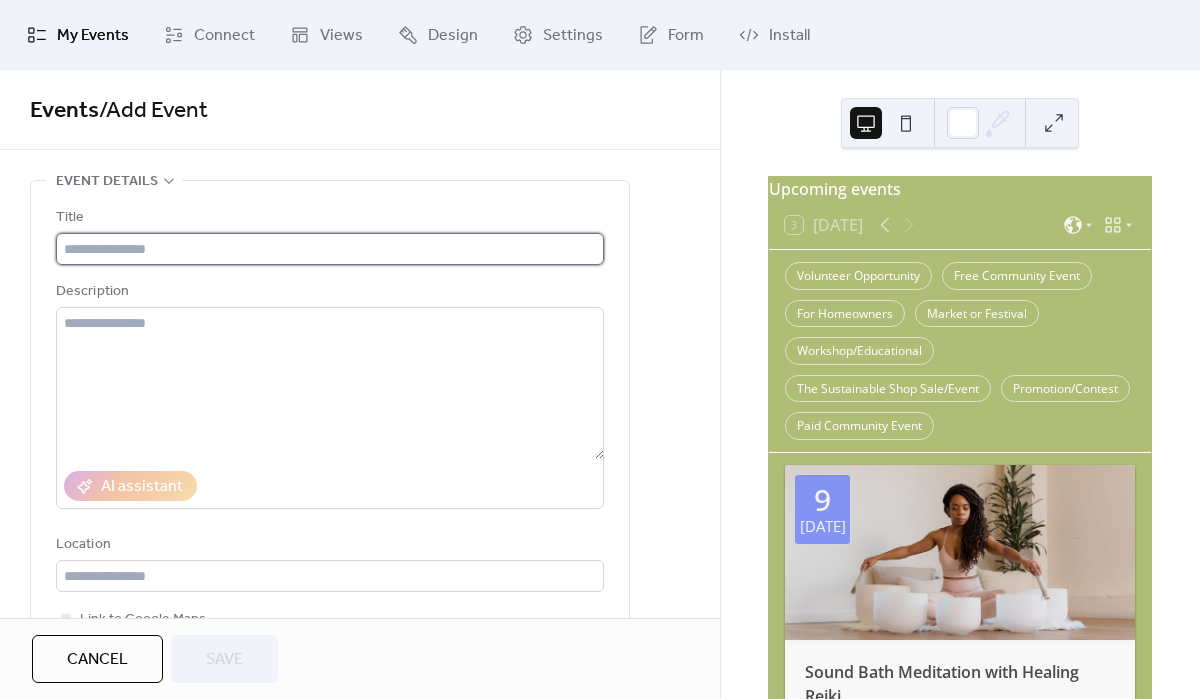 click at bounding box center [330, 249] 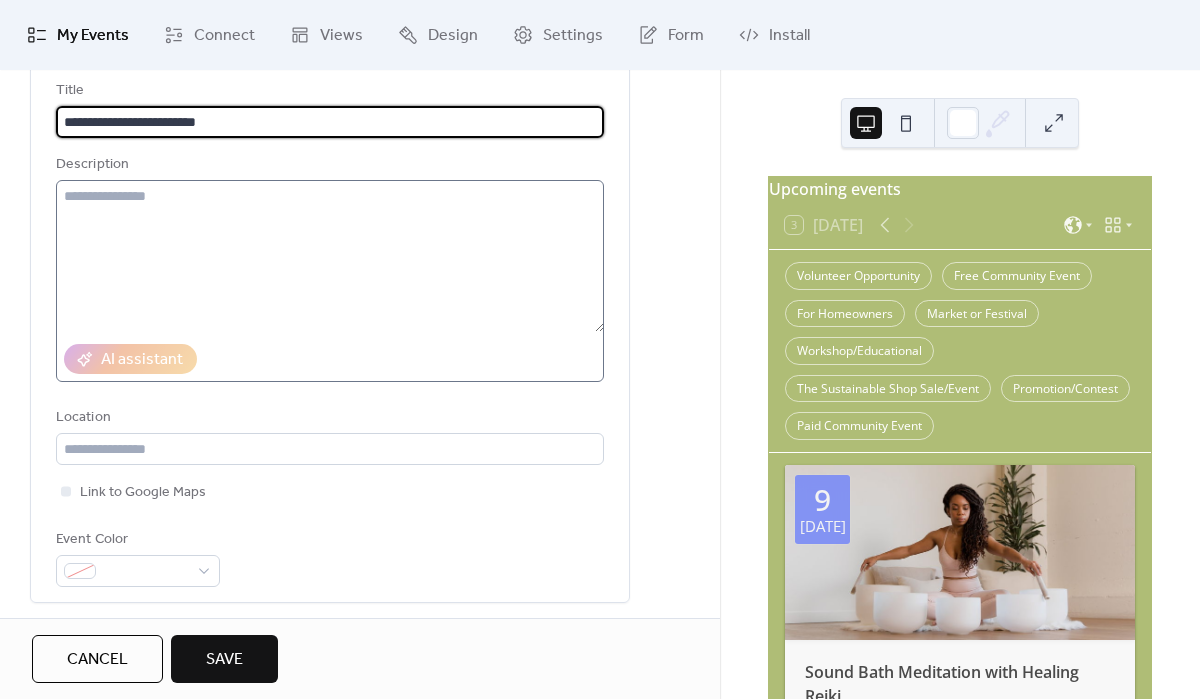 scroll, scrollTop: 174, scrollLeft: 0, axis: vertical 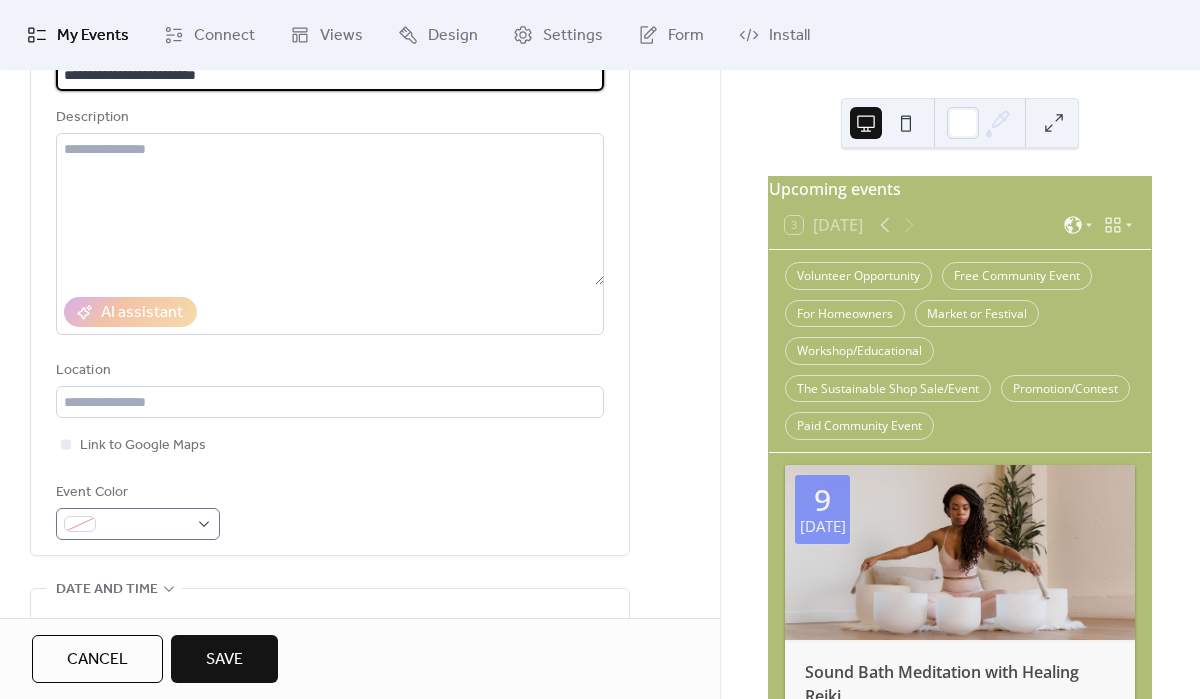 type on "**********" 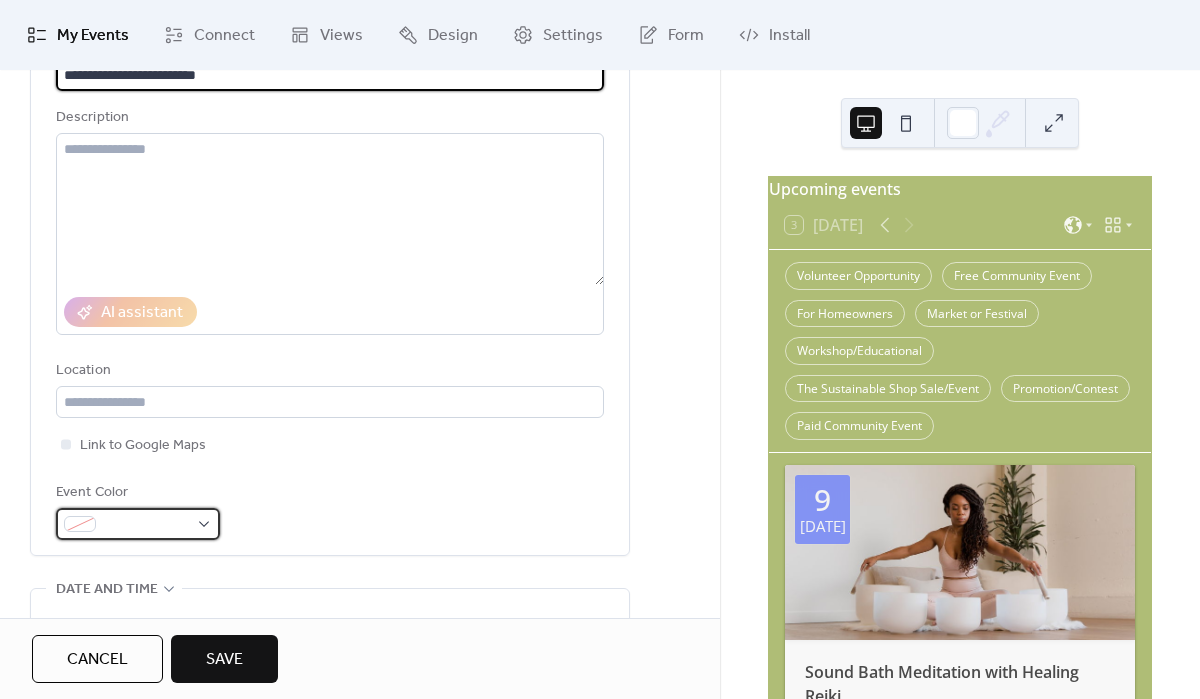 click at bounding box center (146, 525) 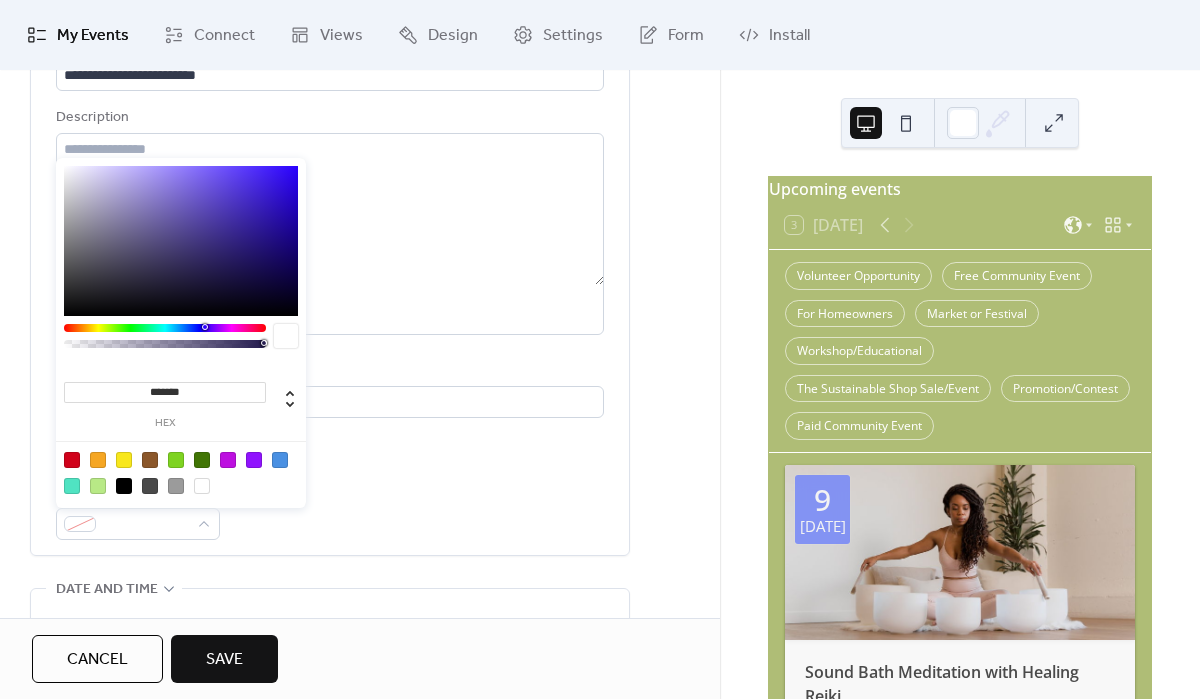 click at bounding box center (98, 486) 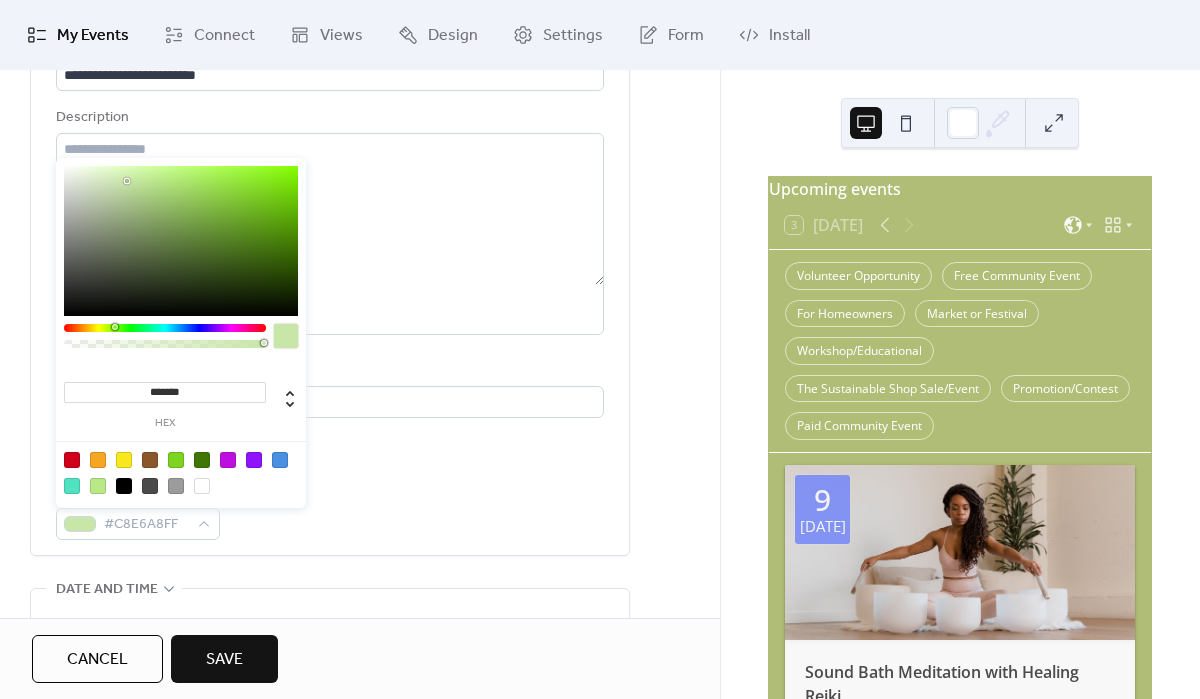 type on "*******" 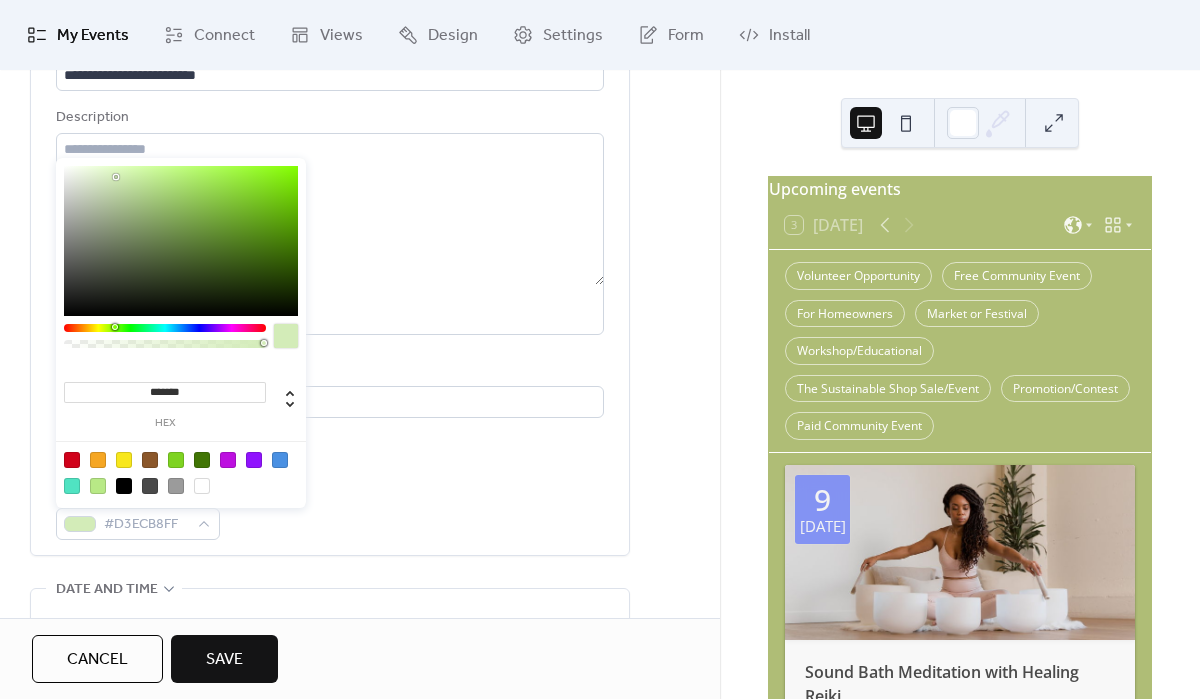 drag, startPoint x: 146, startPoint y: 190, endPoint x: 116, endPoint y: 177, distance: 32.695564 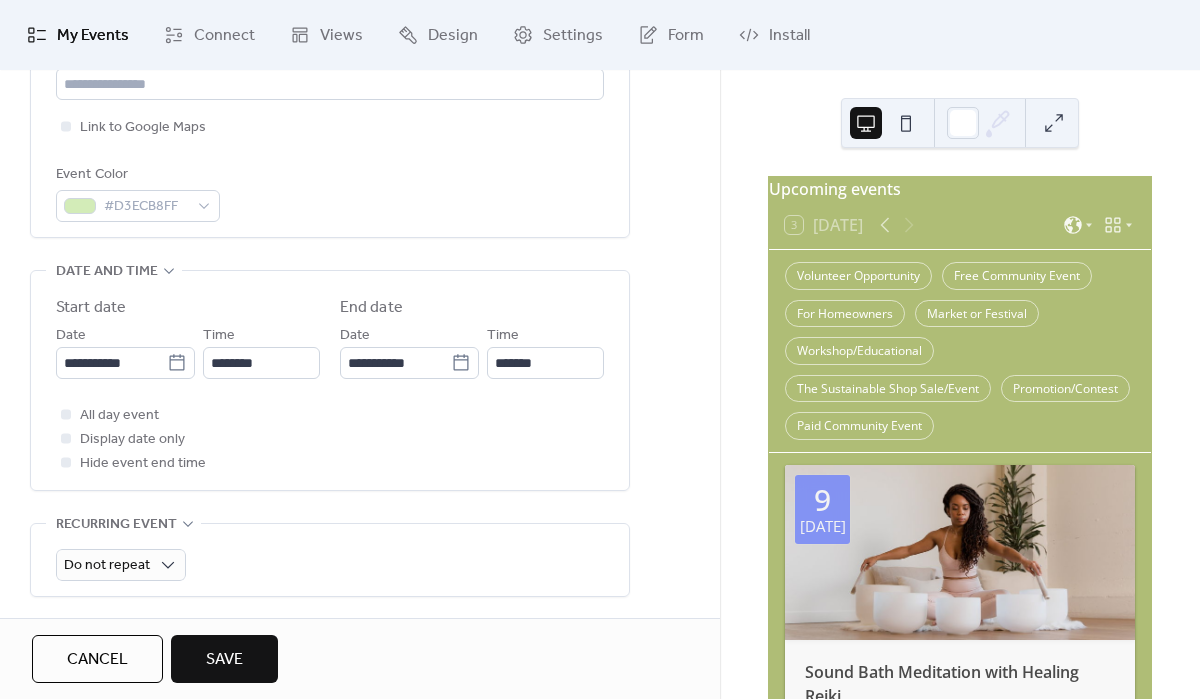 scroll, scrollTop: 690, scrollLeft: 0, axis: vertical 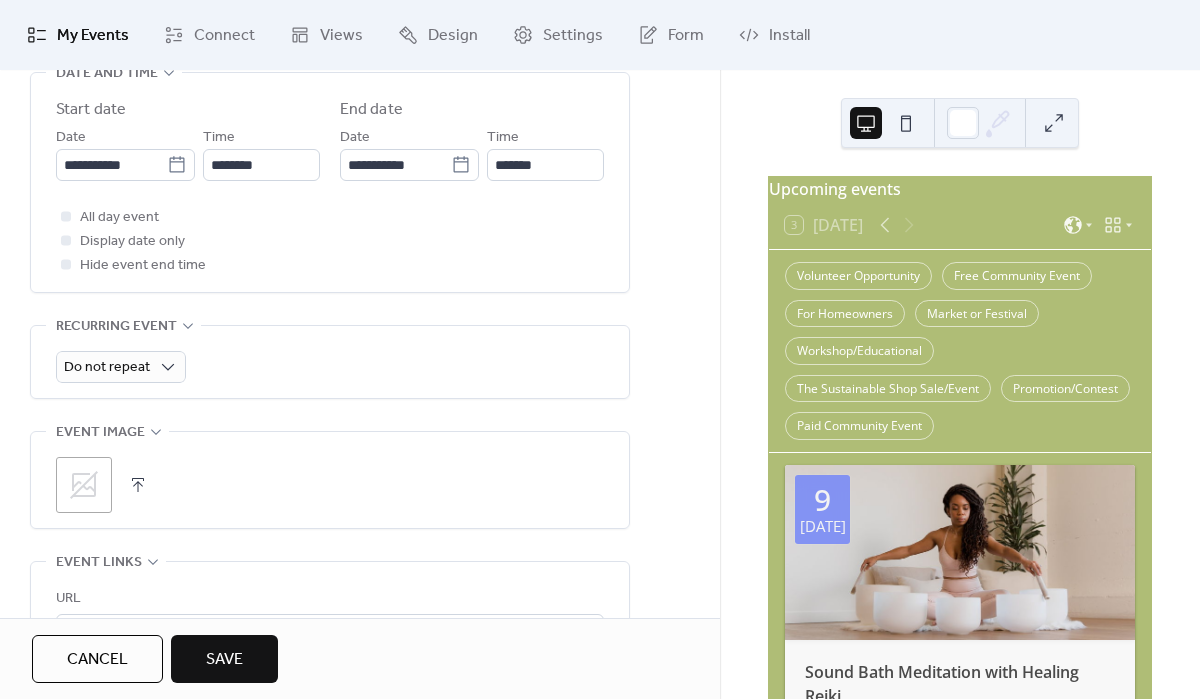 click 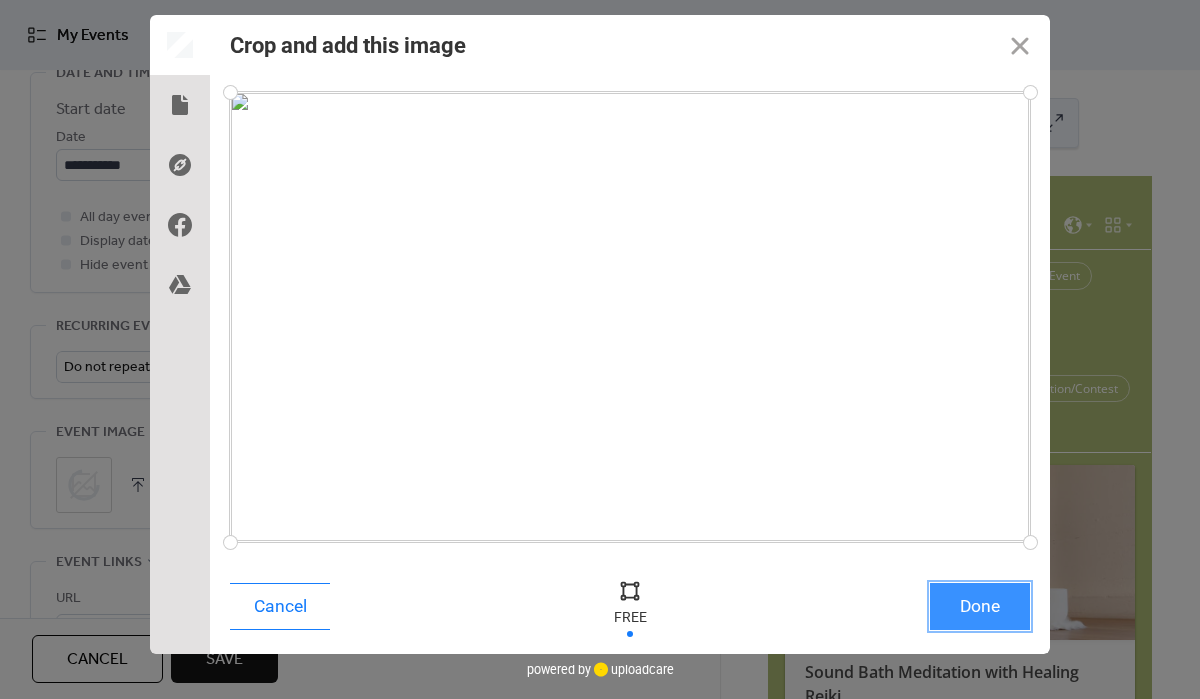 click on "Done" at bounding box center [980, 606] 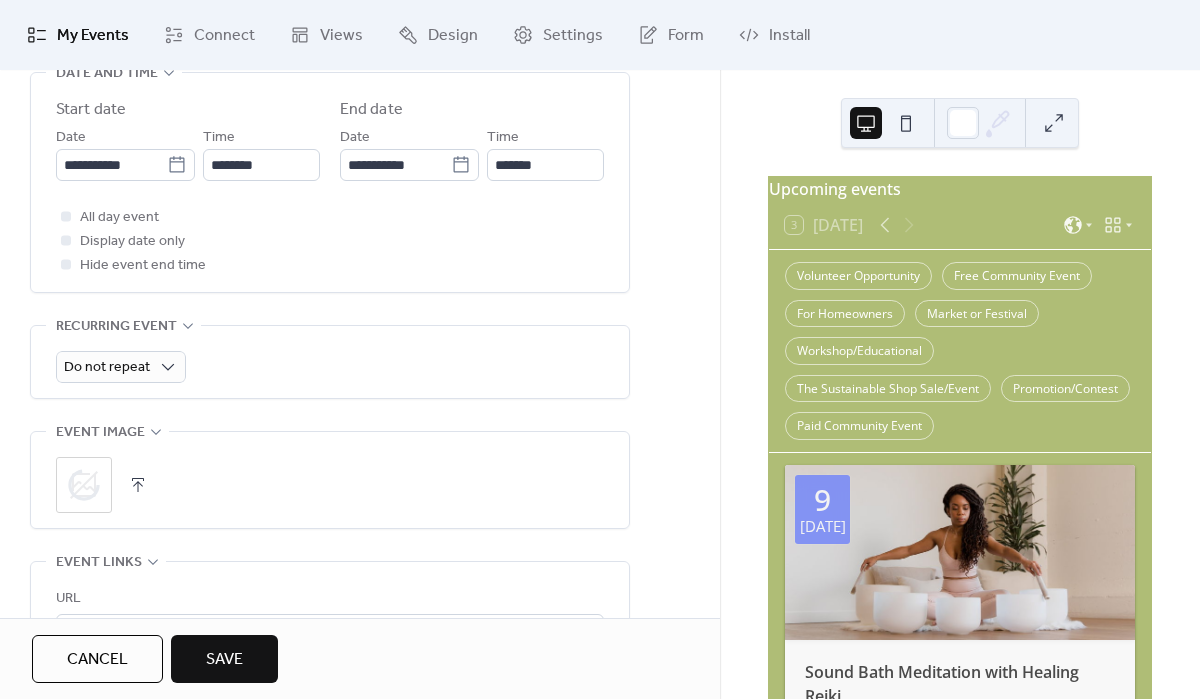 scroll, scrollTop: 1217, scrollLeft: 0, axis: vertical 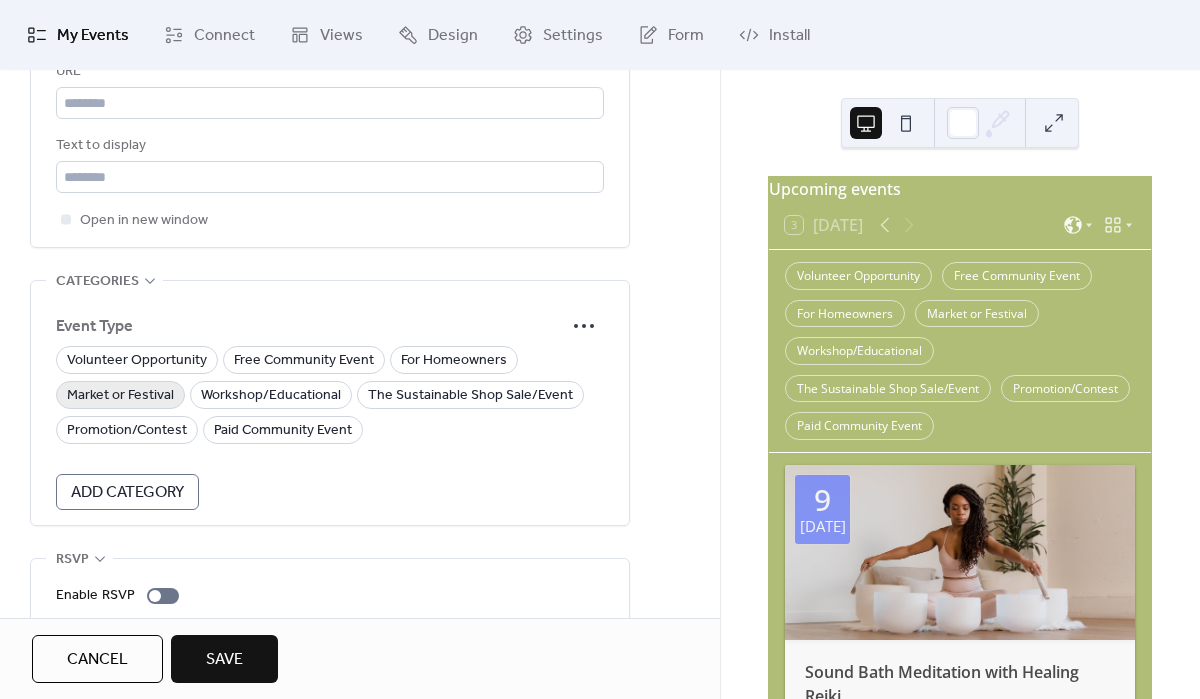 click on "Market or Festival" at bounding box center [120, 396] 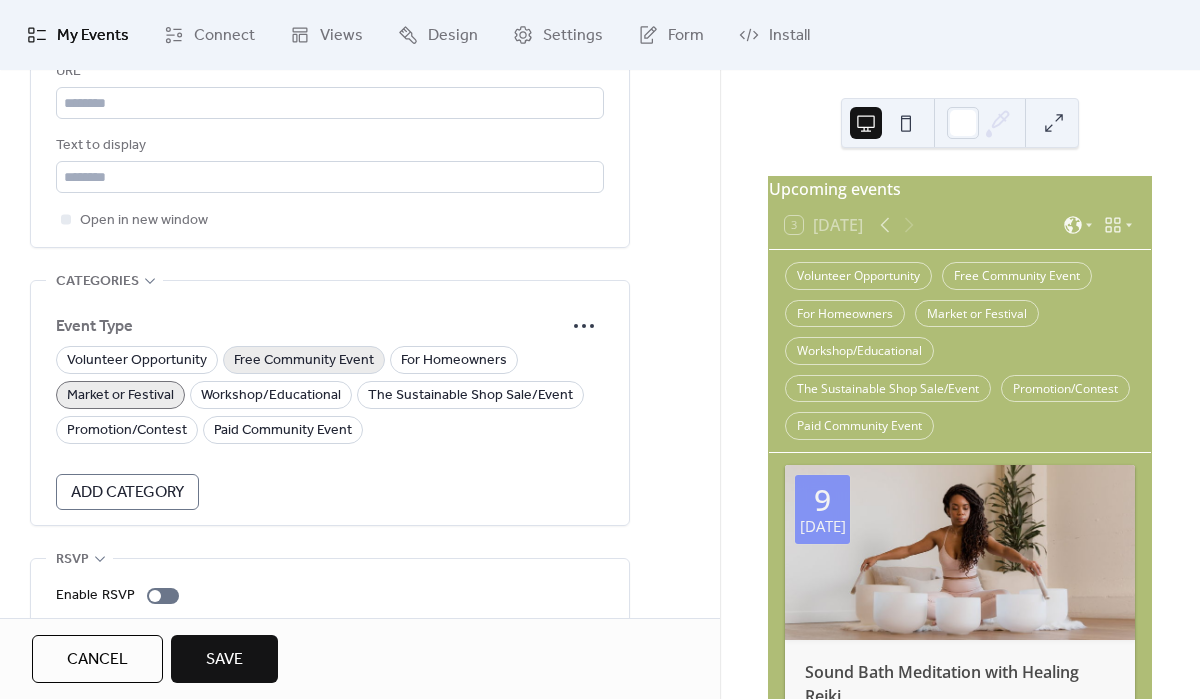 click on "Free Community Event" at bounding box center [304, 361] 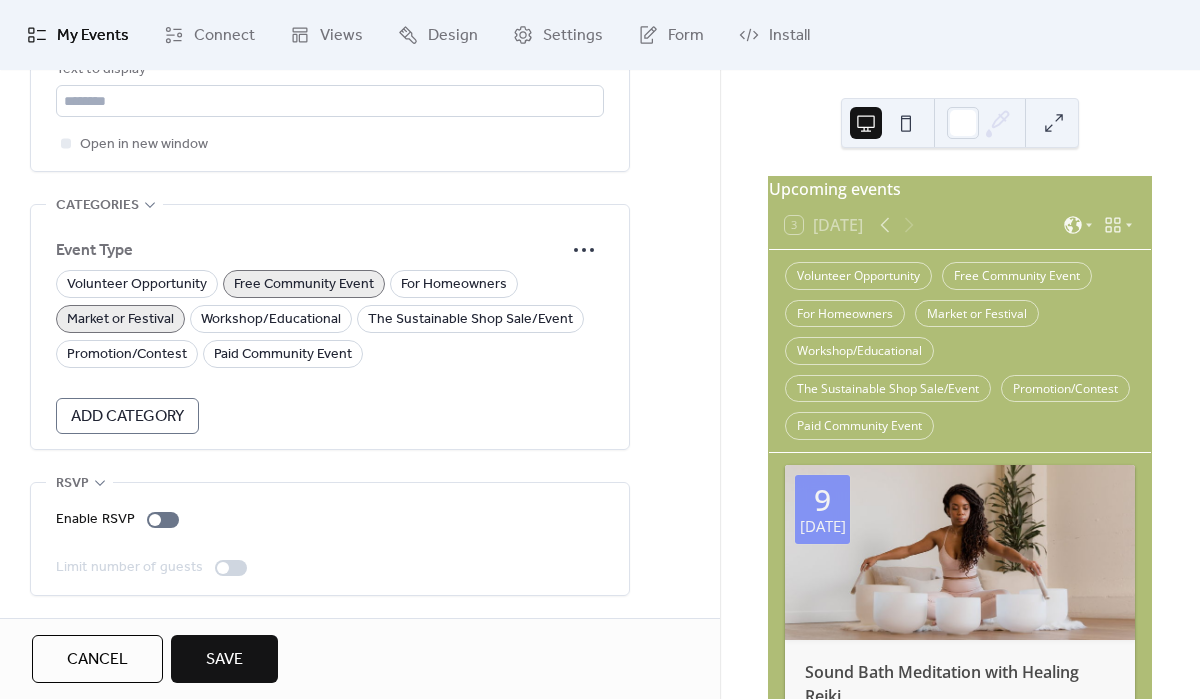 scroll, scrollTop: 744, scrollLeft: 0, axis: vertical 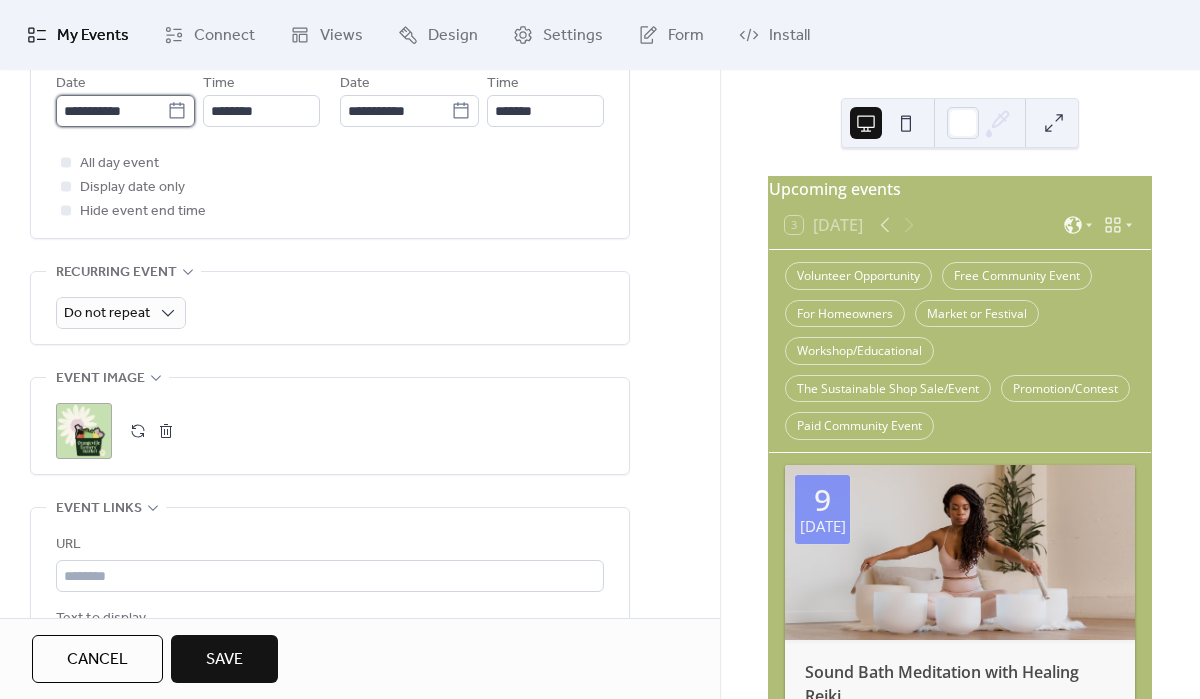 click on "**********" at bounding box center (111, 111) 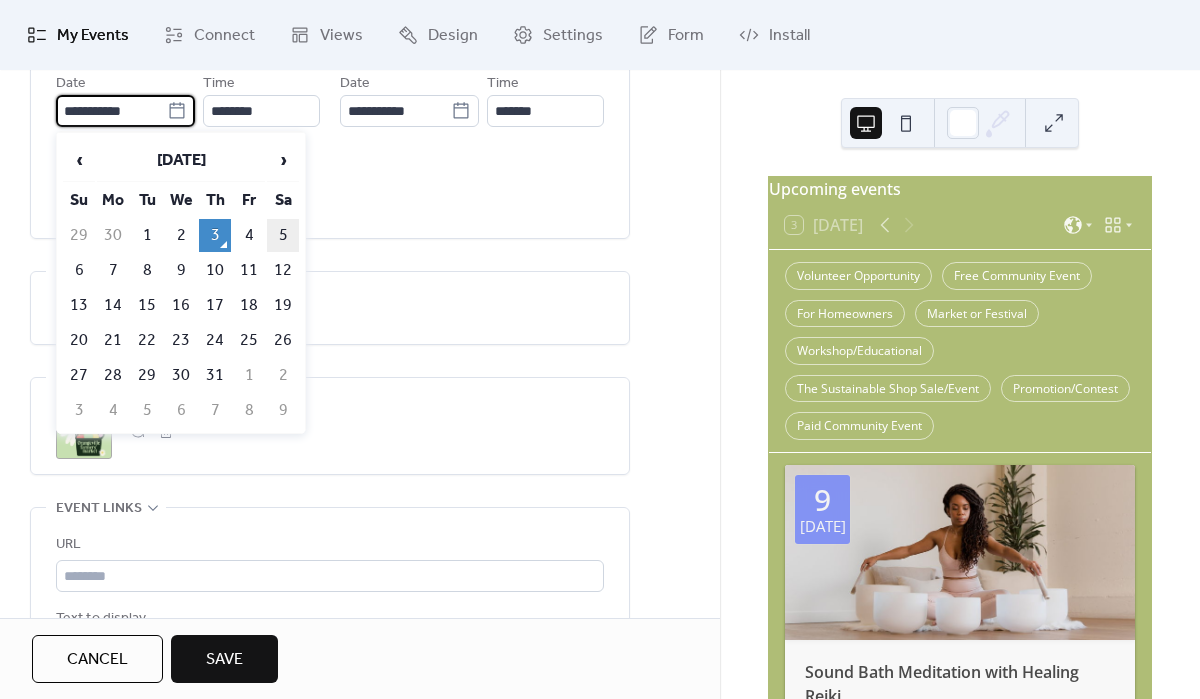 click on "5" at bounding box center [283, 235] 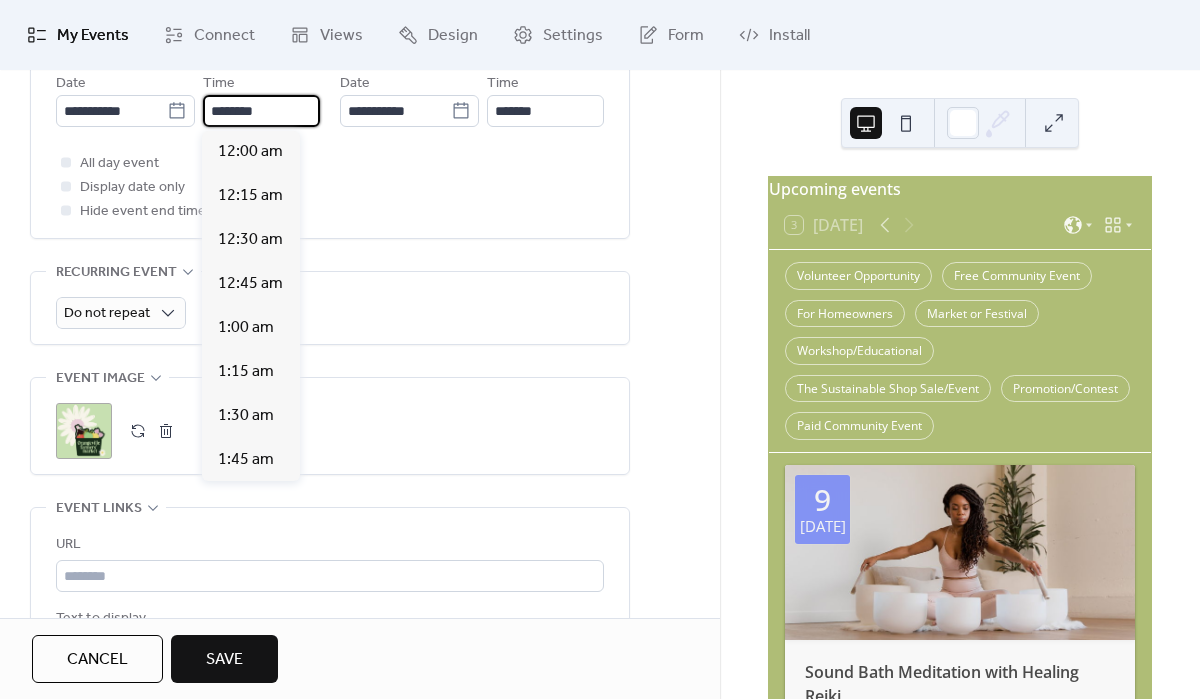 click on "********" at bounding box center (261, 111) 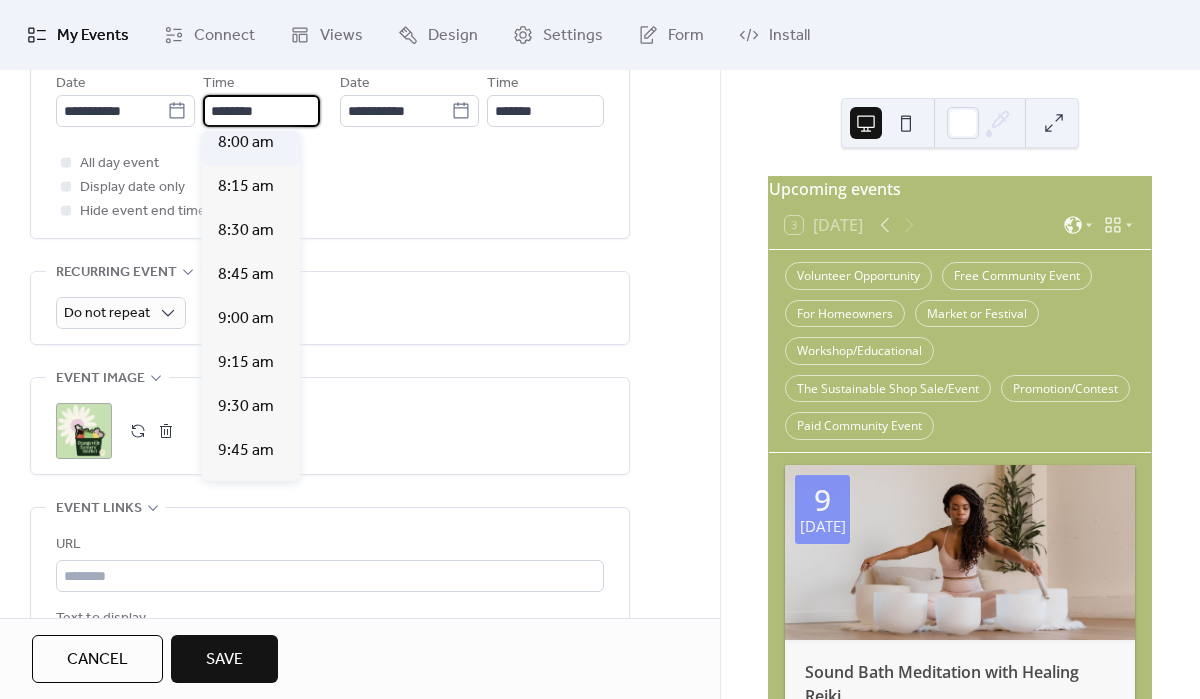 scroll, scrollTop: 1378, scrollLeft: 0, axis: vertical 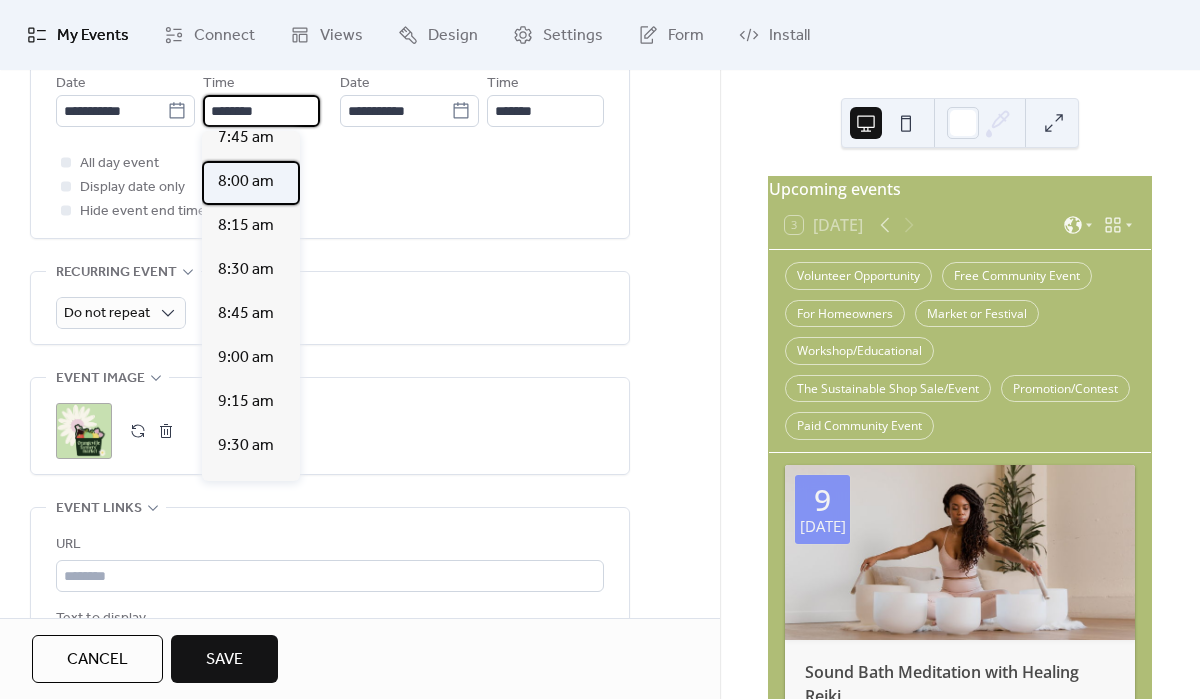 click on "8:00 am" at bounding box center (246, 182) 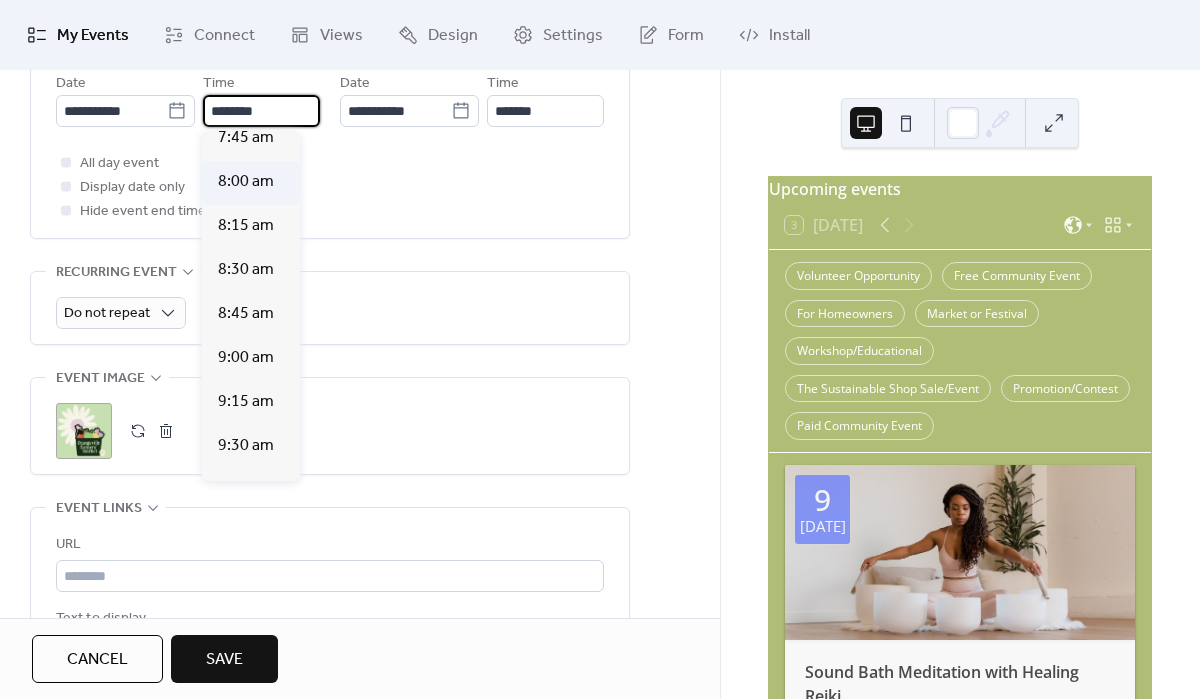 type on "*******" 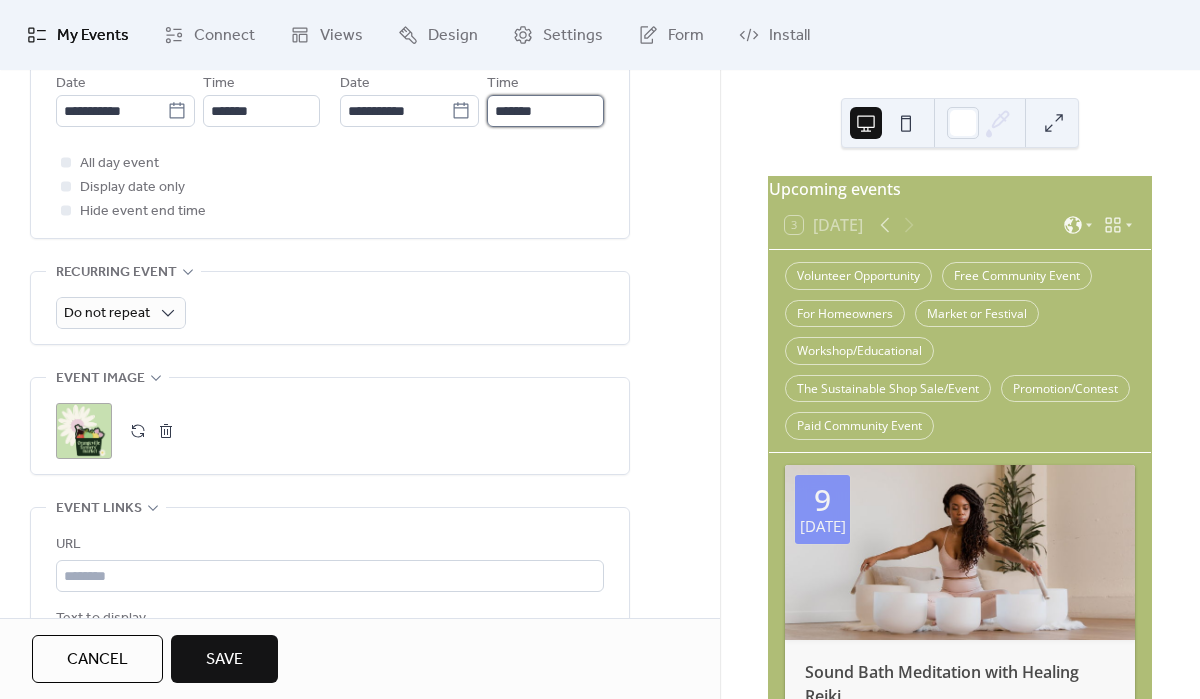 click on "*******" at bounding box center (545, 111) 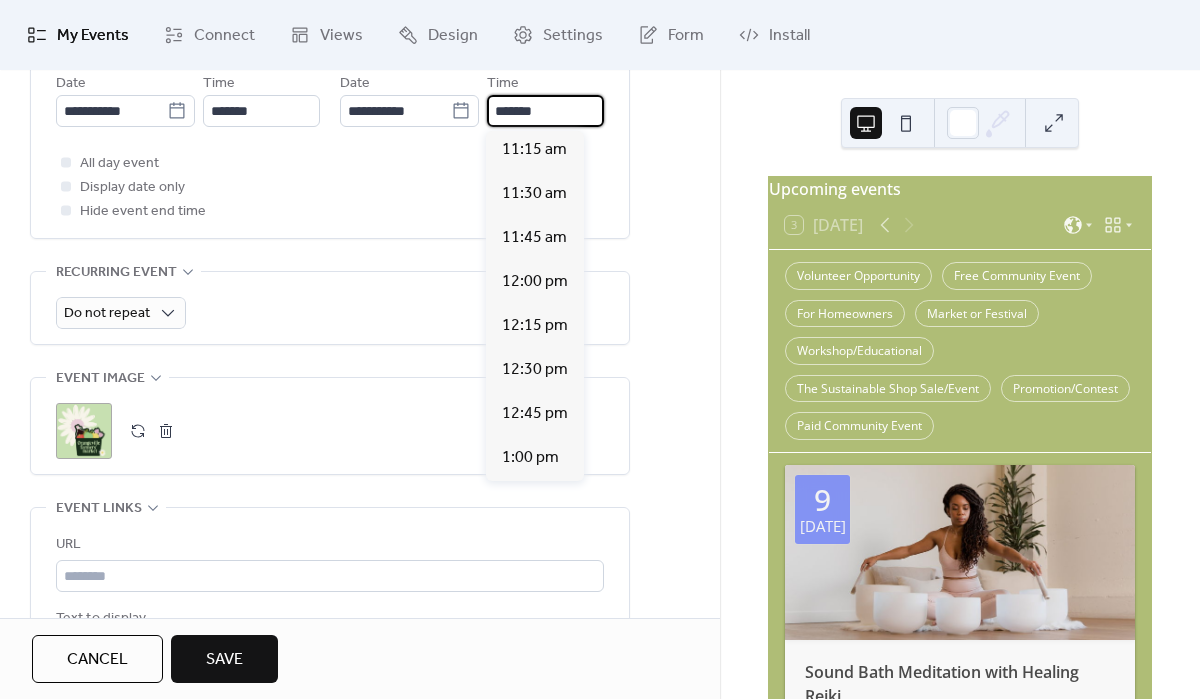 scroll, scrollTop: 649, scrollLeft: 0, axis: vertical 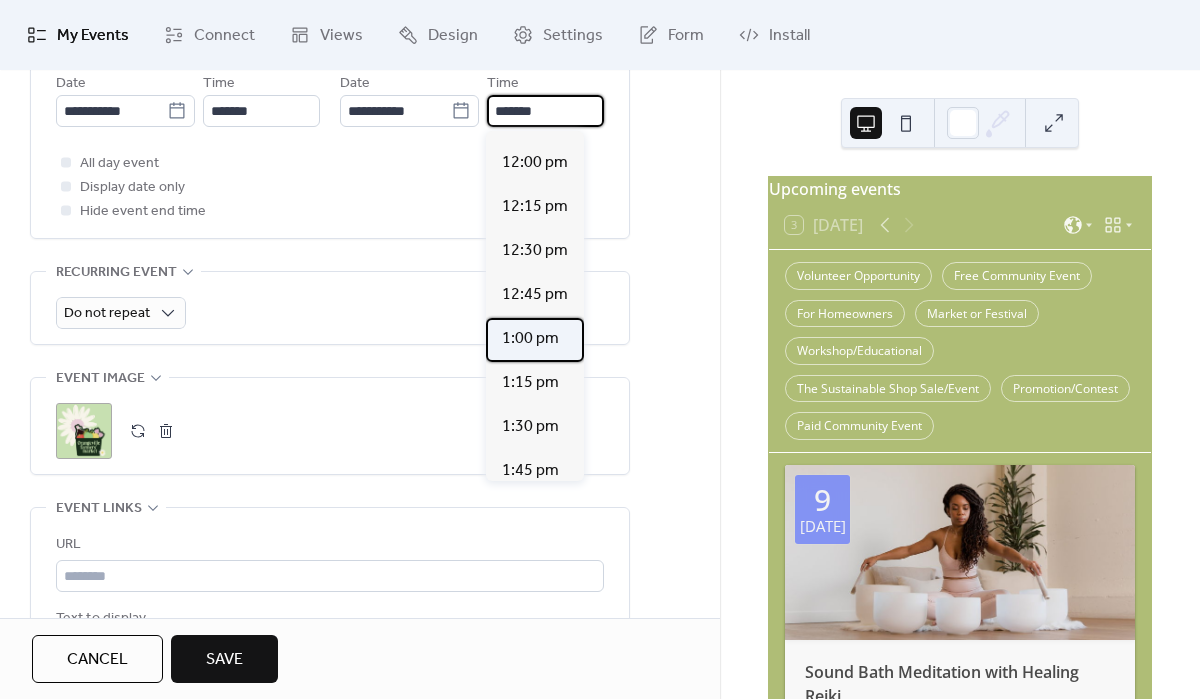 click on "1:00 pm" at bounding box center [530, 339] 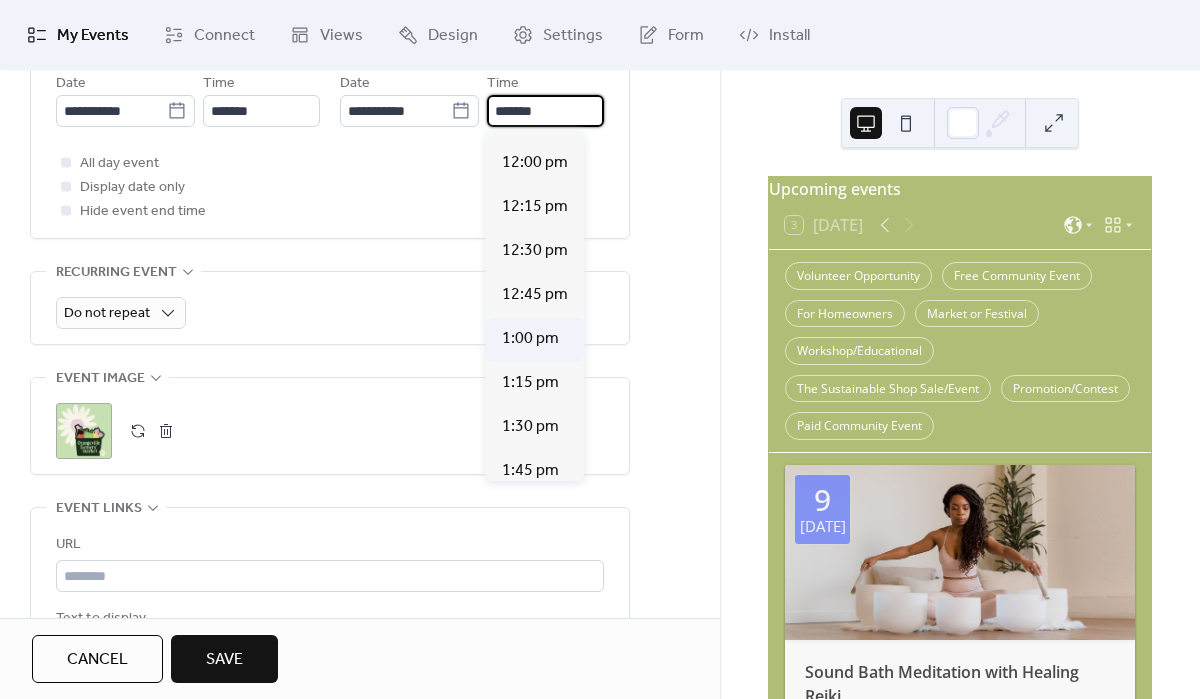 type on "*******" 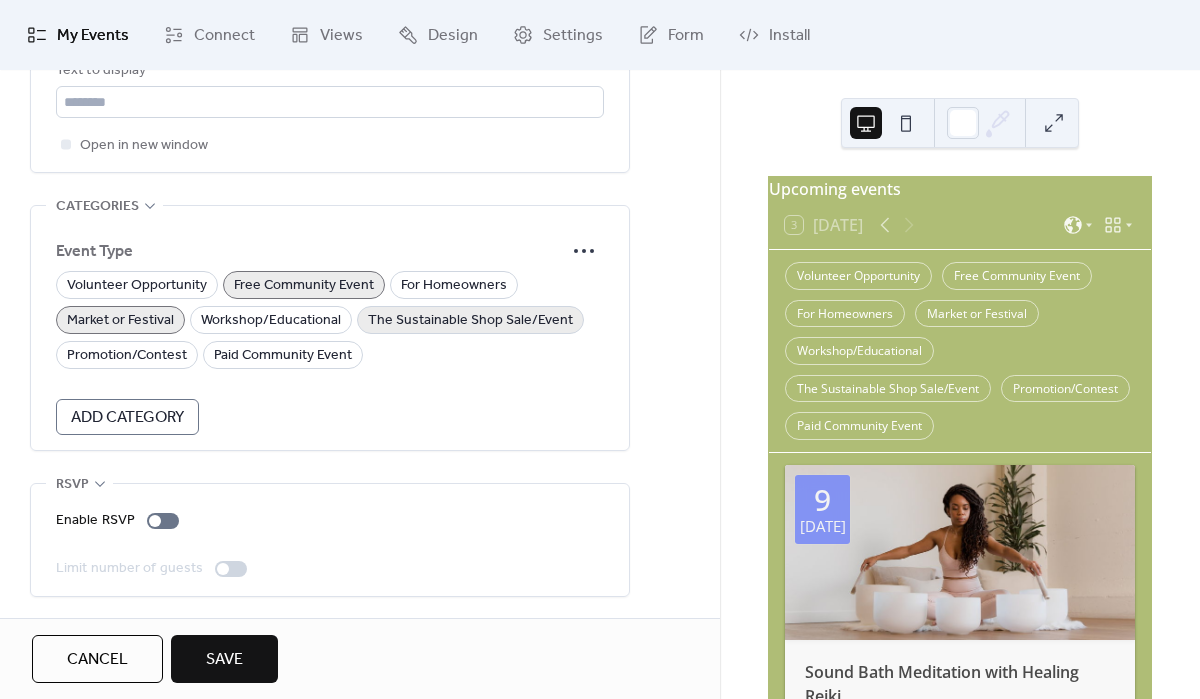 scroll, scrollTop: 1293, scrollLeft: 0, axis: vertical 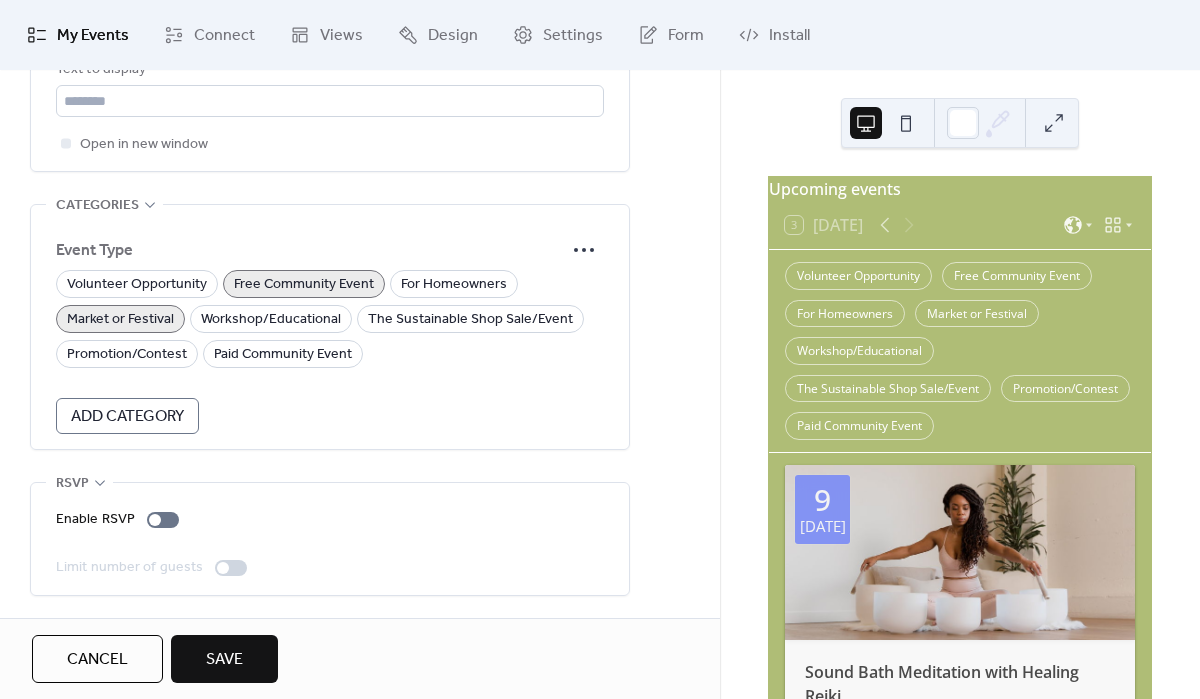 click on "Save" at bounding box center (224, 660) 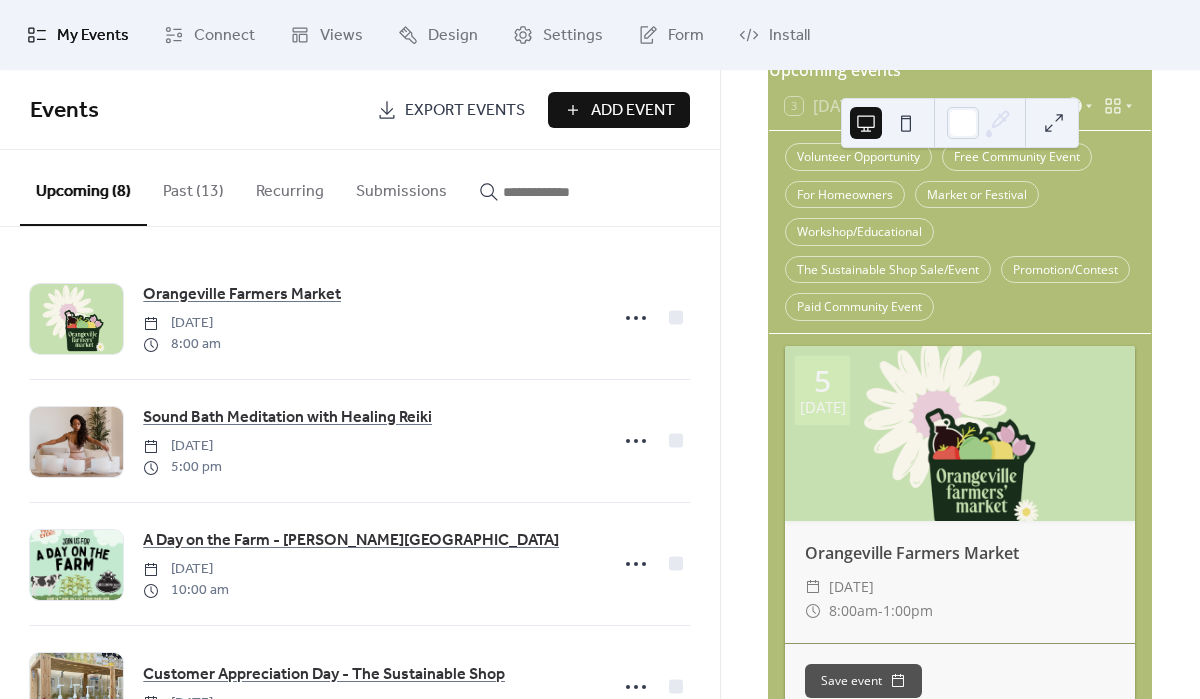 scroll, scrollTop: 220, scrollLeft: 0, axis: vertical 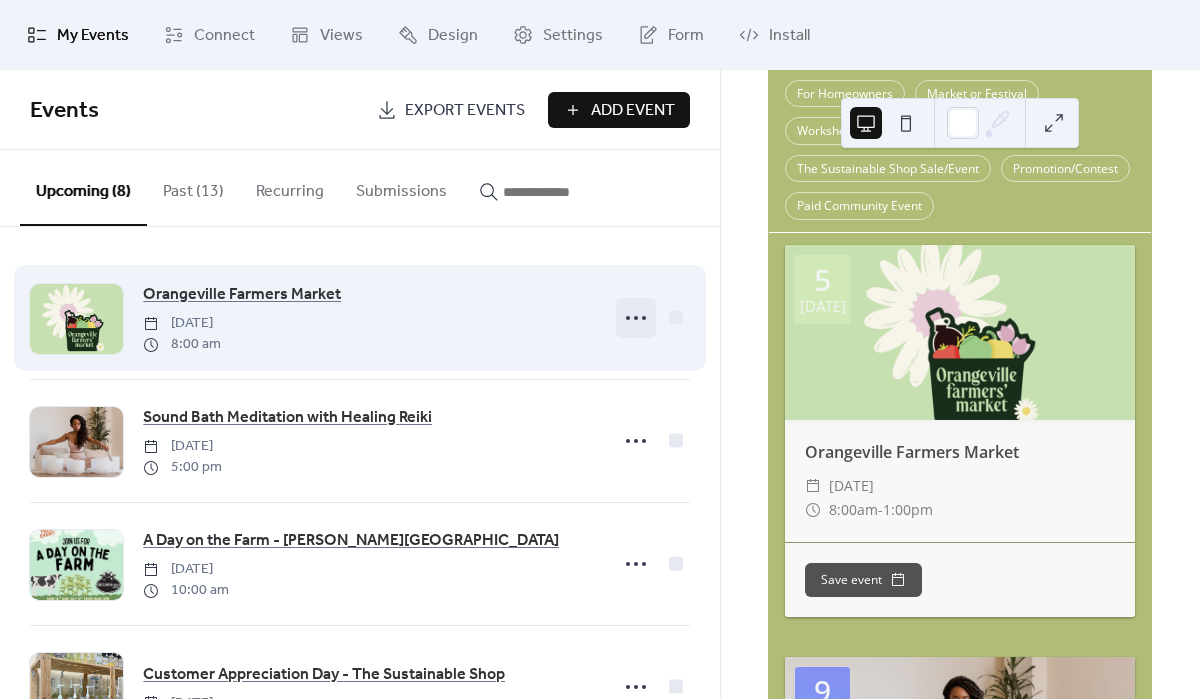 click 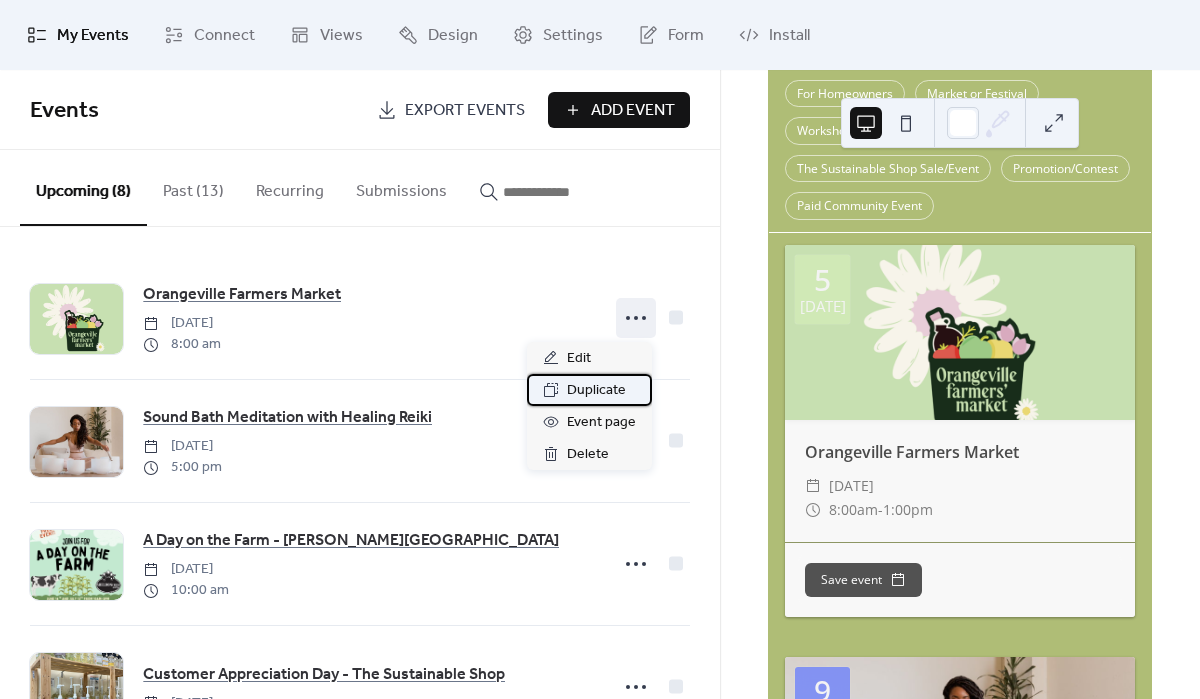 click on "Duplicate" at bounding box center (596, 391) 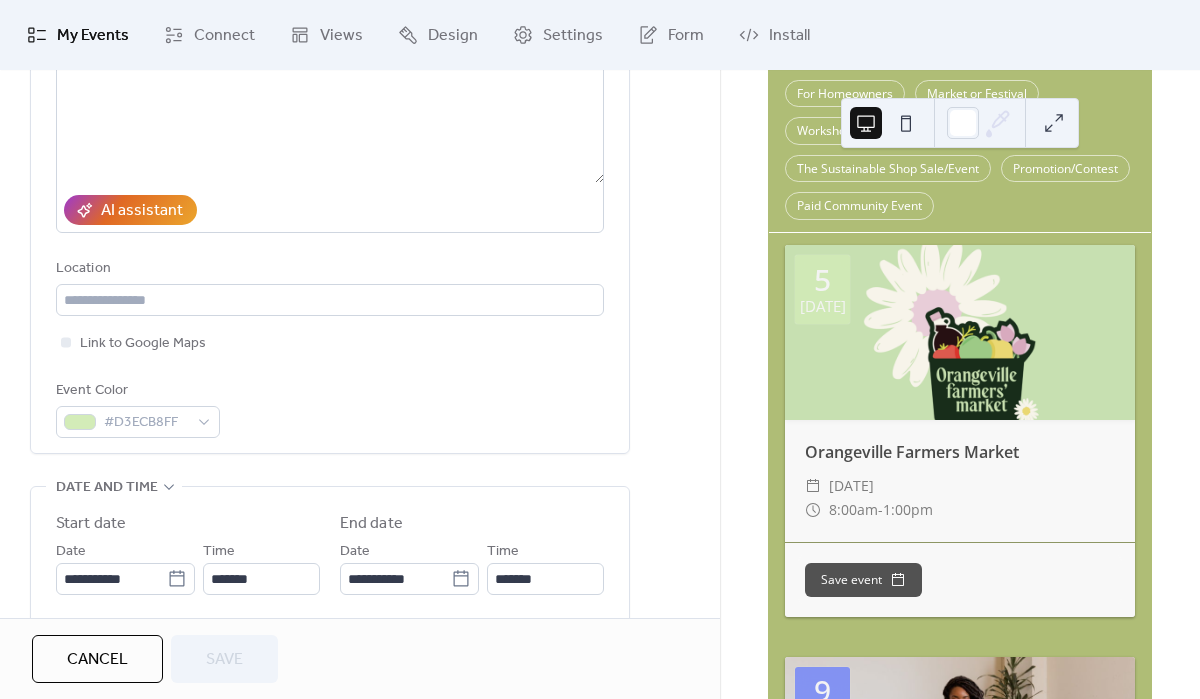 scroll, scrollTop: 492, scrollLeft: 0, axis: vertical 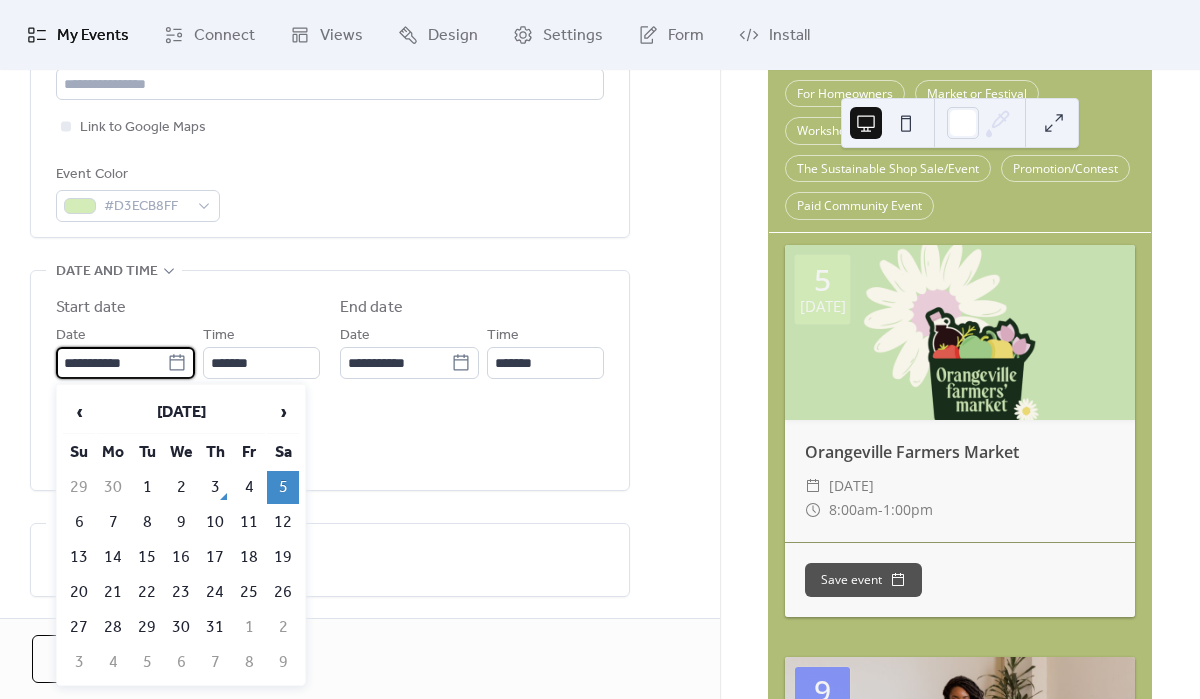 click on "**********" at bounding box center (111, 363) 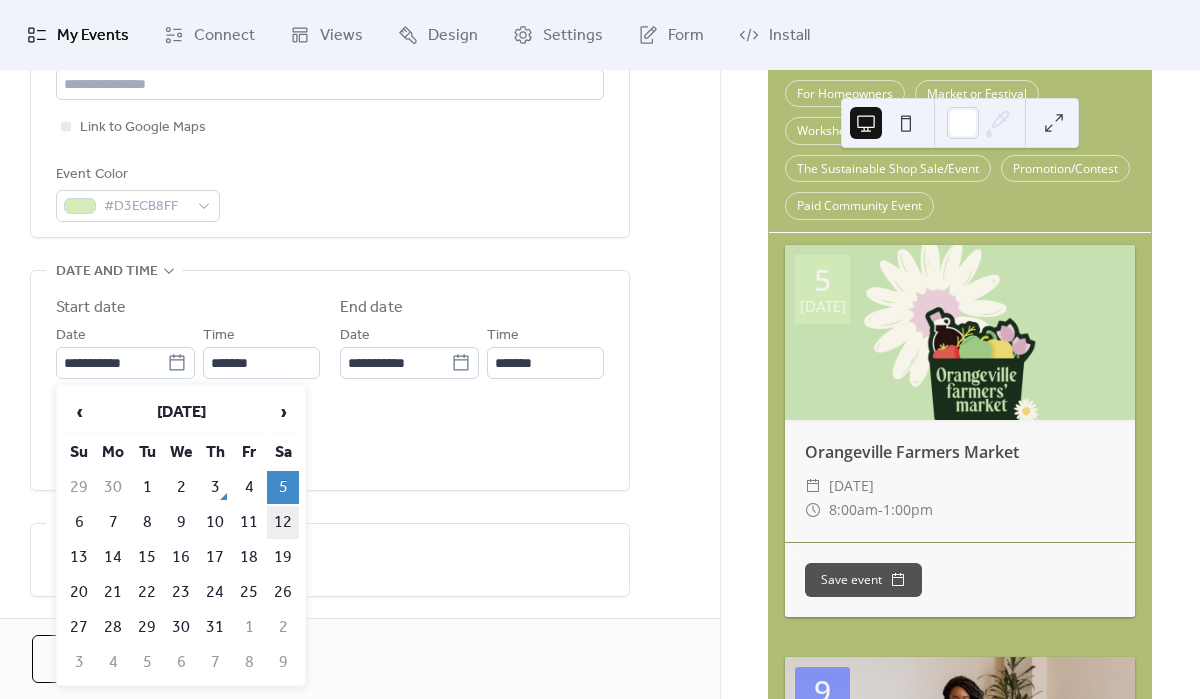 click on "12" at bounding box center [283, 522] 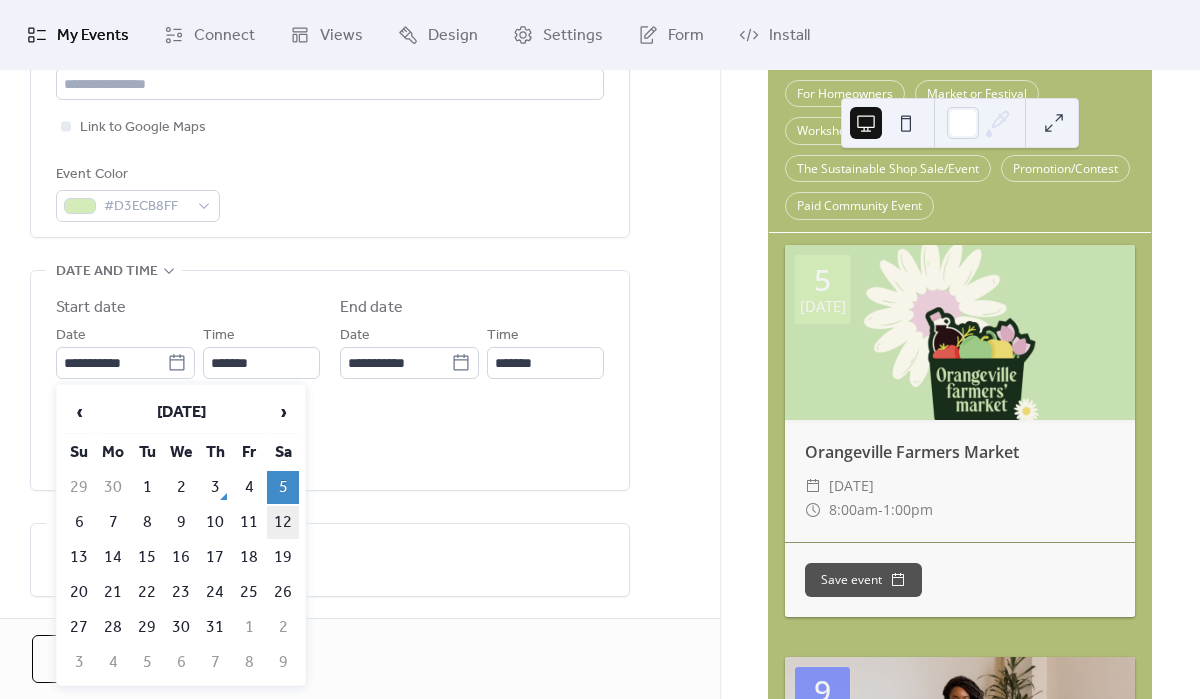 type on "**********" 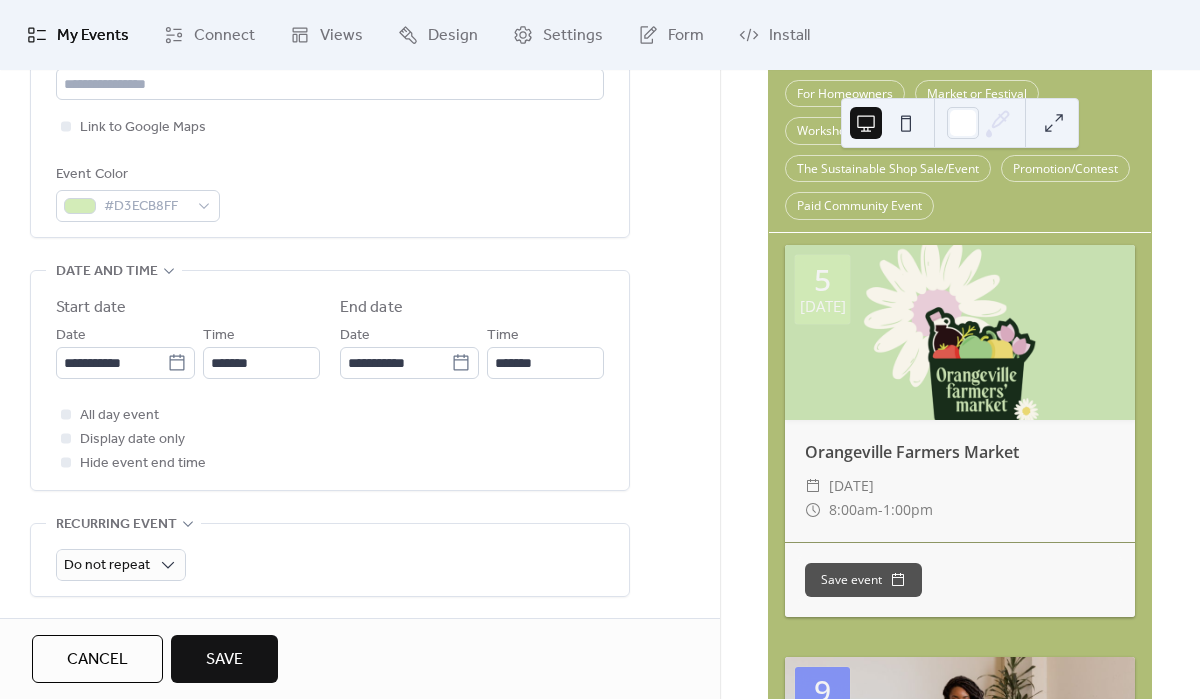 click on "Save" at bounding box center (224, 659) 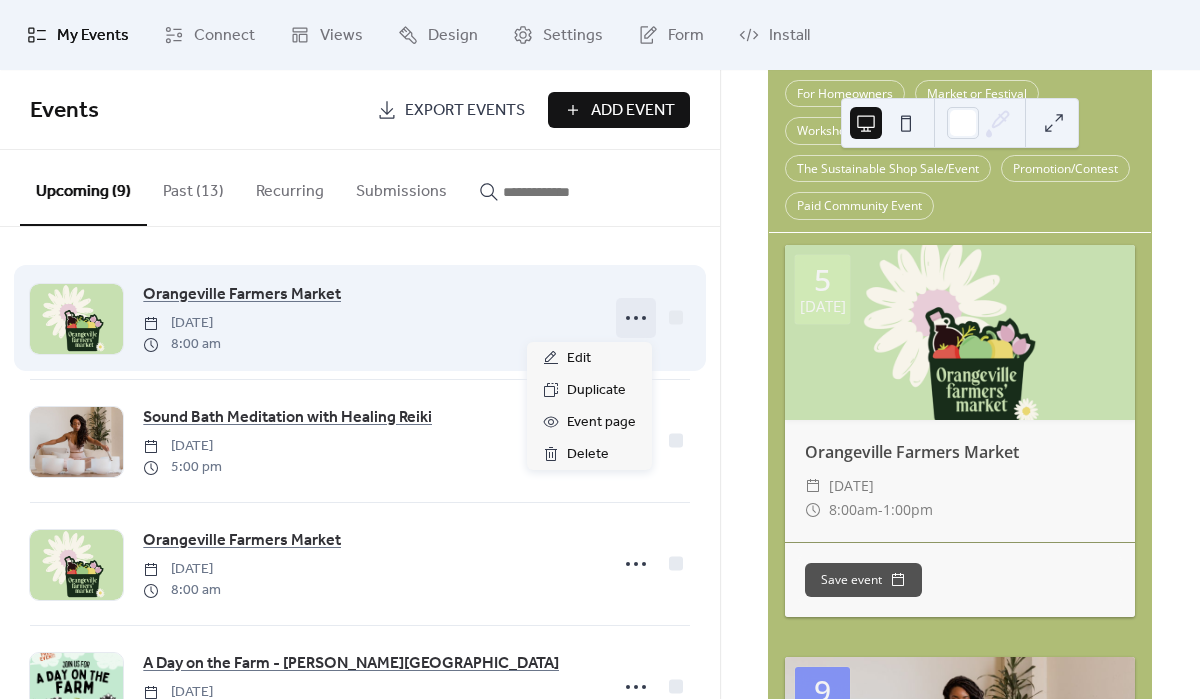 click 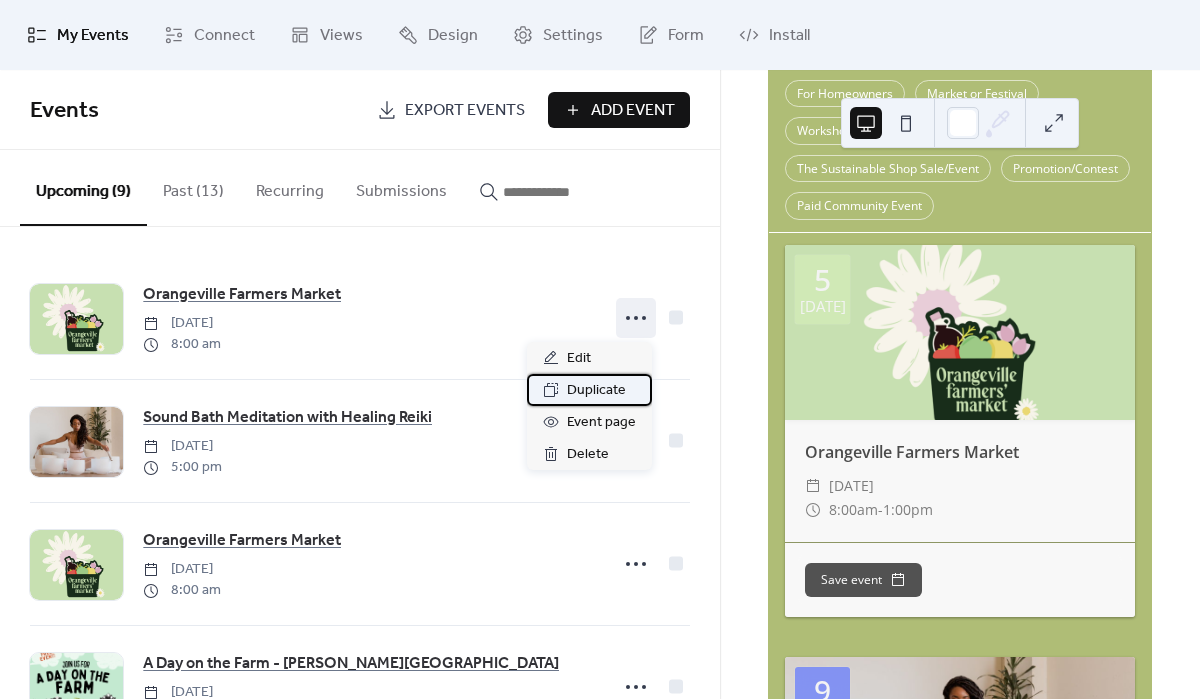 click on "Duplicate" at bounding box center [596, 391] 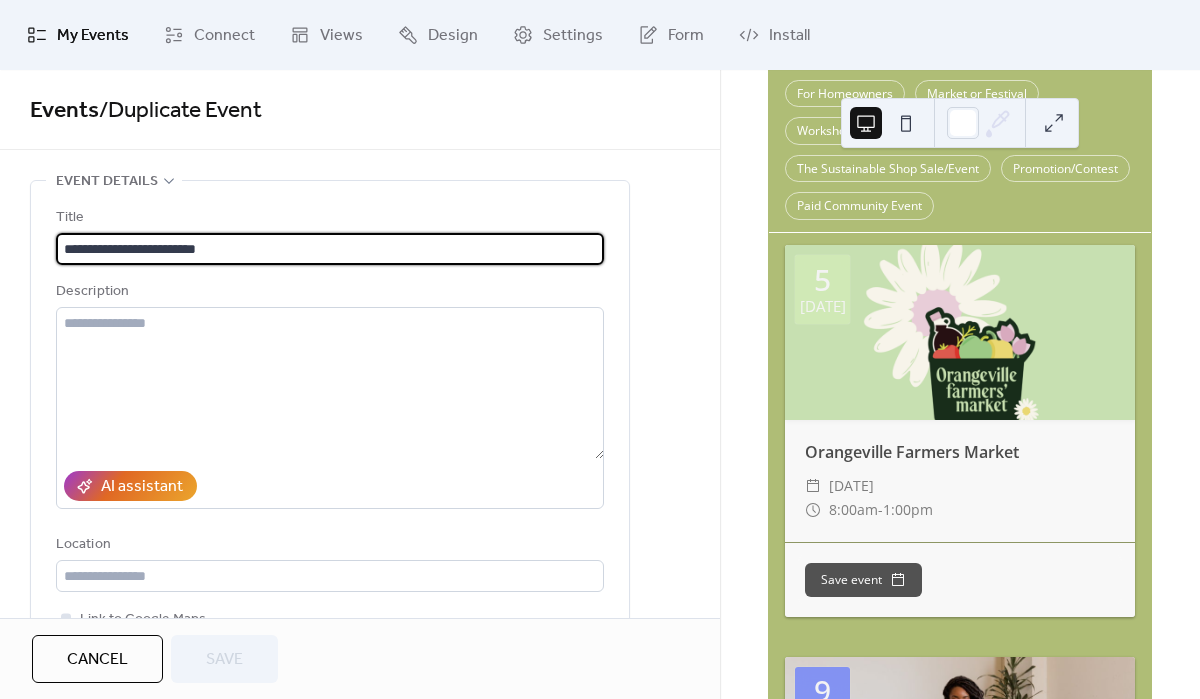 scroll, scrollTop: 515, scrollLeft: 0, axis: vertical 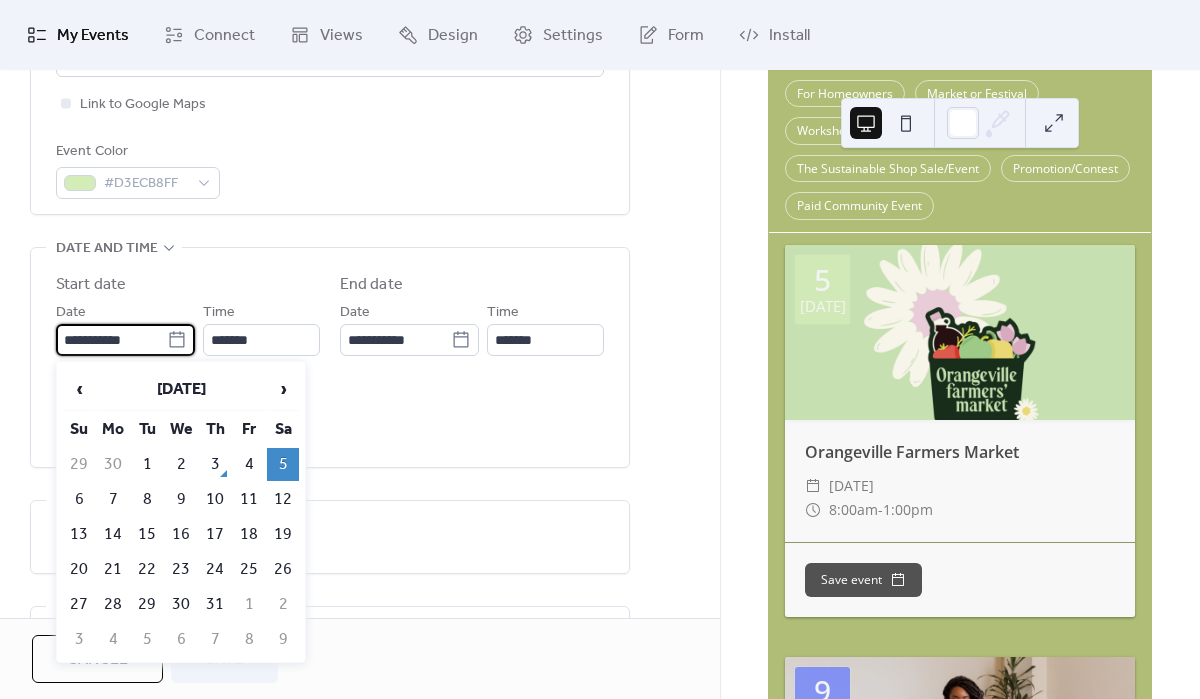 click on "**********" at bounding box center [111, 340] 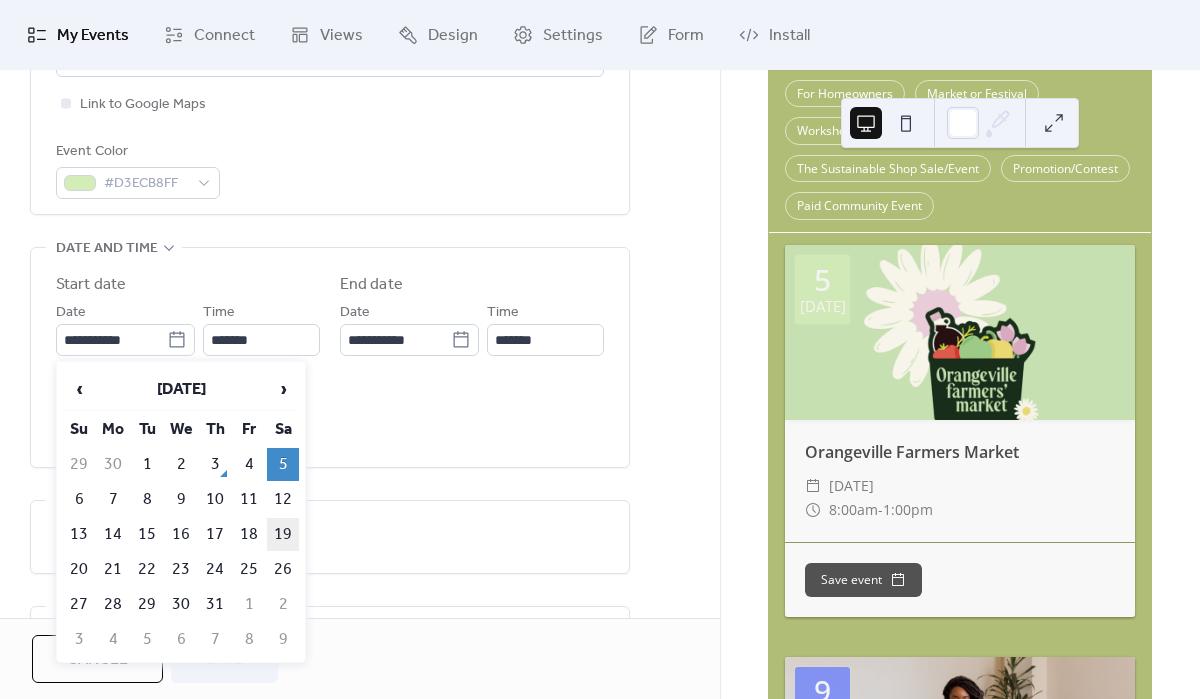 click on "19" at bounding box center (283, 534) 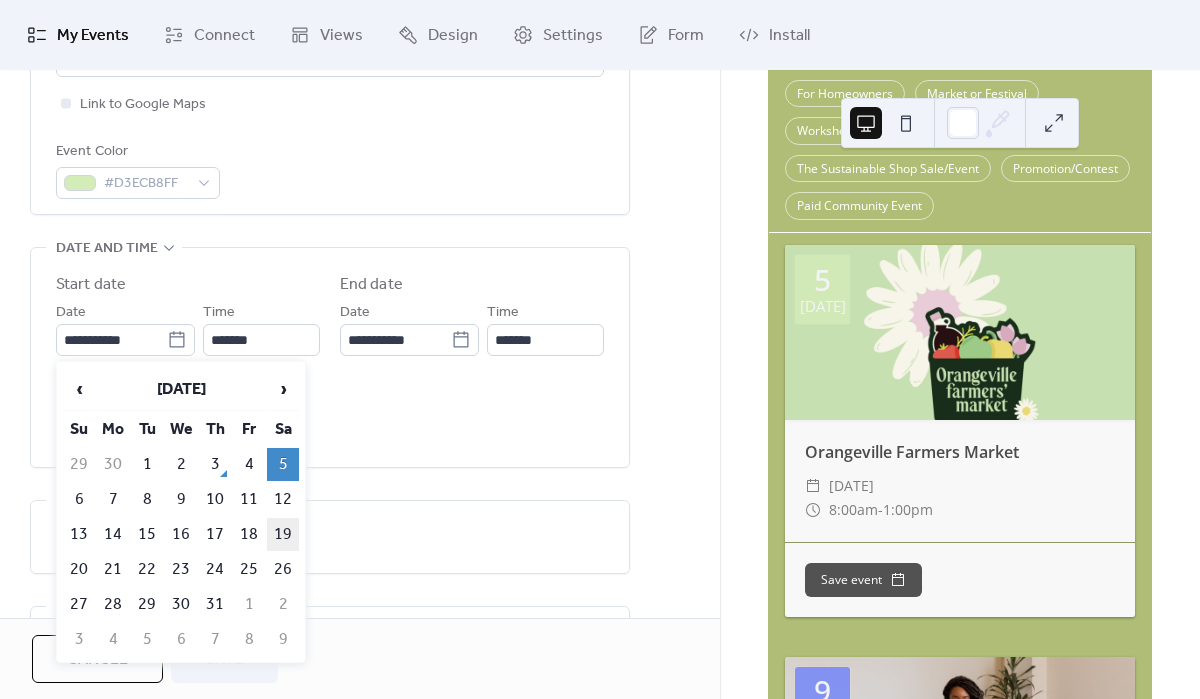 type on "**********" 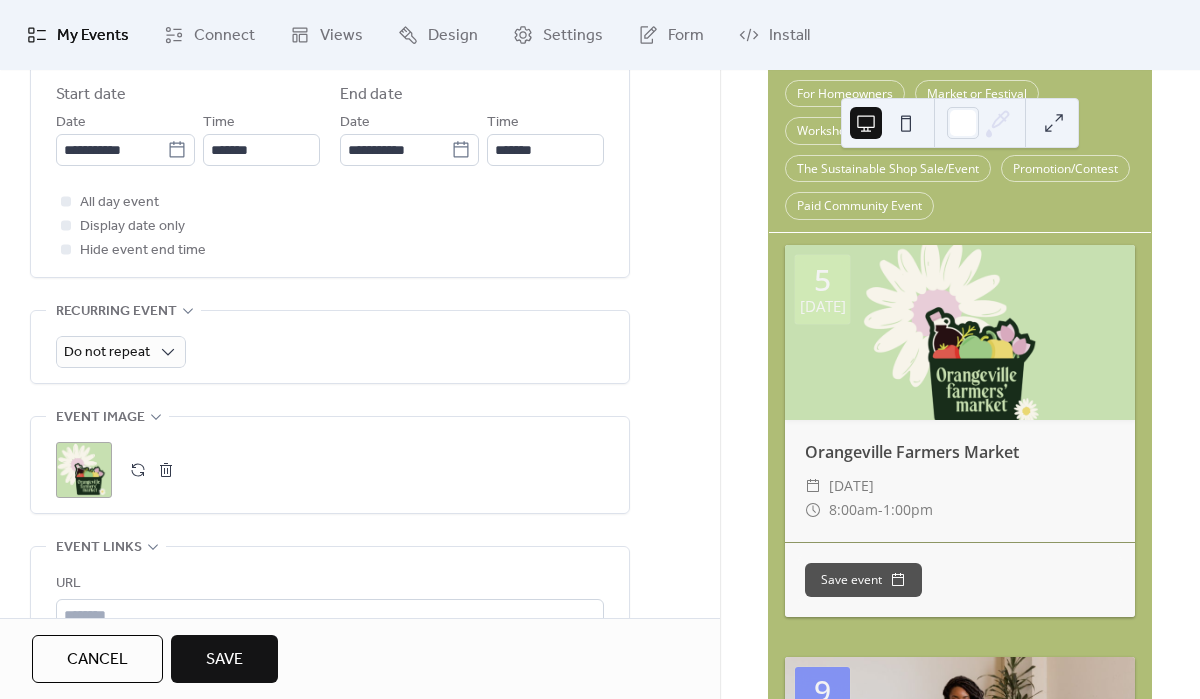scroll, scrollTop: 706, scrollLeft: 0, axis: vertical 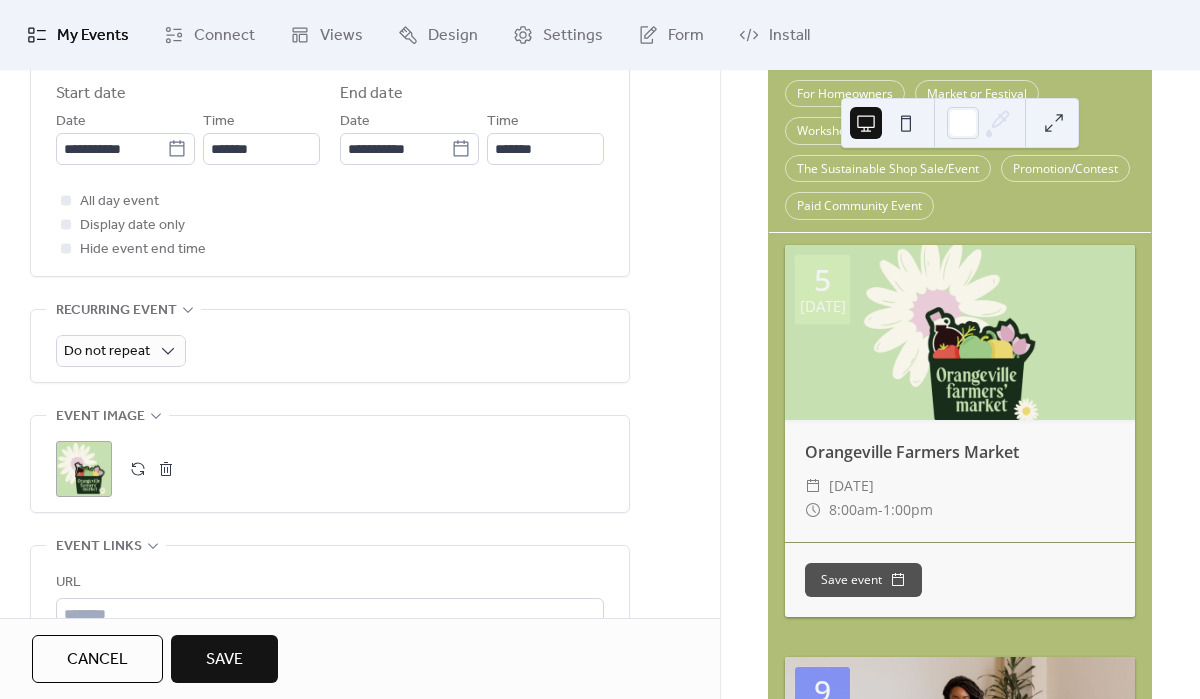 click on "Save" at bounding box center (224, 660) 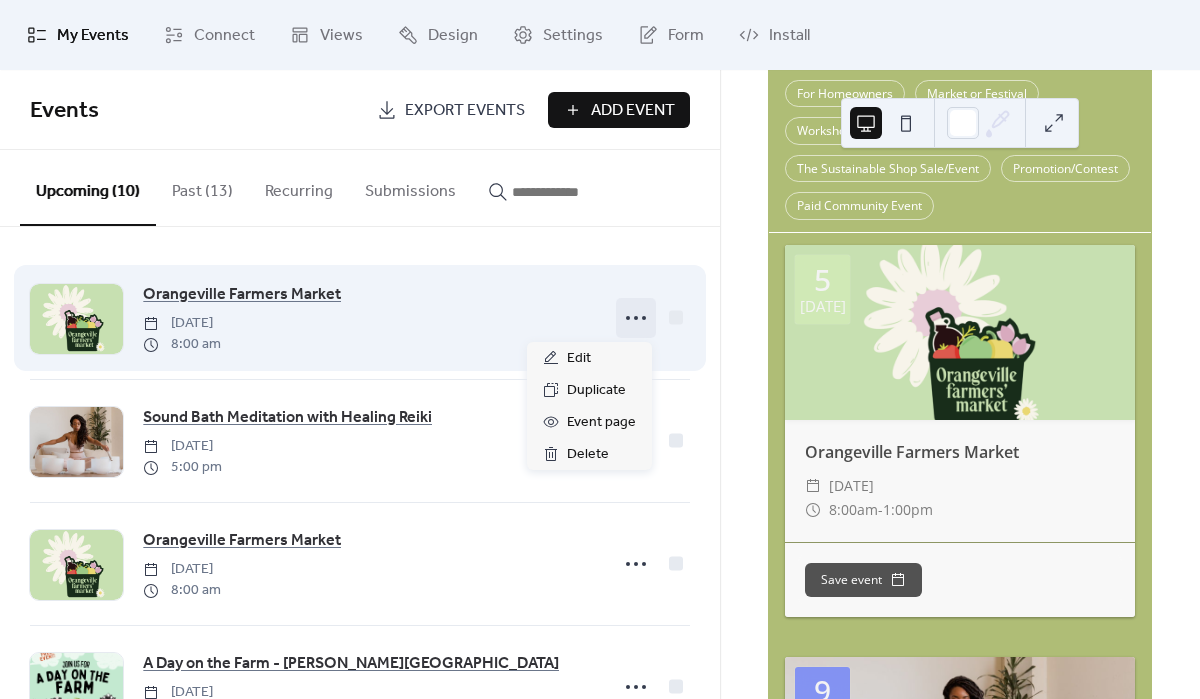 click 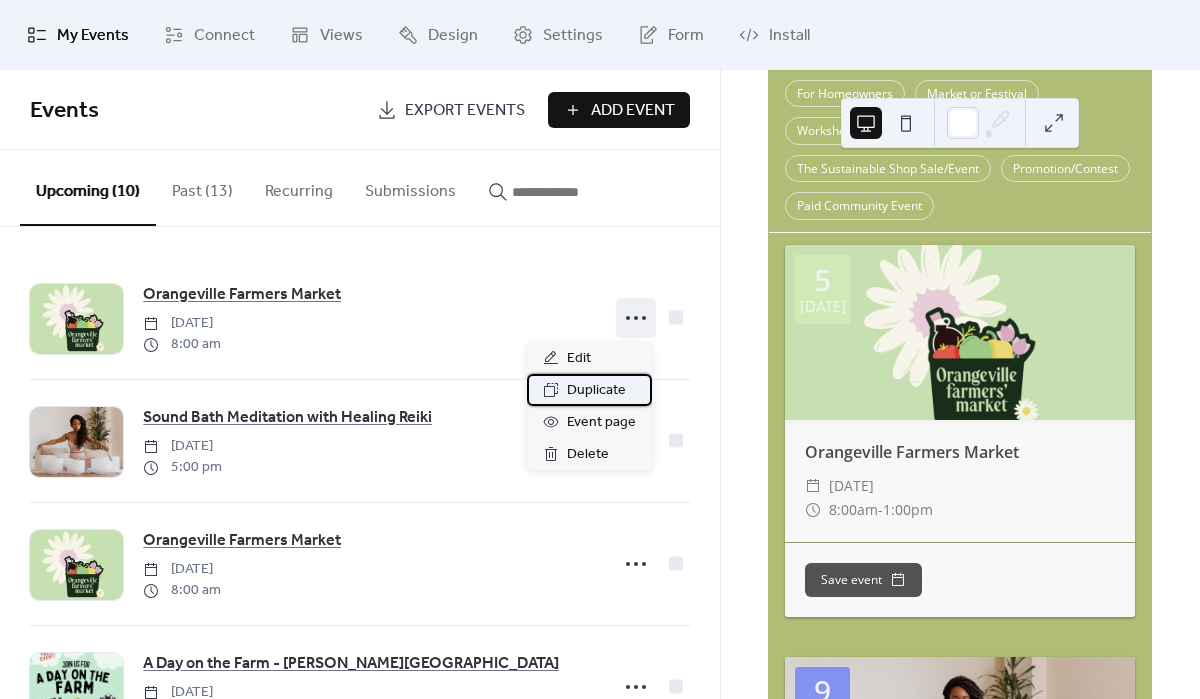 click on "Duplicate" at bounding box center (596, 391) 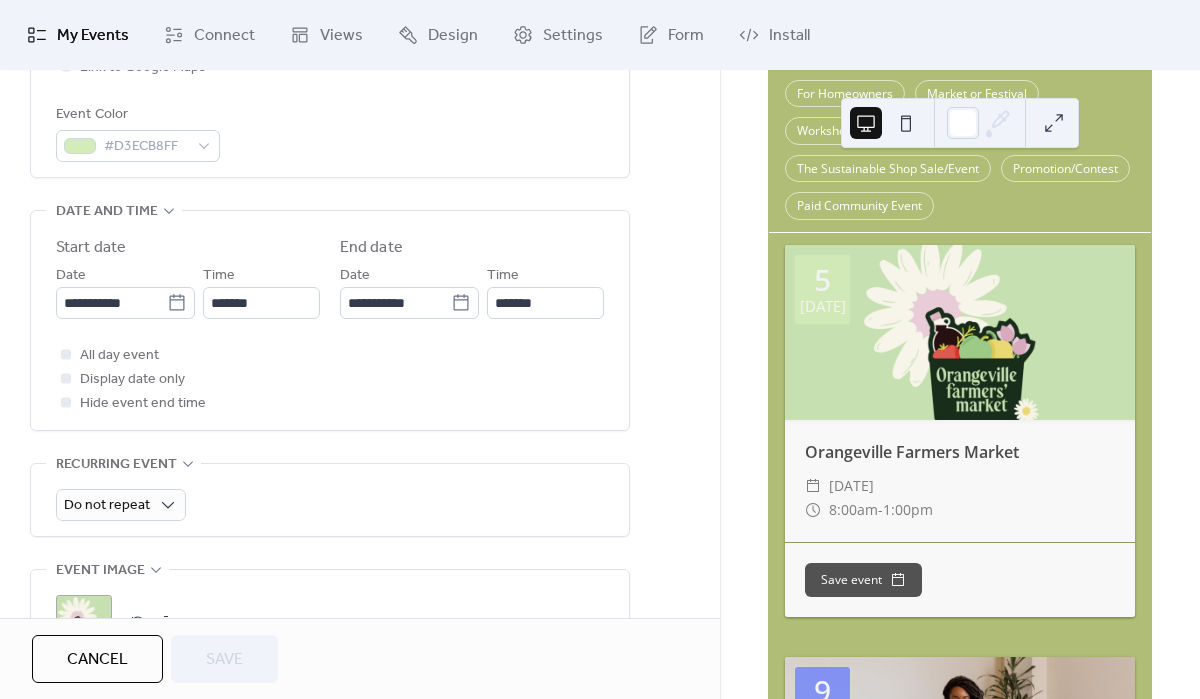 scroll, scrollTop: 537, scrollLeft: 0, axis: vertical 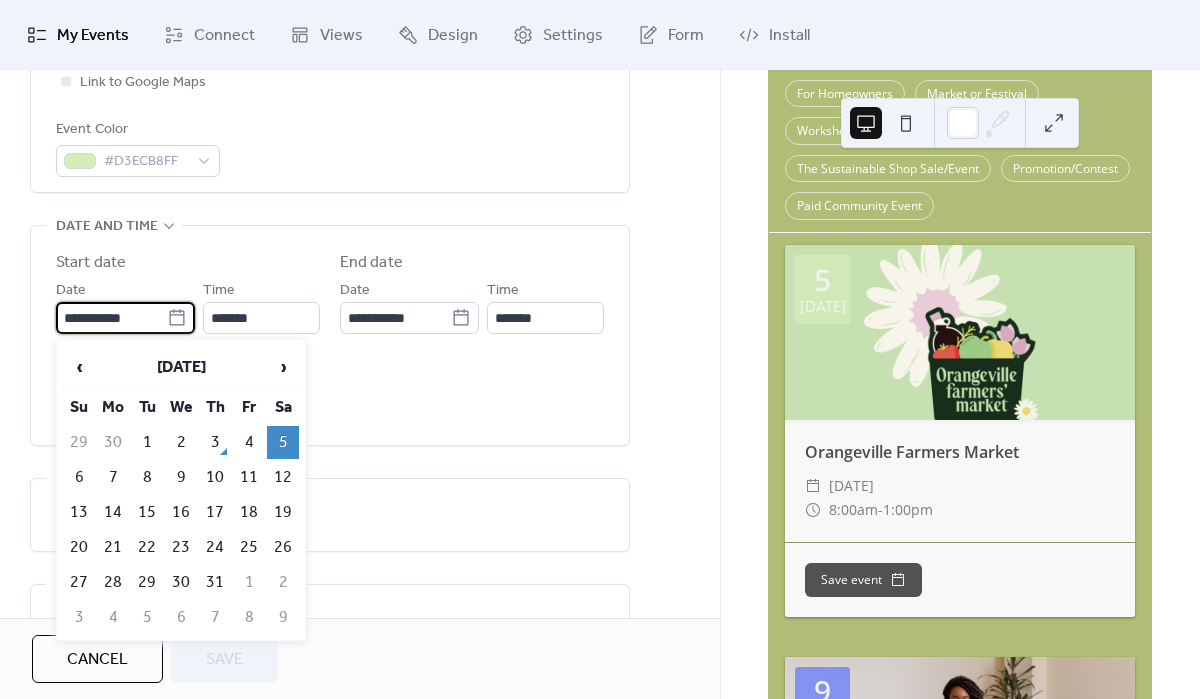 click on "**********" at bounding box center (111, 318) 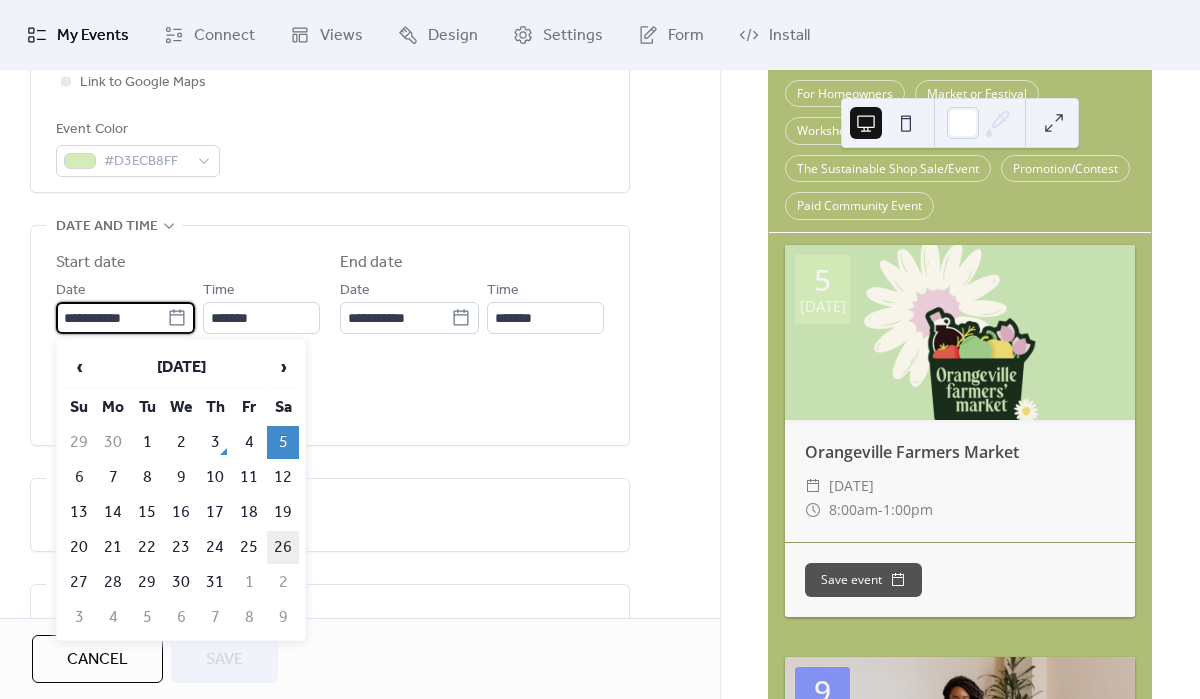 click on "26" at bounding box center [283, 547] 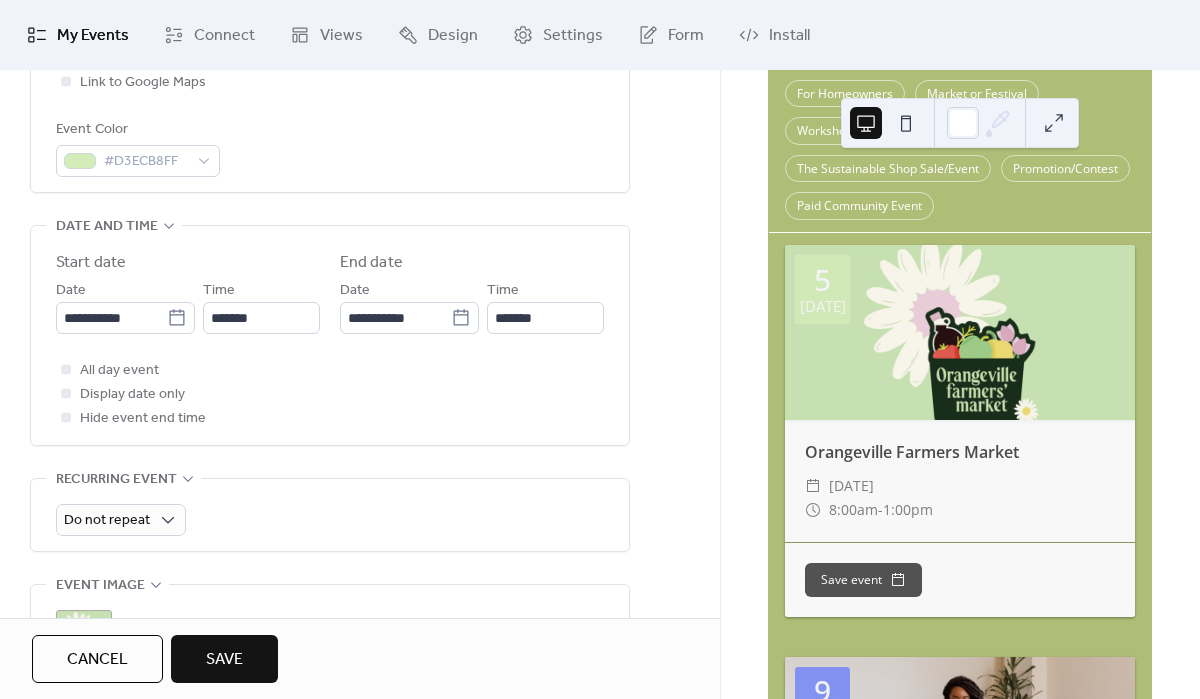 click on "Save" at bounding box center (224, 660) 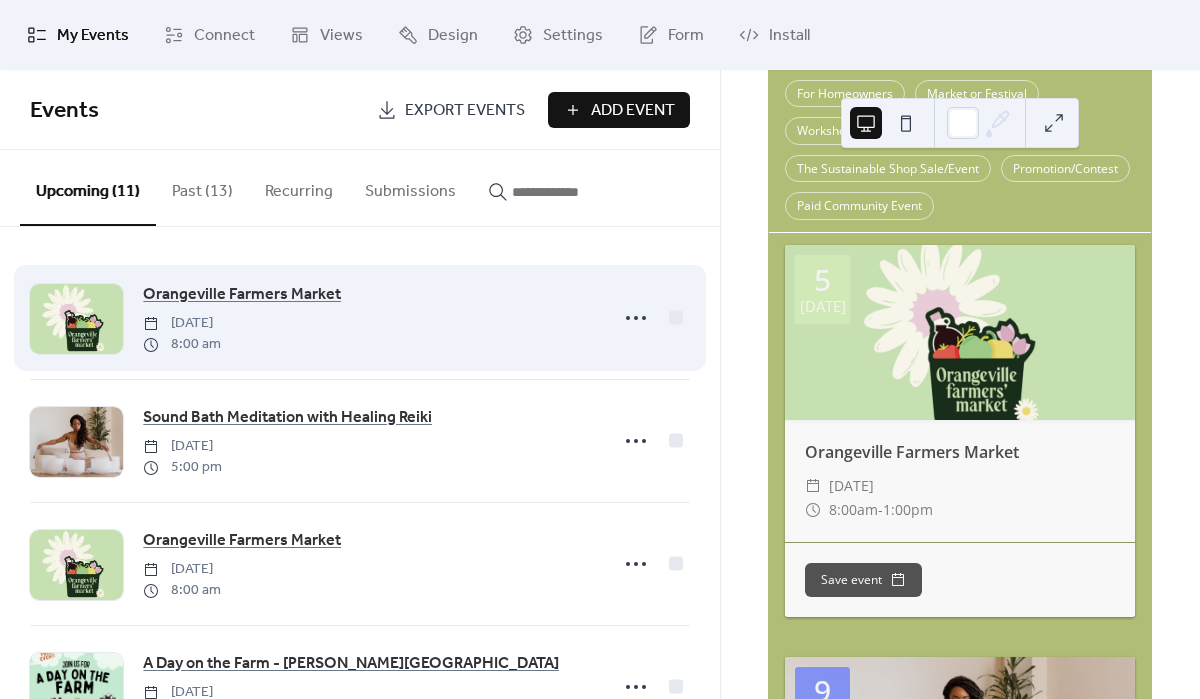 click on "Orangeville Farmers Market [DATE] 8:00 am" at bounding box center [369, 318] 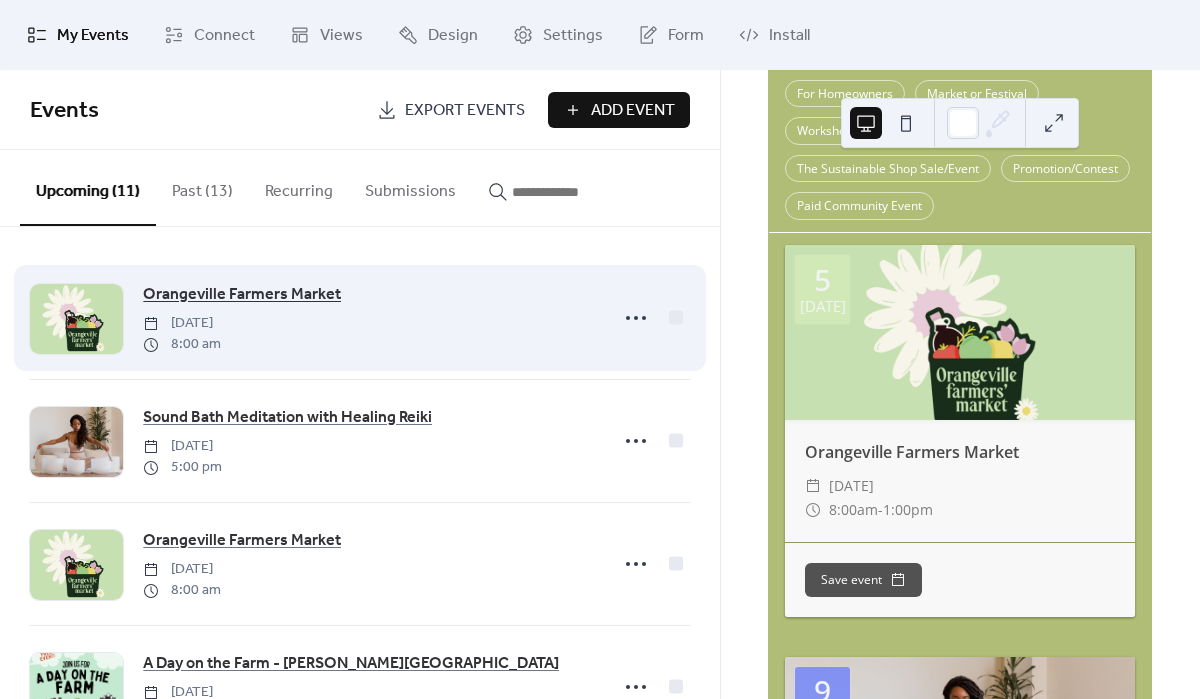 click on "Orangeville Farmers Market" at bounding box center (242, 295) 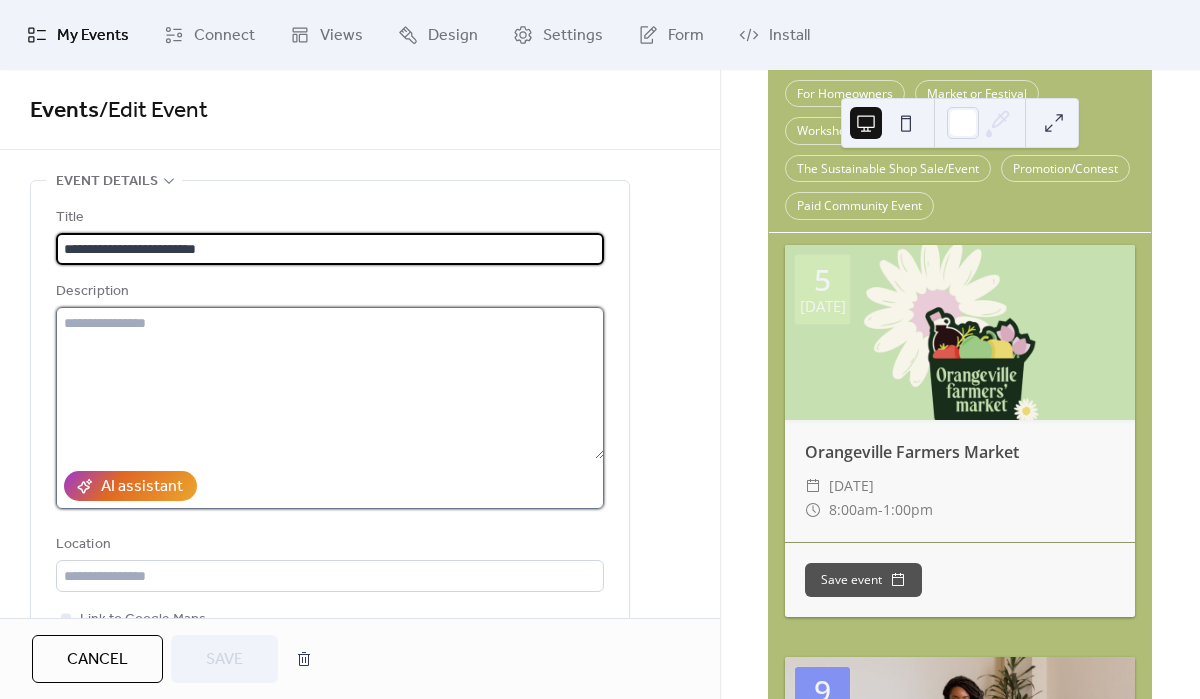 click at bounding box center (330, 383) 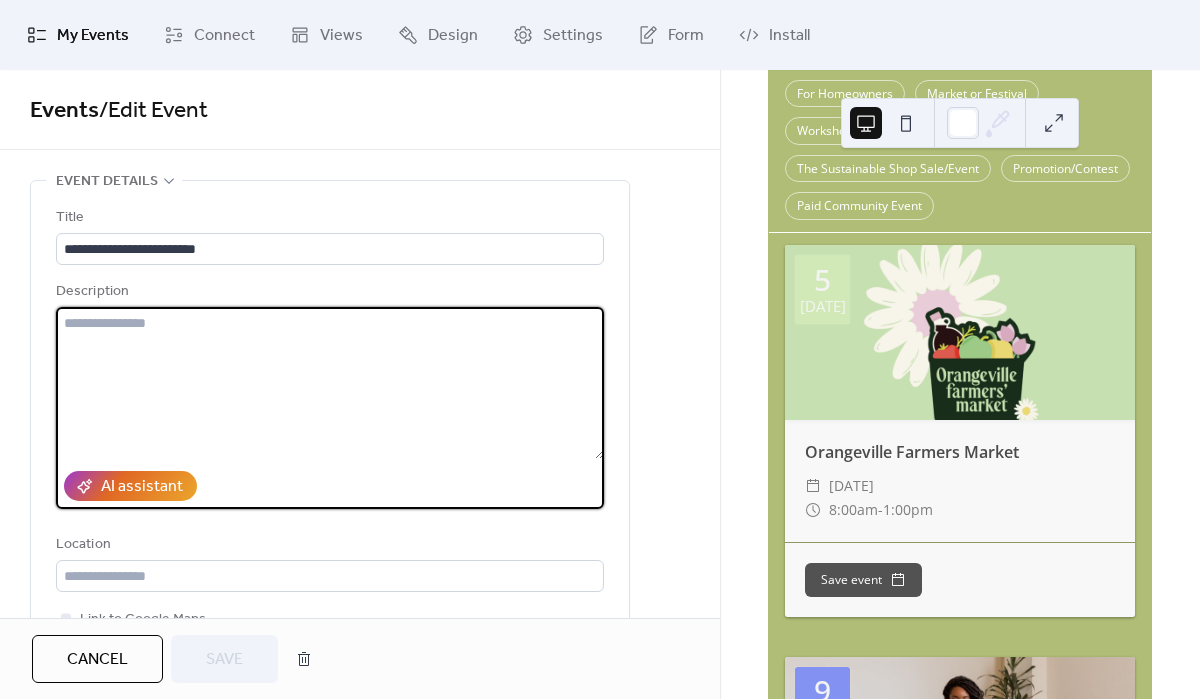 paste on "**********" 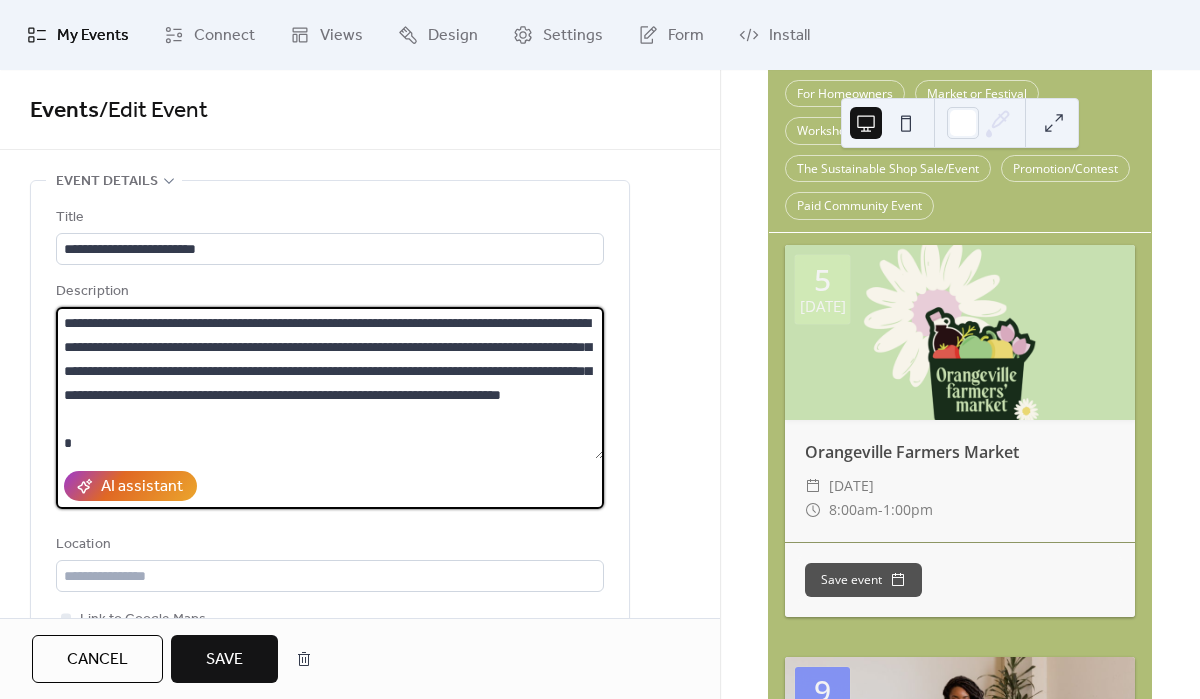 scroll, scrollTop: 21, scrollLeft: 0, axis: vertical 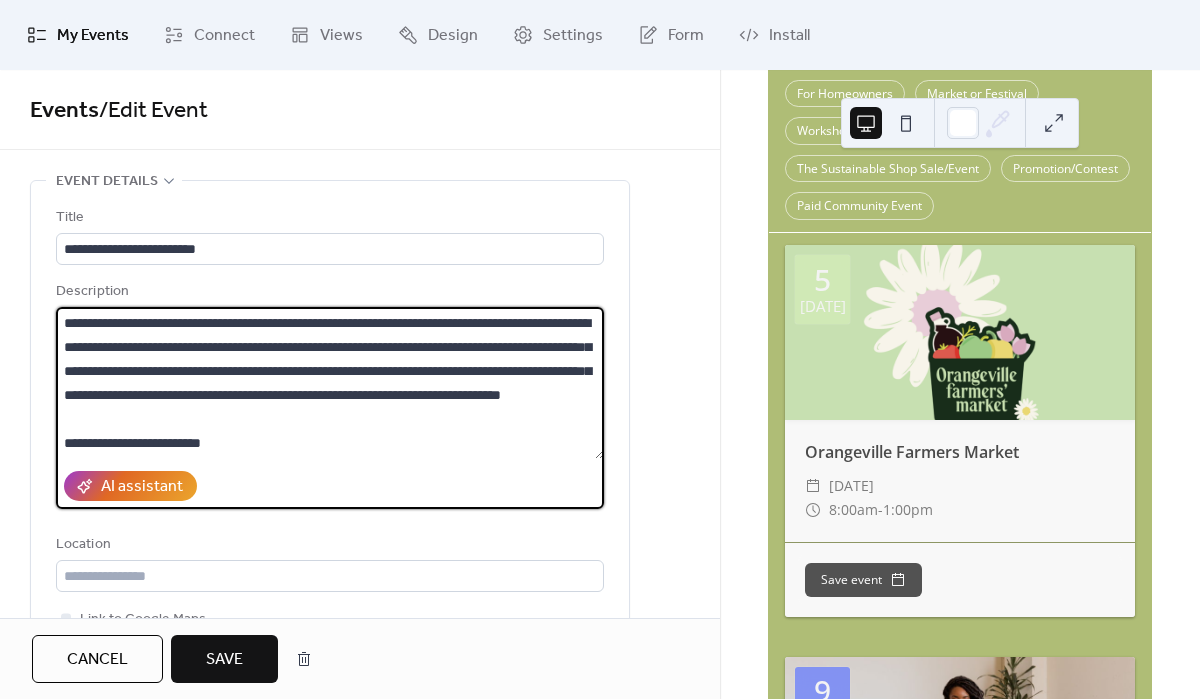 type on "**********" 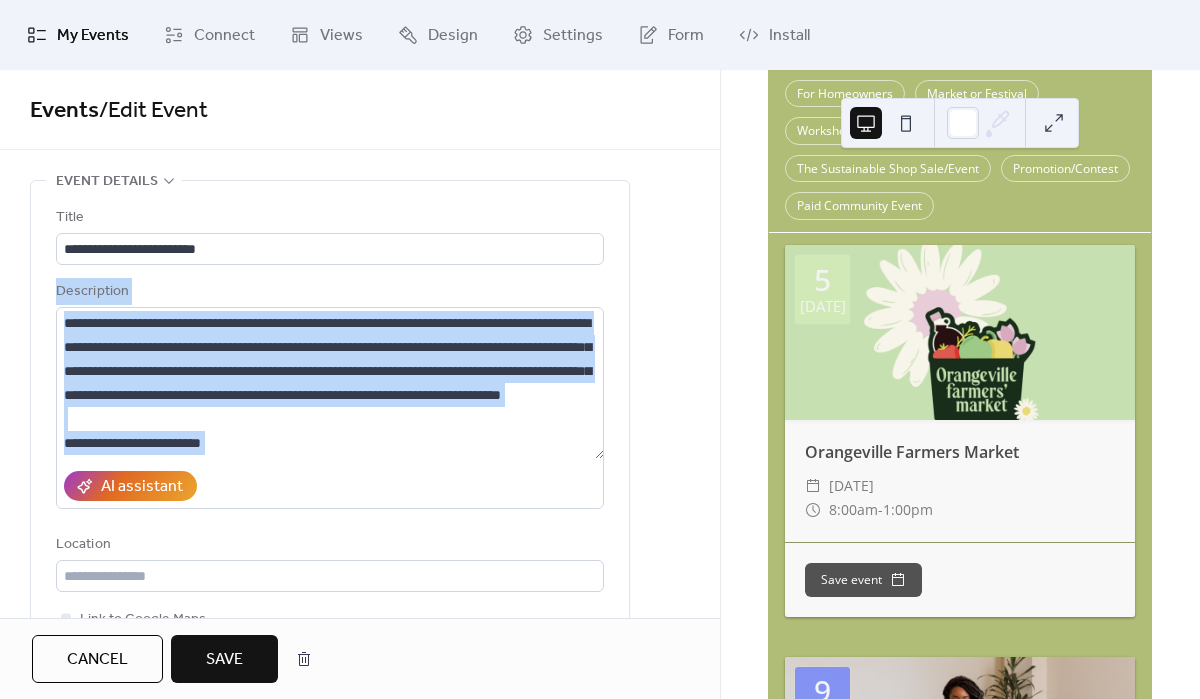 scroll, scrollTop: 0, scrollLeft: 0, axis: both 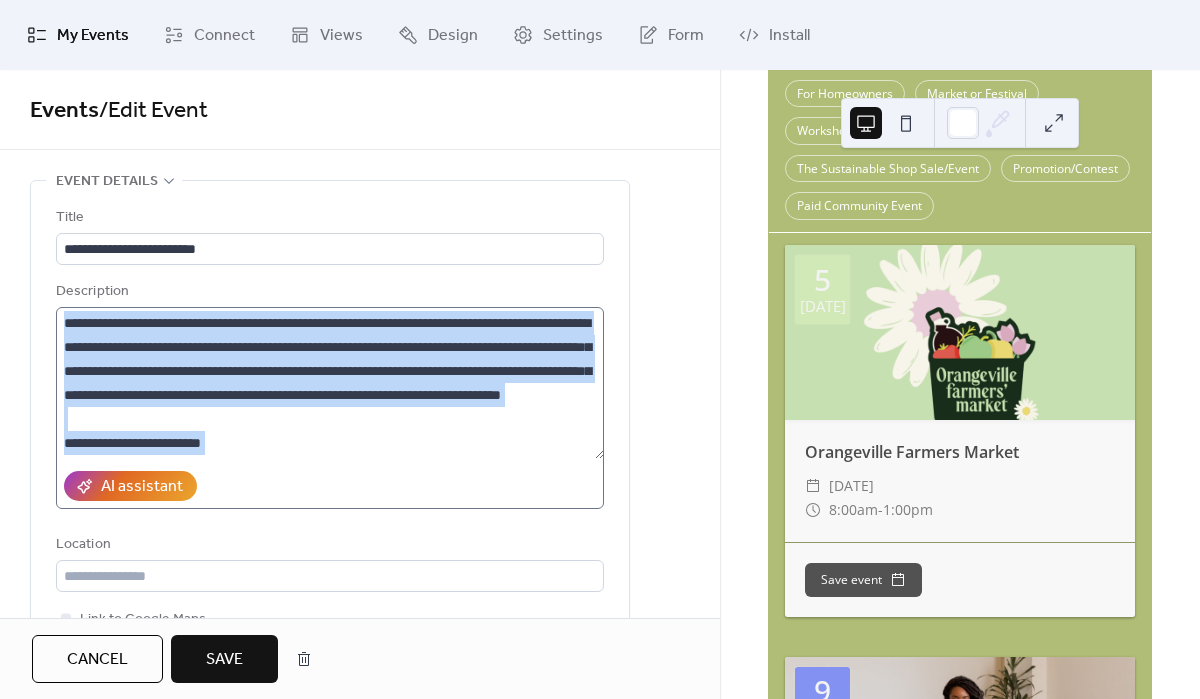drag, startPoint x: 311, startPoint y: 466, endPoint x: 69, endPoint y: 328, distance: 278.58212 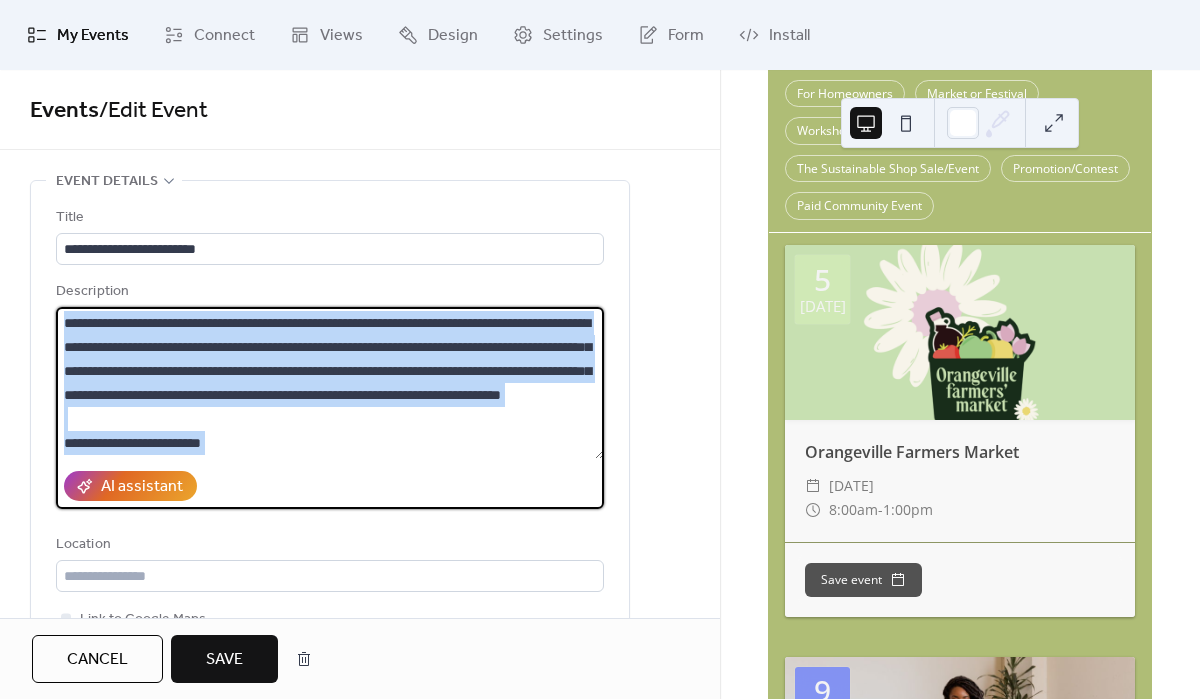 copy on "**********" 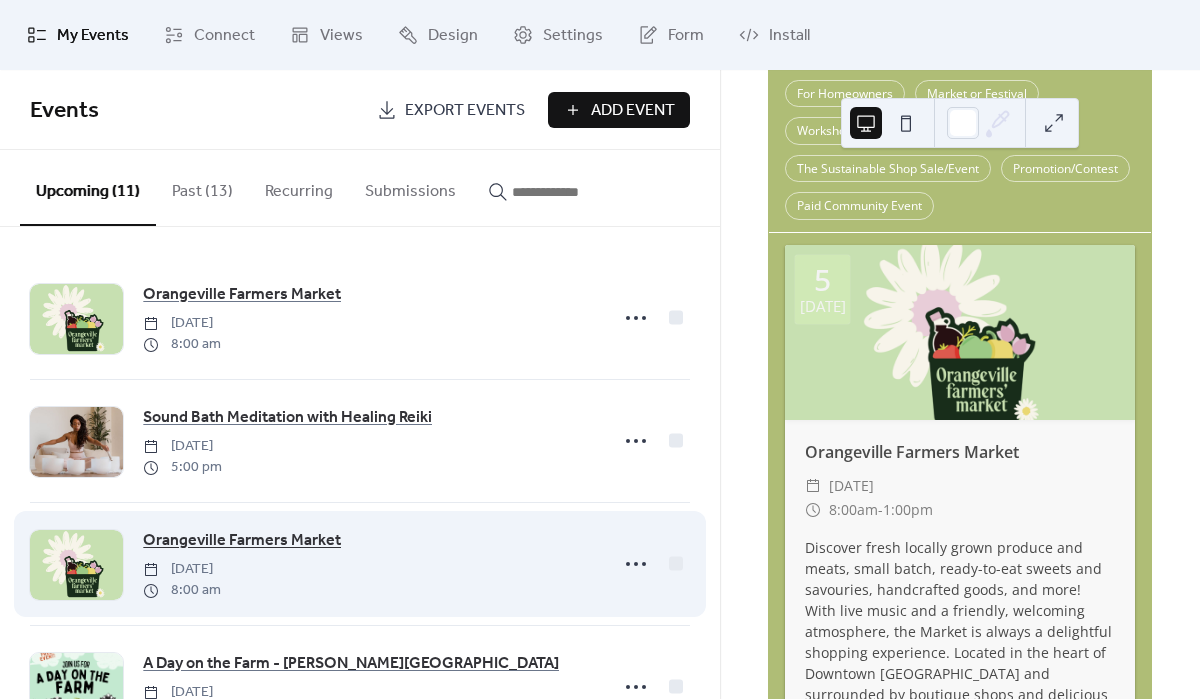 click on "Orangeville Farmers Market" at bounding box center [242, 541] 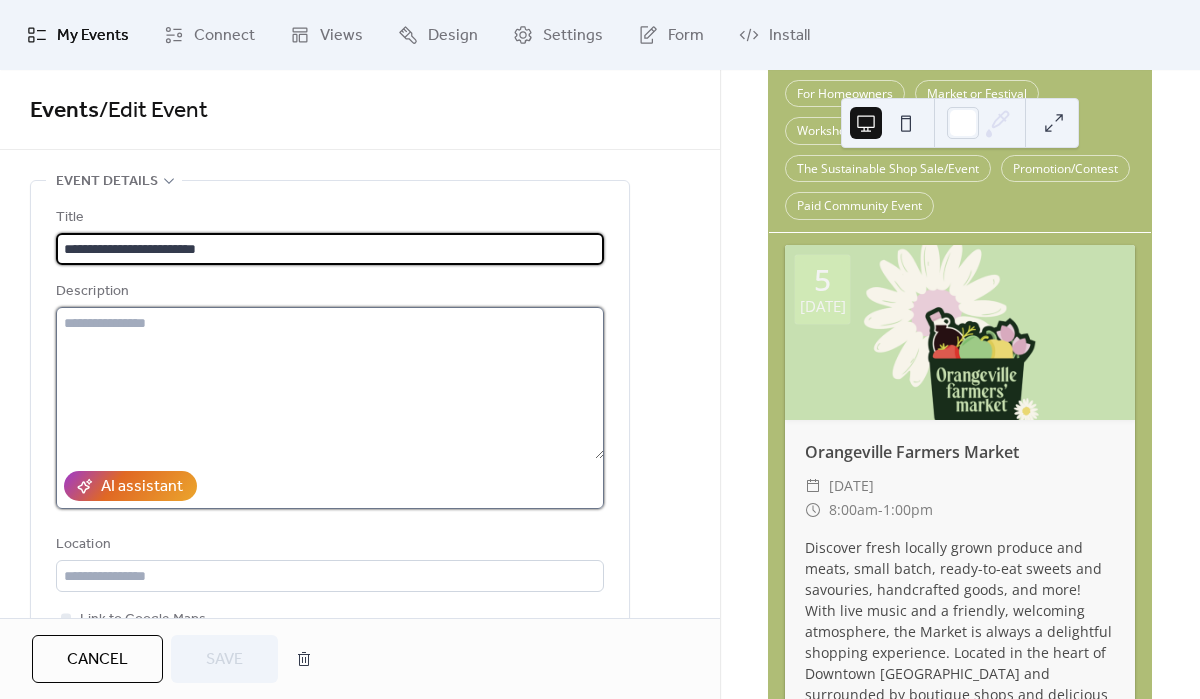 click at bounding box center (330, 383) 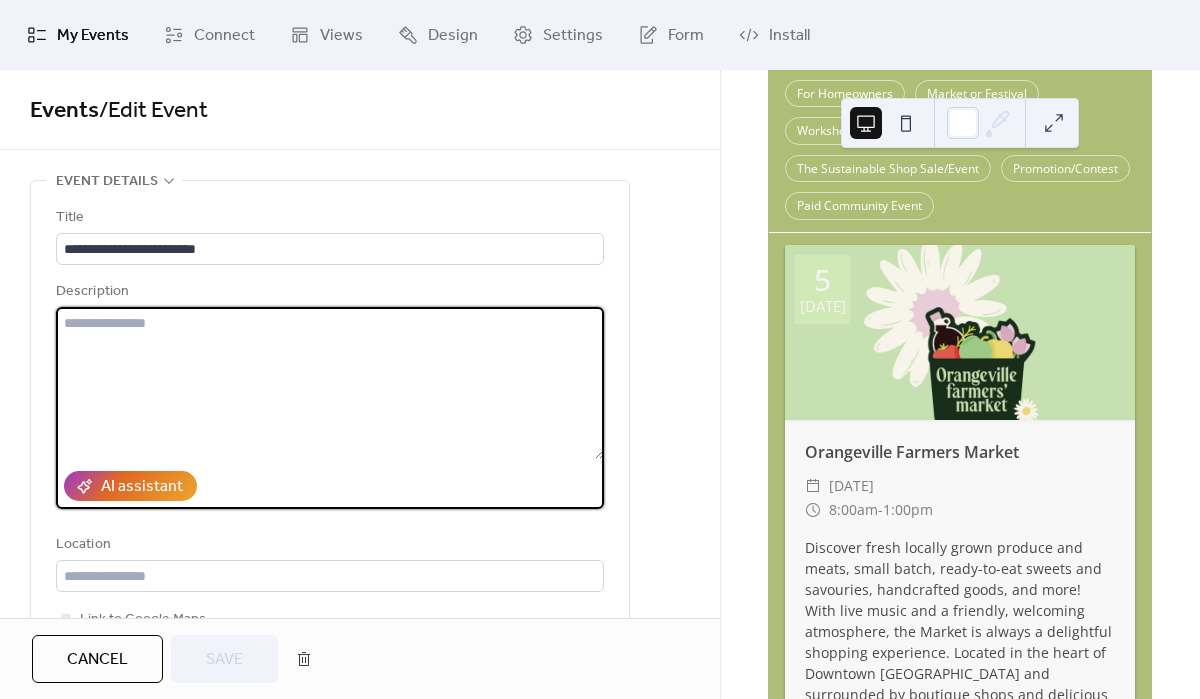 paste on "**********" 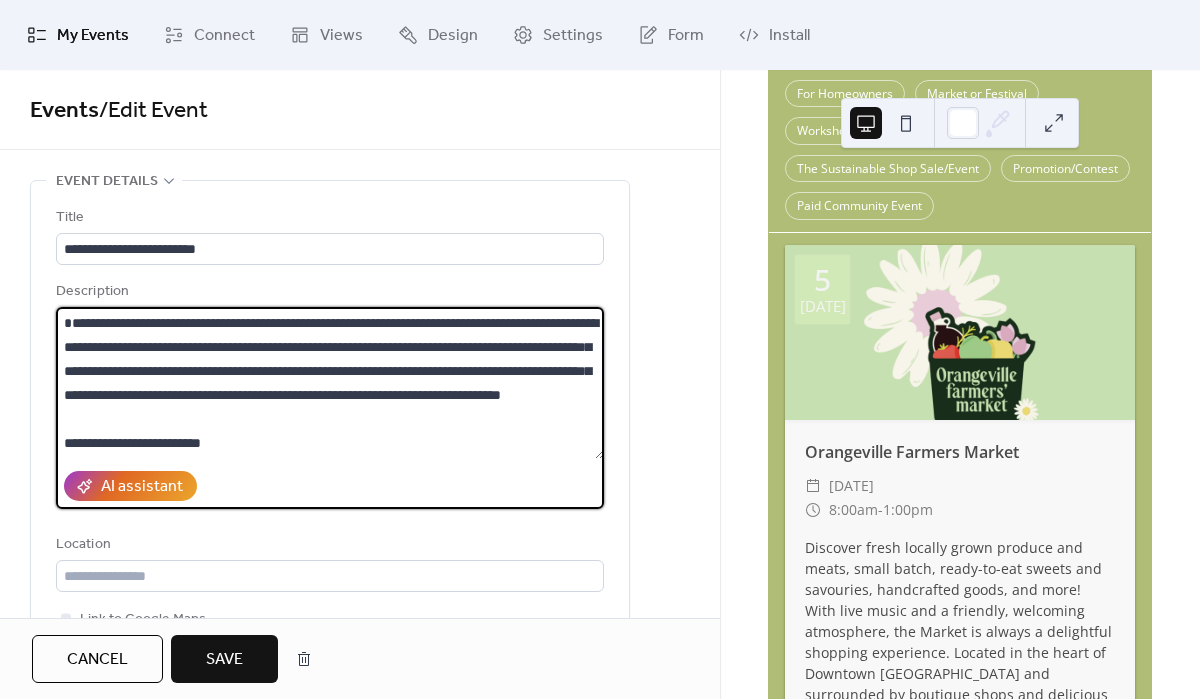 scroll, scrollTop: 48, scrollLeft: 0, axis: vertical 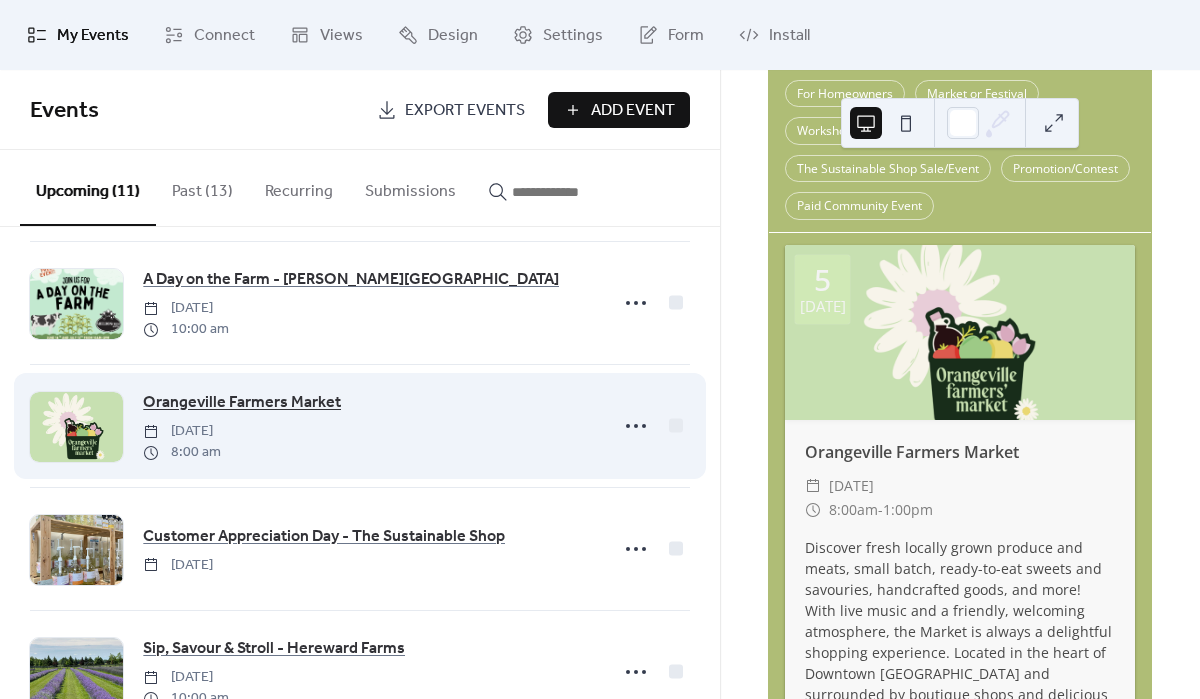 click on "Orangeville Farmers Market" at bounding box center [242, 403] 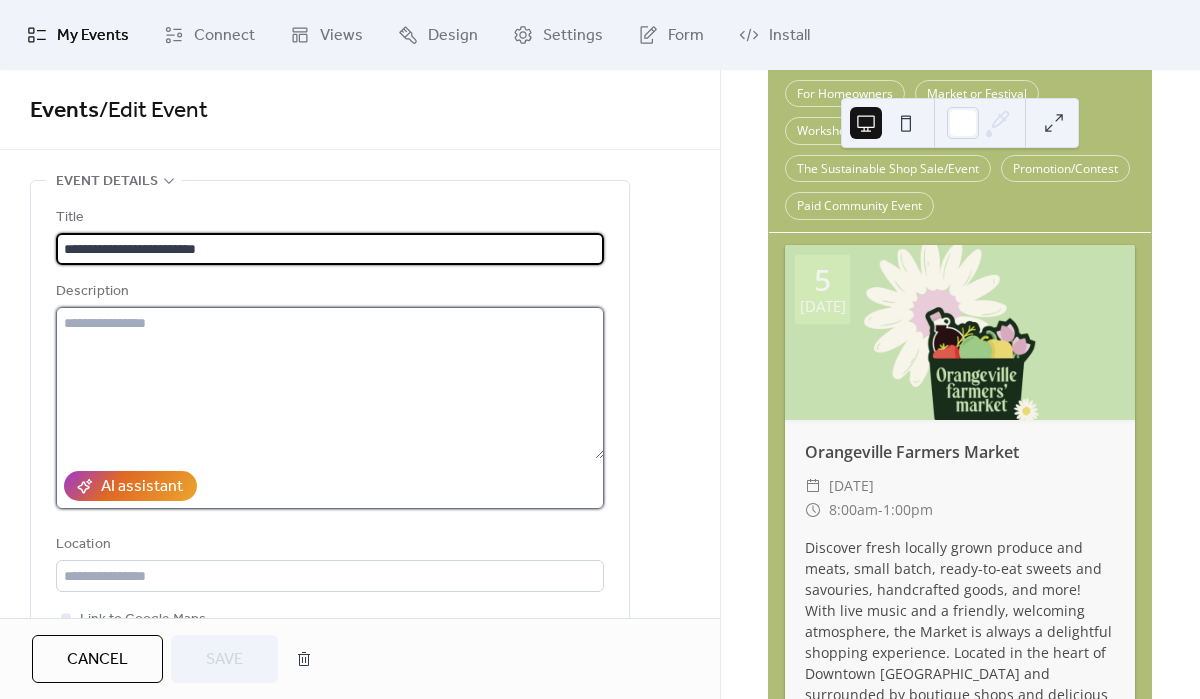 click at bounding box center [330, 383] 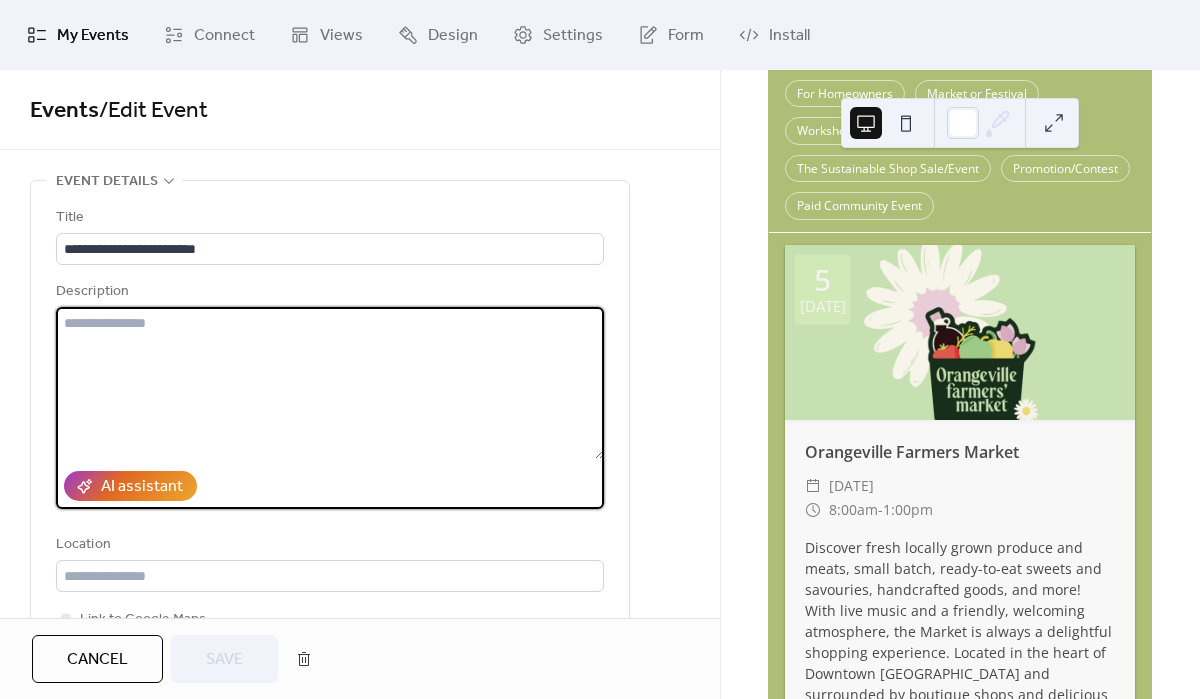 paste on "**********" 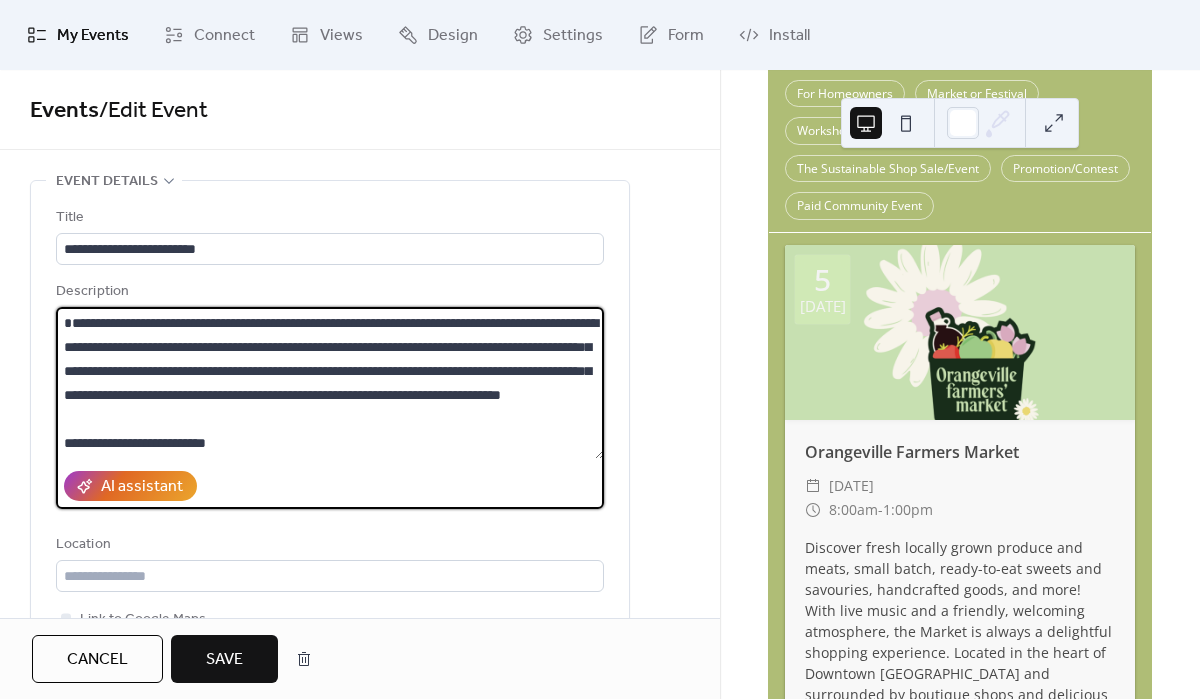 scroll, scrollTop: 72, scrollLeft: 0, axis: vertical 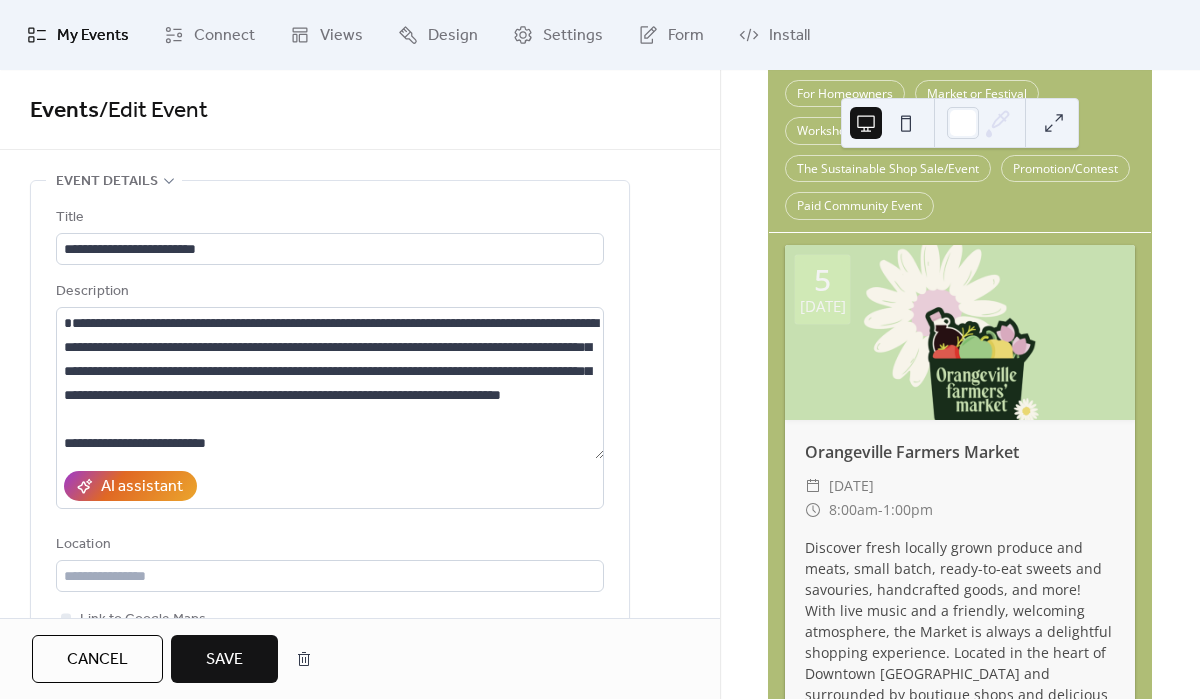 click on "AI assistant" at bounding box center [330, 486] 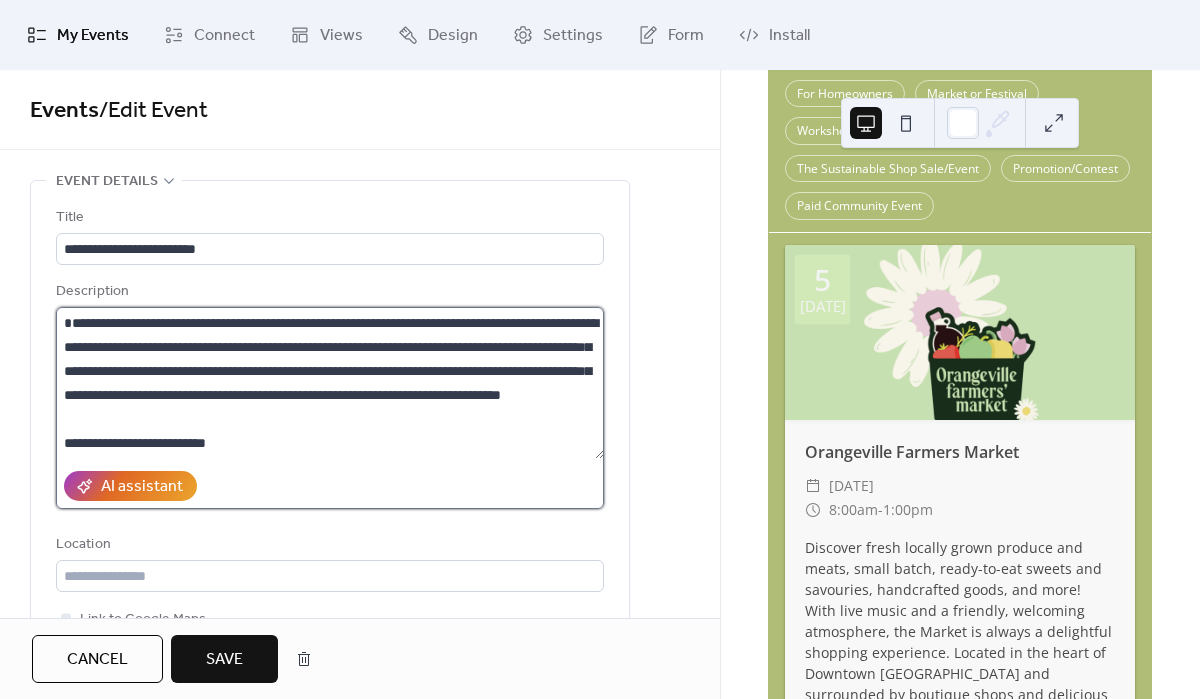 click on "**********" at bounding box center (330, 383) 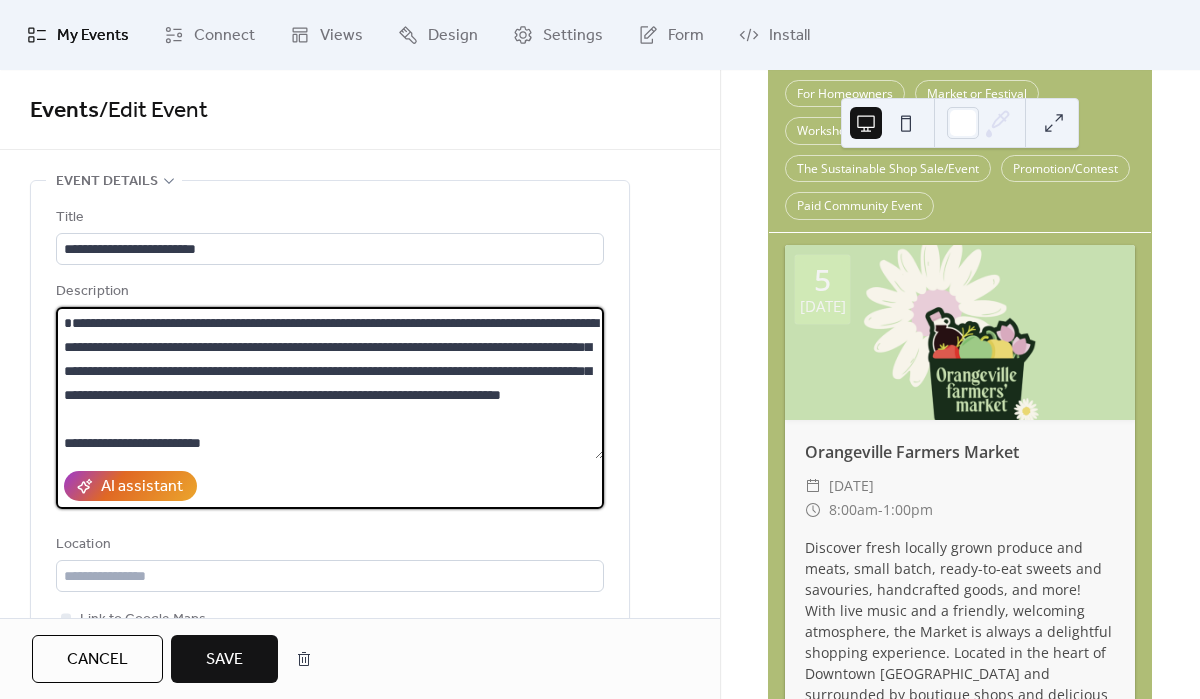 scroll, scrollTop: 48, scrollLeft: 0, axis: vertical 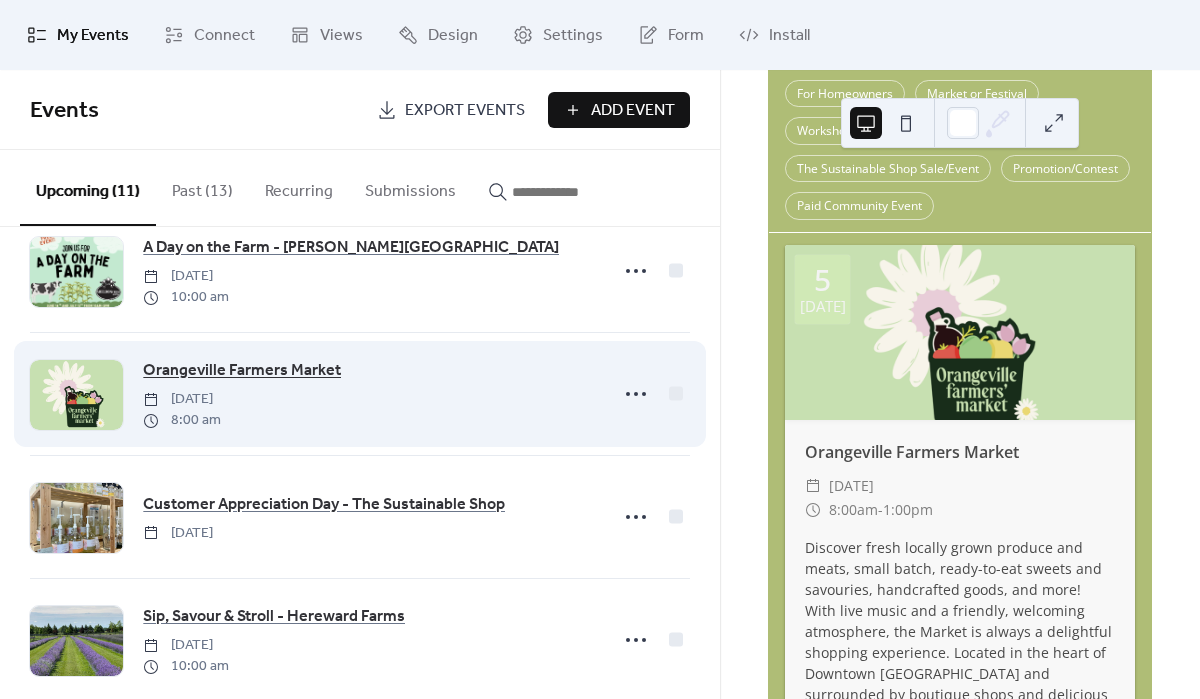 click on "Orangeville Farmers Market" at bounding box center [242, 371] 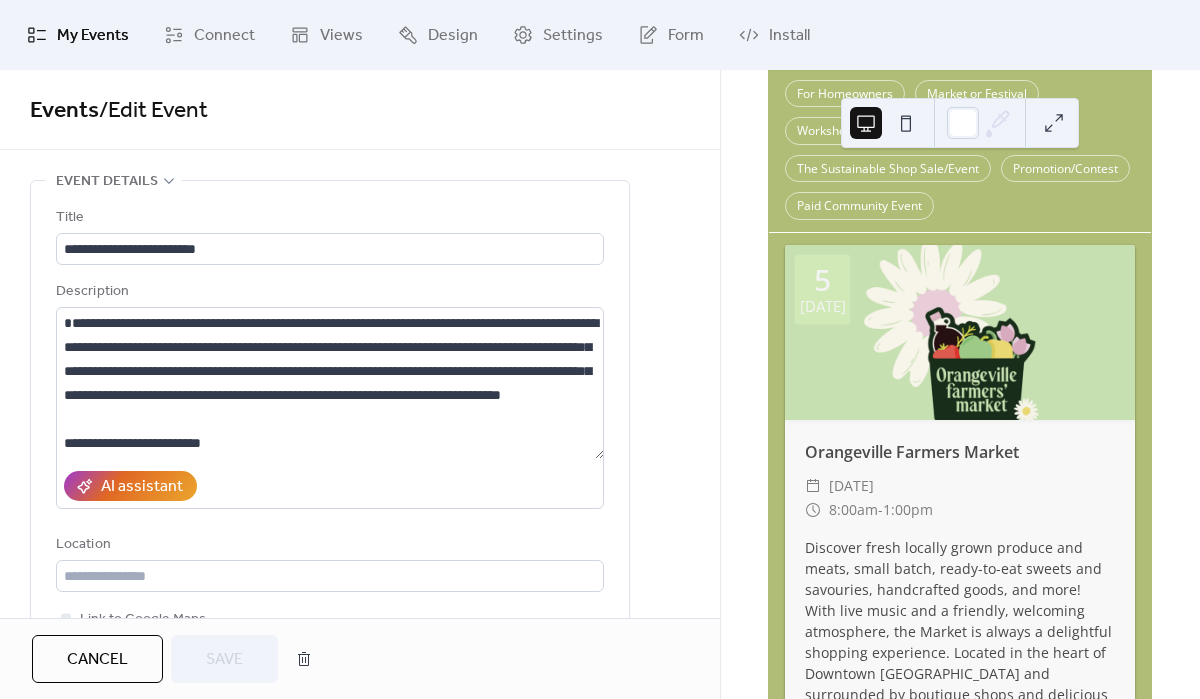 click on "Cancel" at bounding box center [97, 659] 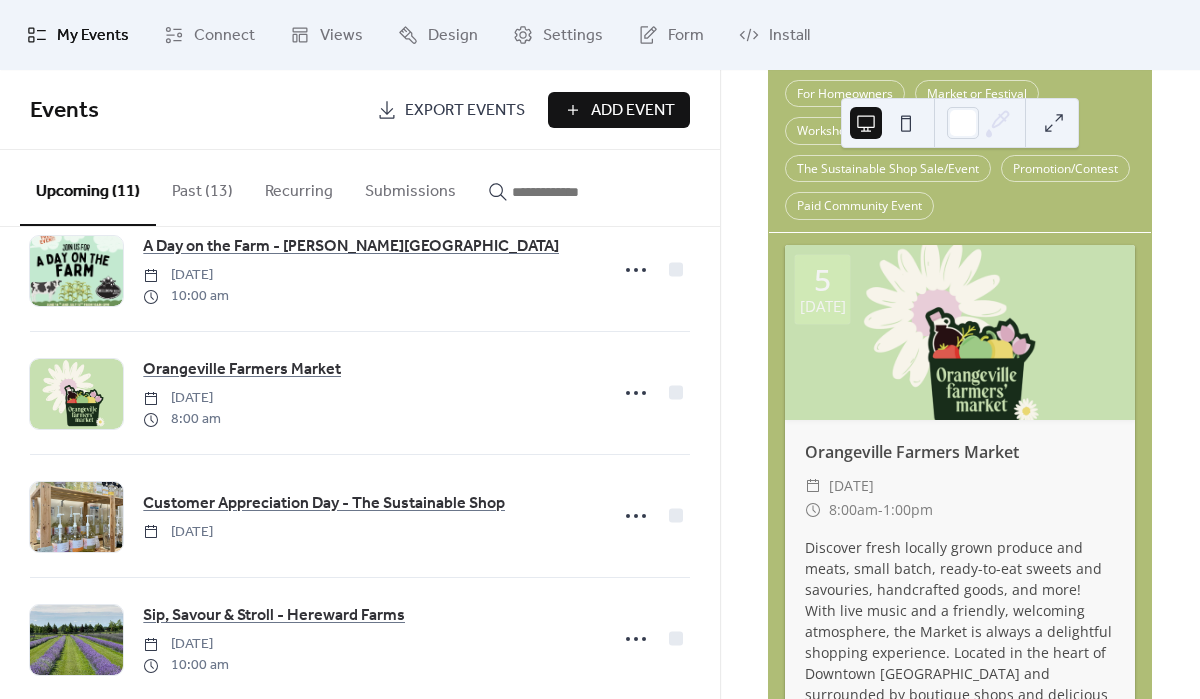 scroll, scrollTop: 419, scrollLeft: 0, axis: vertical 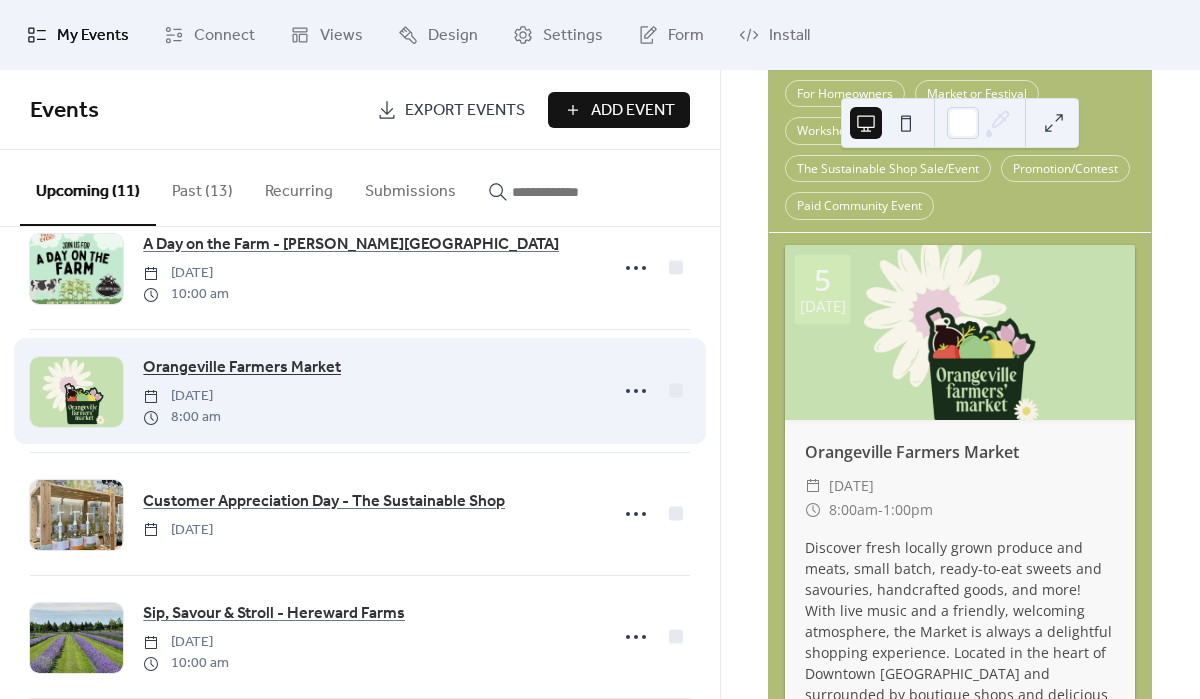 click on "Orangeville Farmers Market" at bounding box center [242, 368] 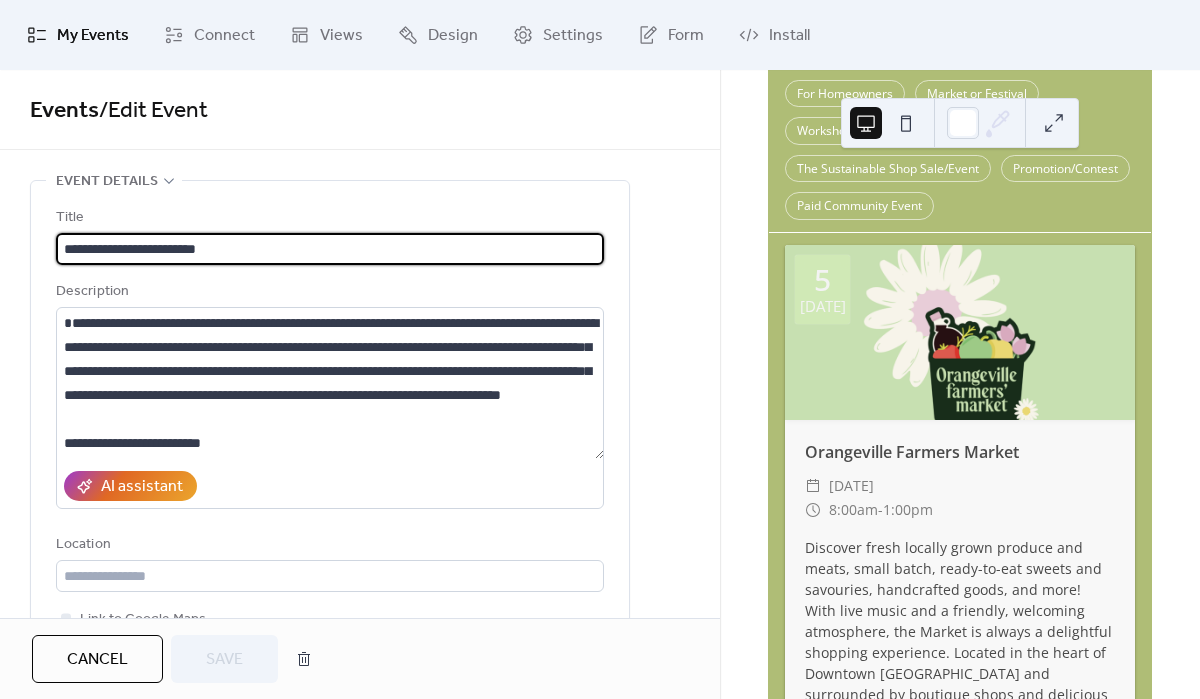 click on "Cancel" at bounding box center [97, 659] 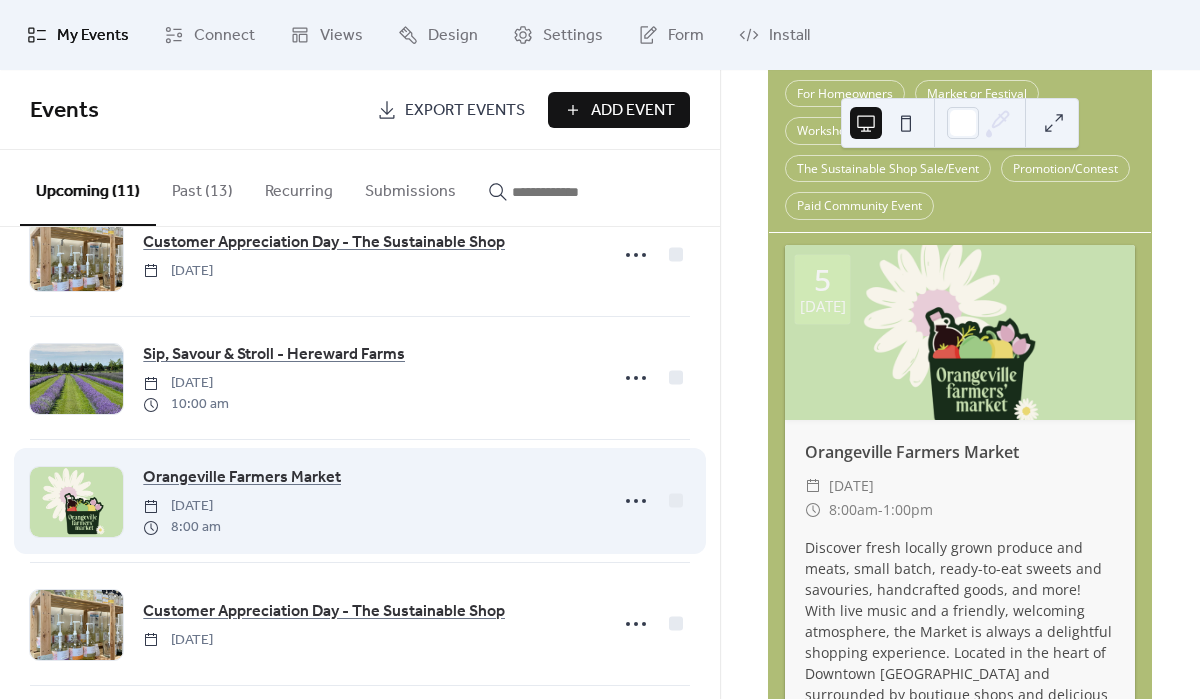 scroll, scrollTop: 765, scrollLeft: 0, axis: vertical 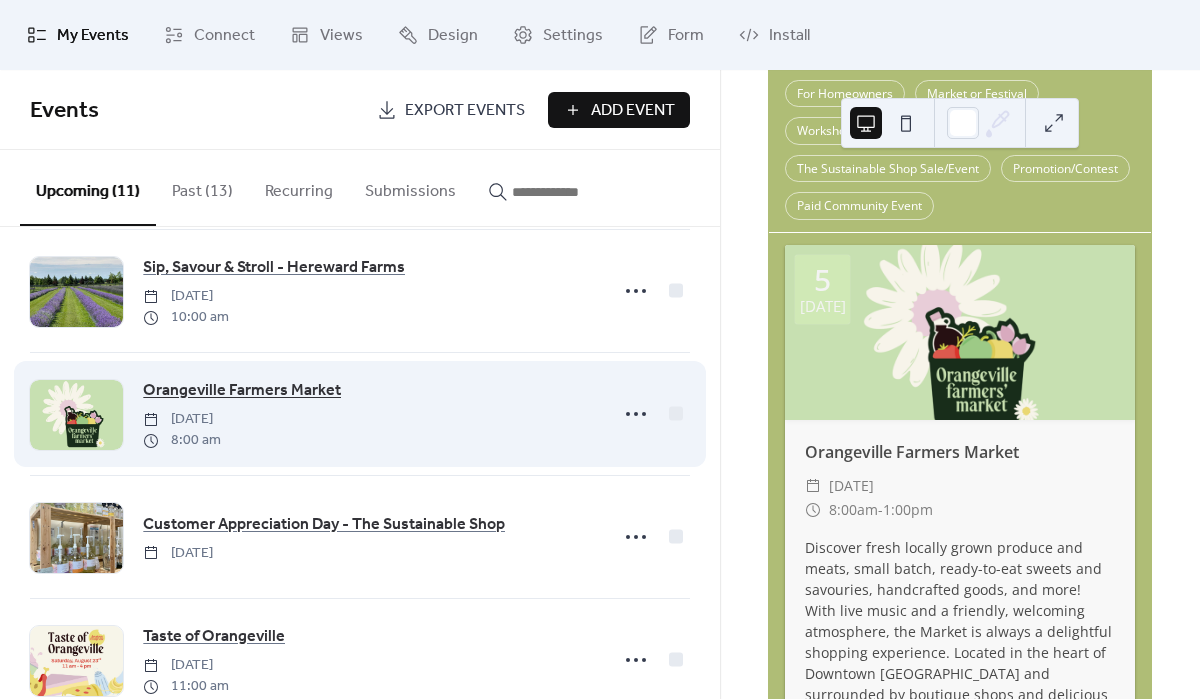 click on "Orangeville Farmers Market" at bounding box center [242, 391] 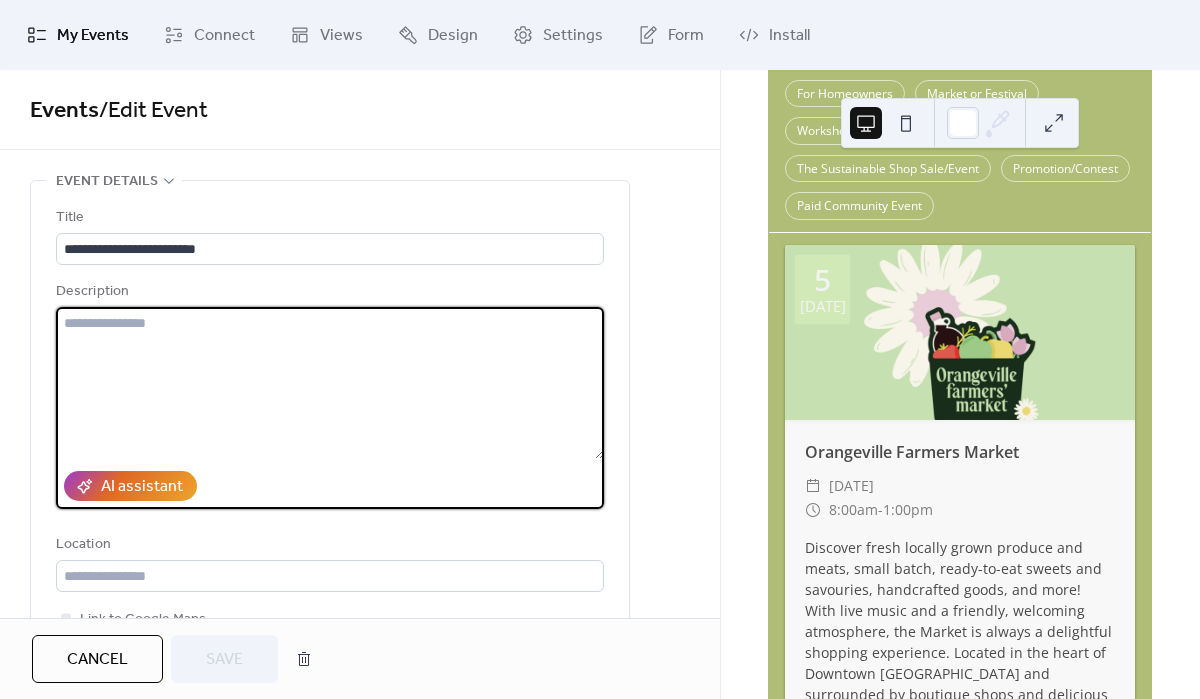 click at bounding box center (330, 383) 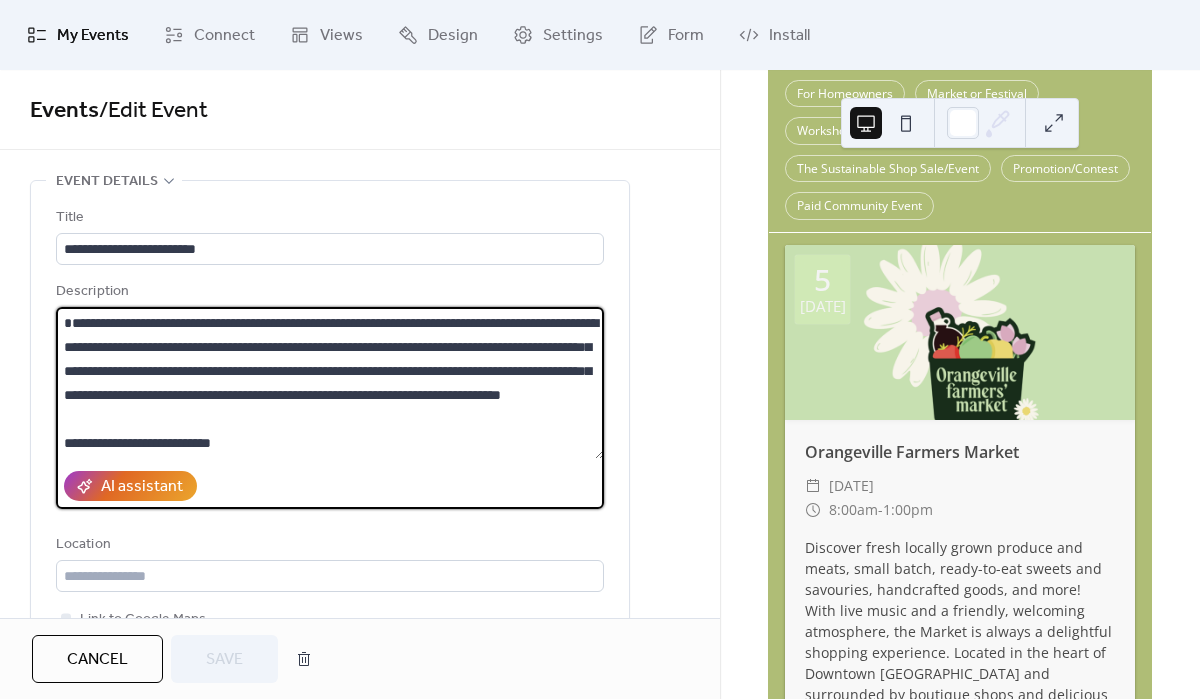 scroll, scrollTop: 93, scrollLeft: 0, axis: vertical 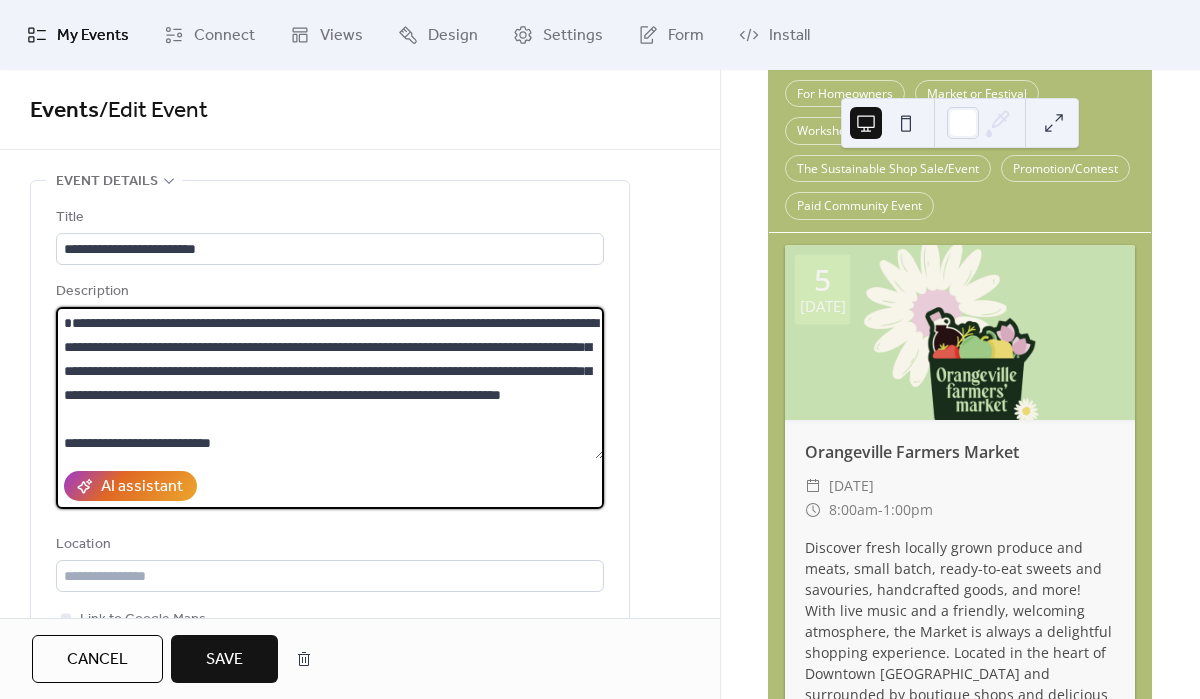 type on "**********" 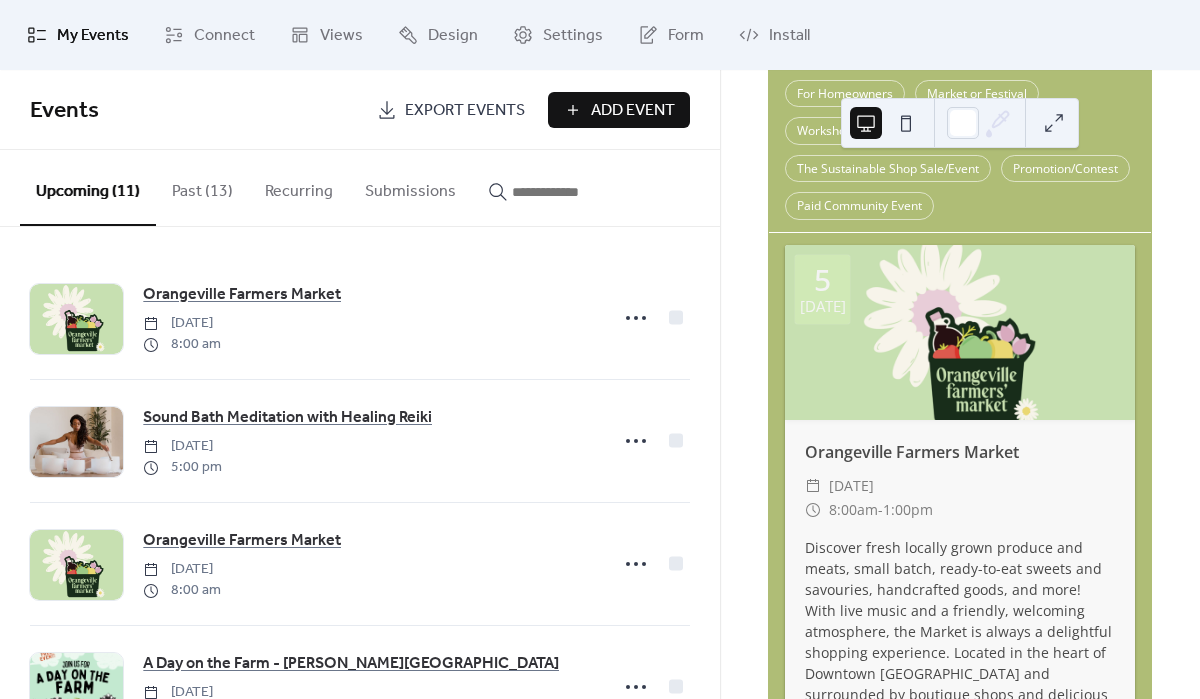 click on "Add Event" at bounding box center [633, 111] 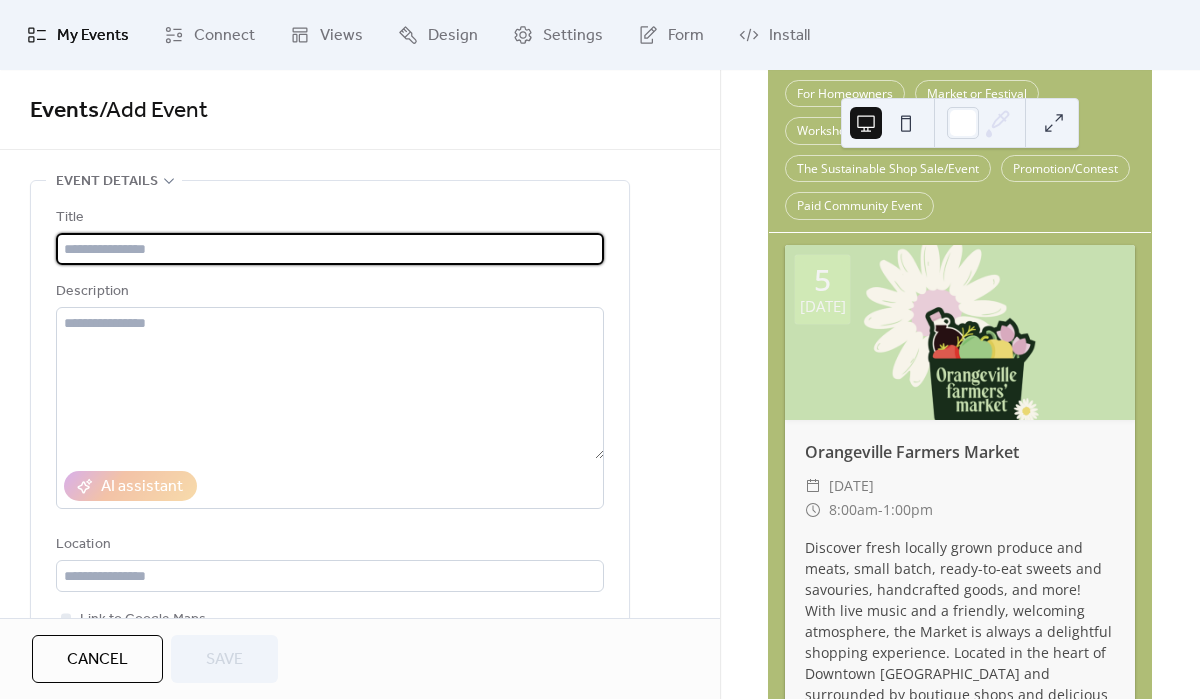 click at bounding box center [330, 249] 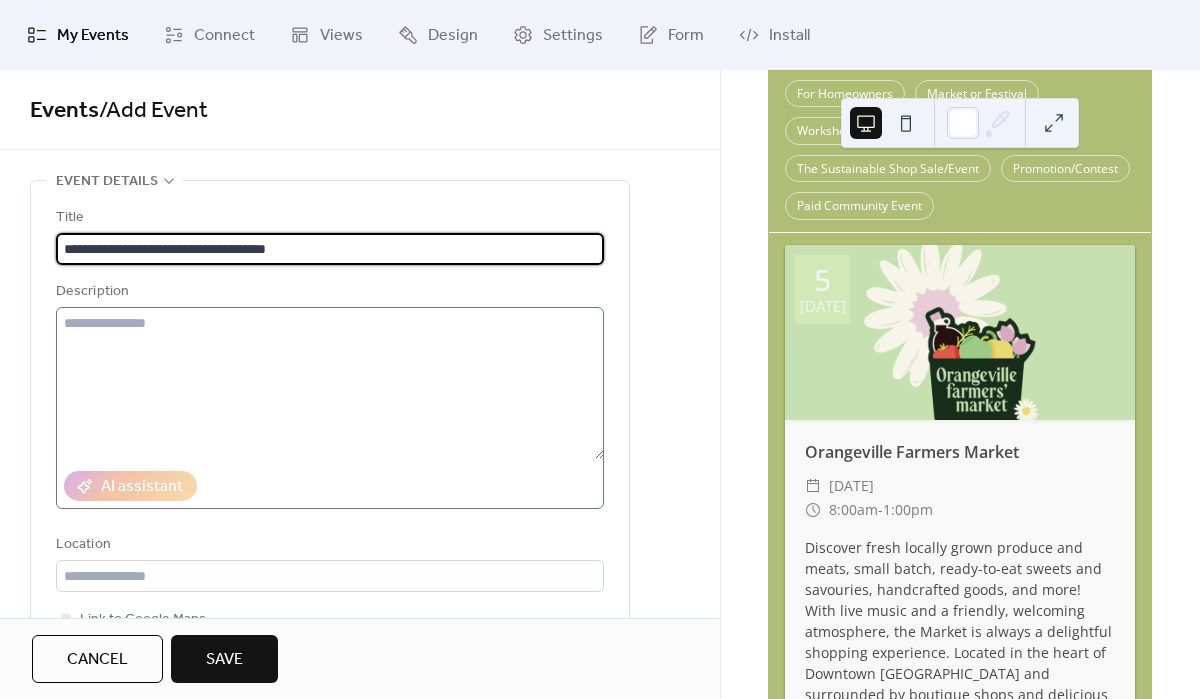 type on "**********" 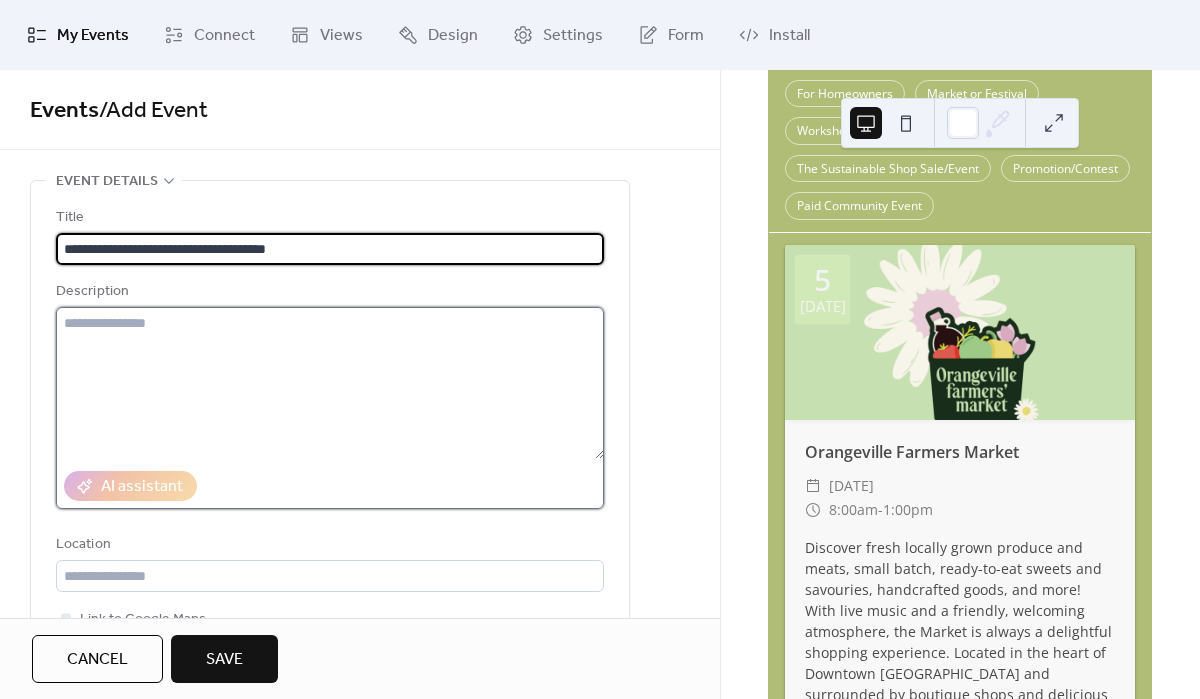 click at bounding box center [330, 383] 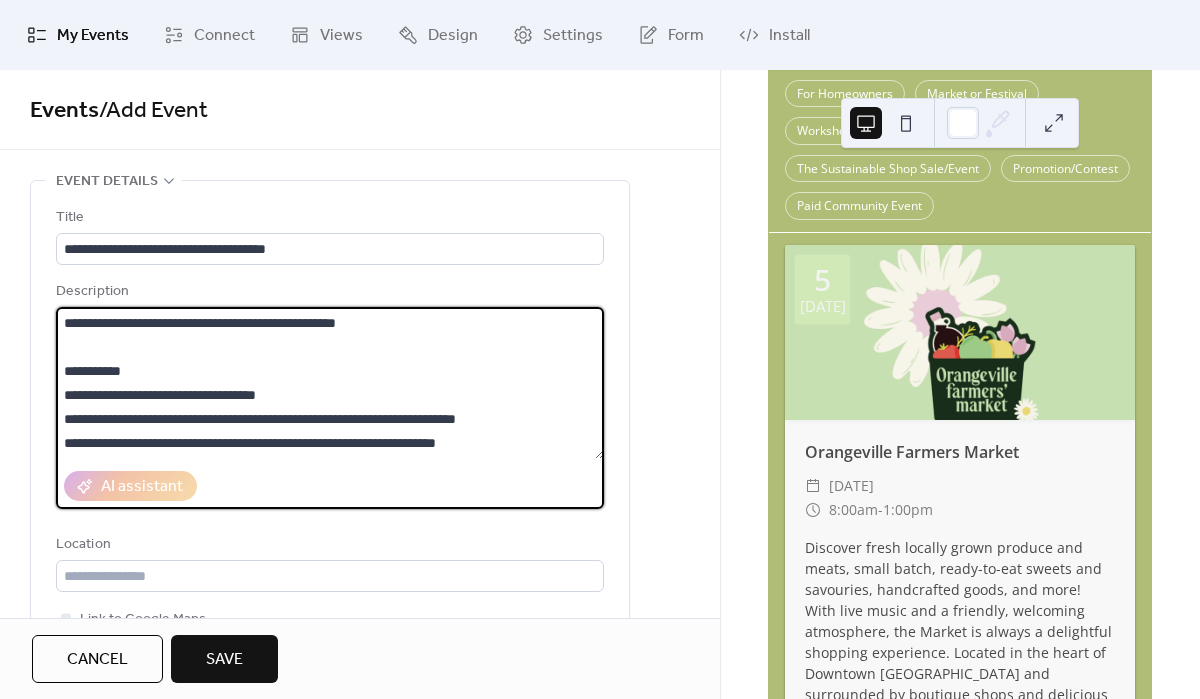 scroll, scrollTop: 45, scrollLeft: 0, axis: vertical 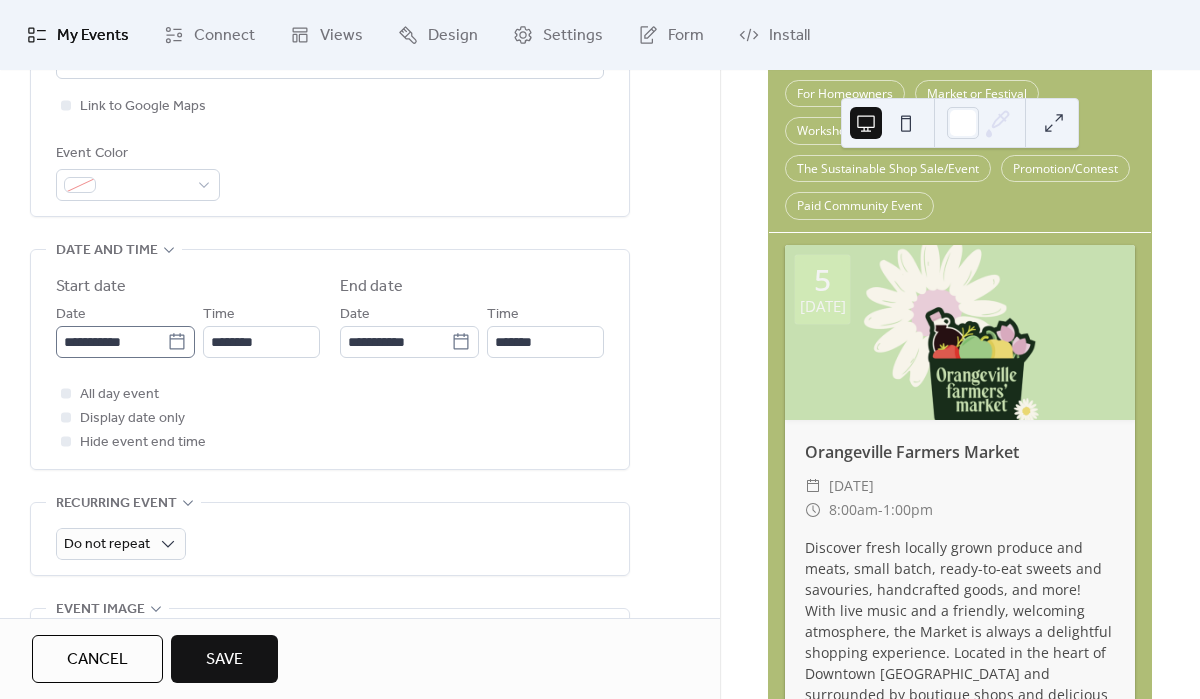 type on "**********" 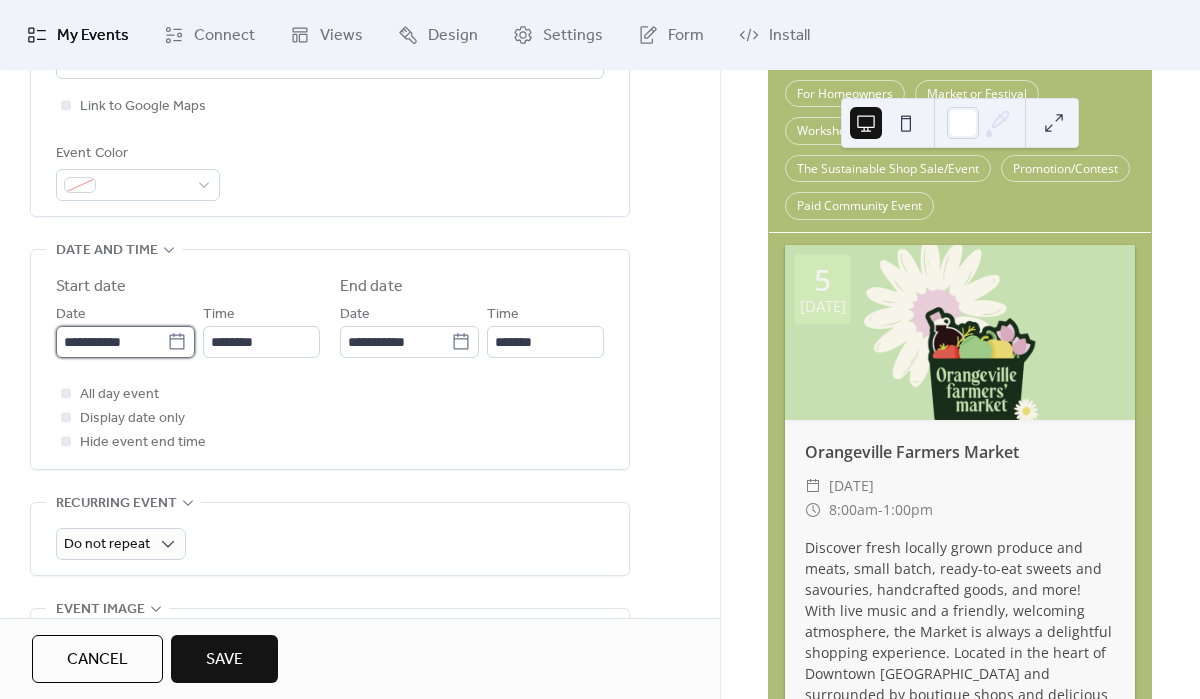 click on "**********" at bounding box center (111, 342) 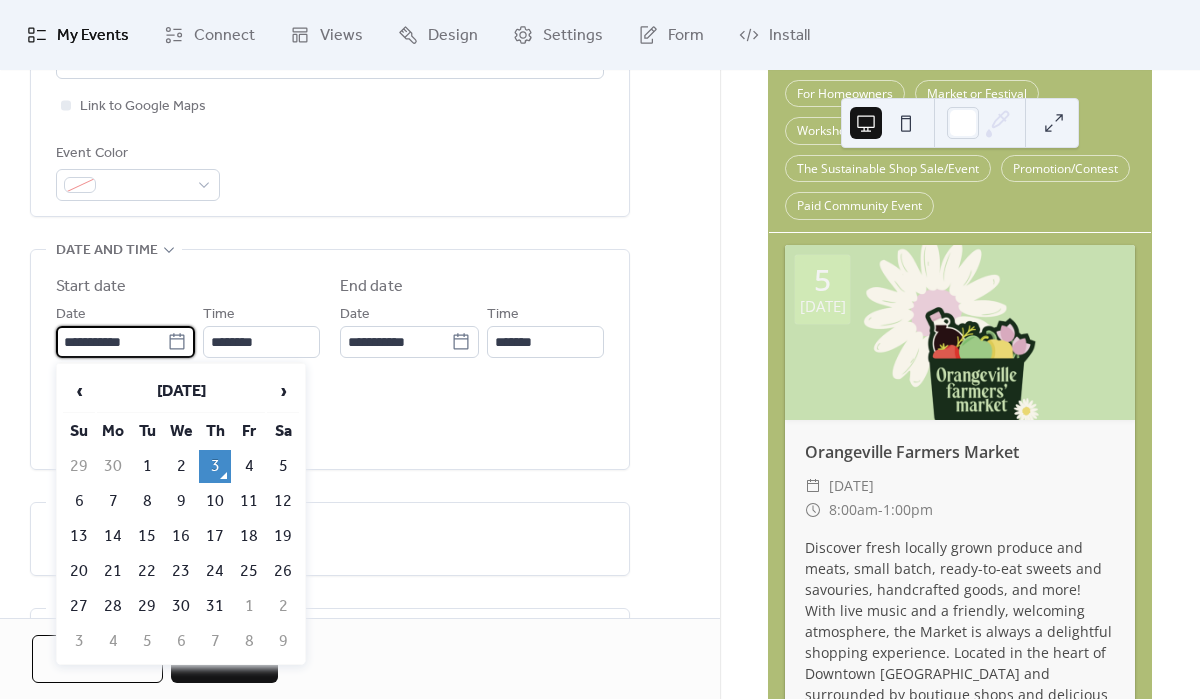 click on "9" at bounding box center (181, 501) 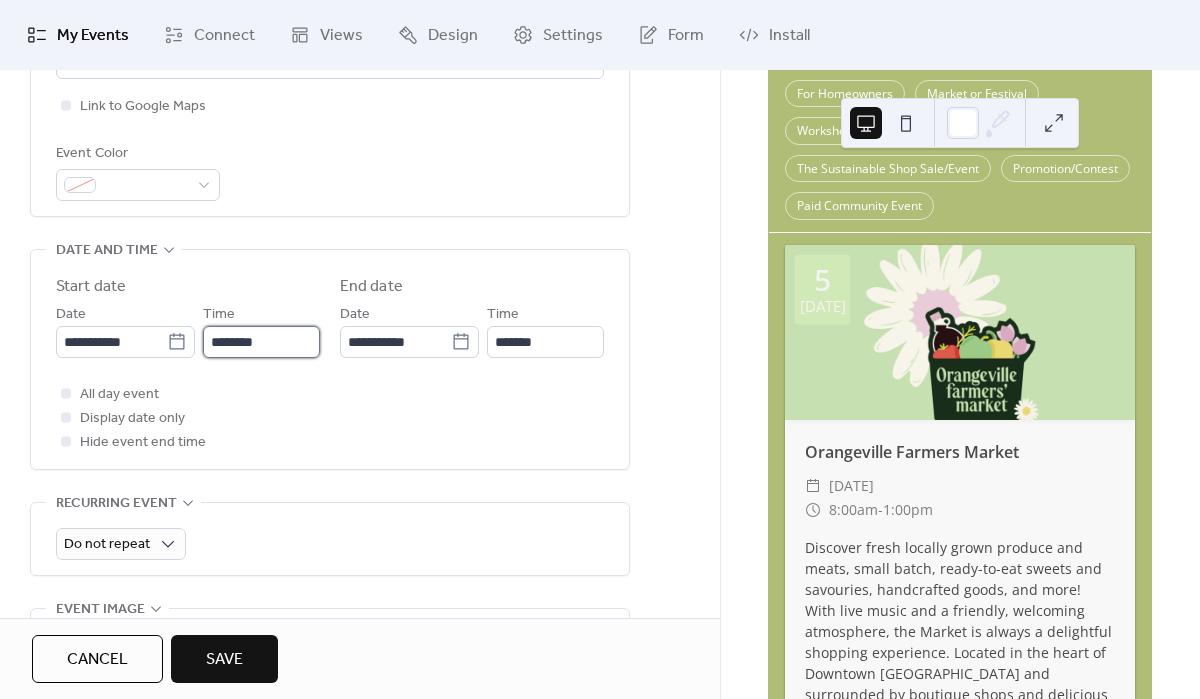 click on "********" at bounding box center [261, 342] 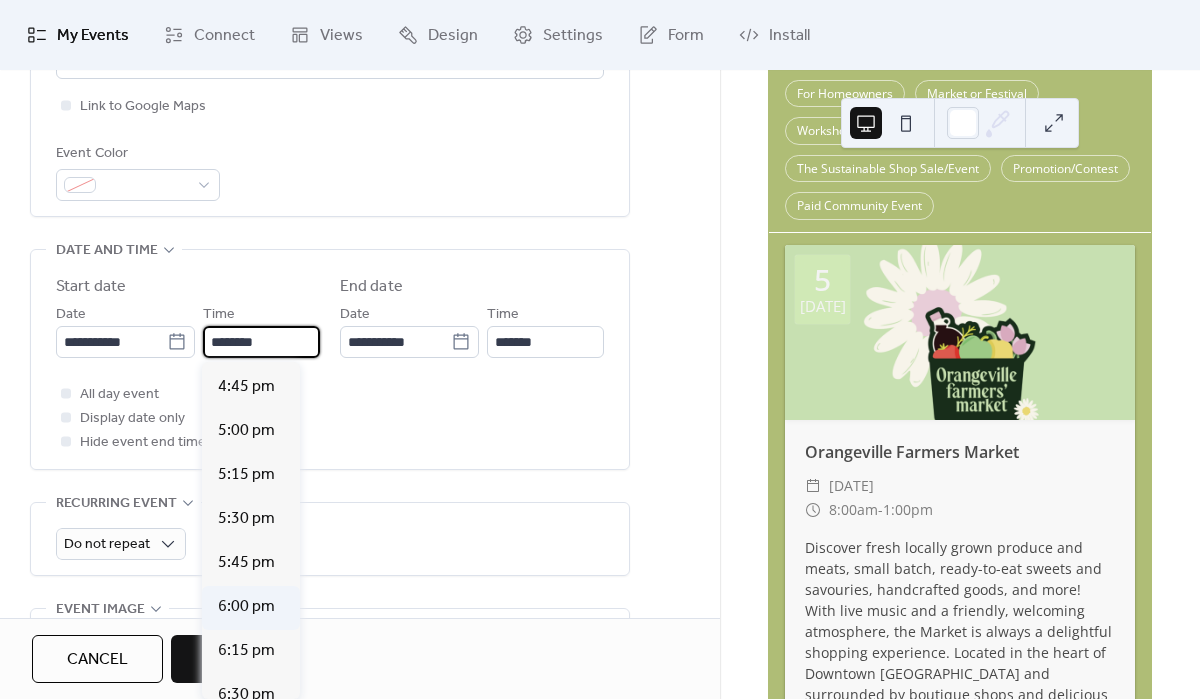scroll, scrollTop: 3172, scrollLeft: 0, axis: vertical 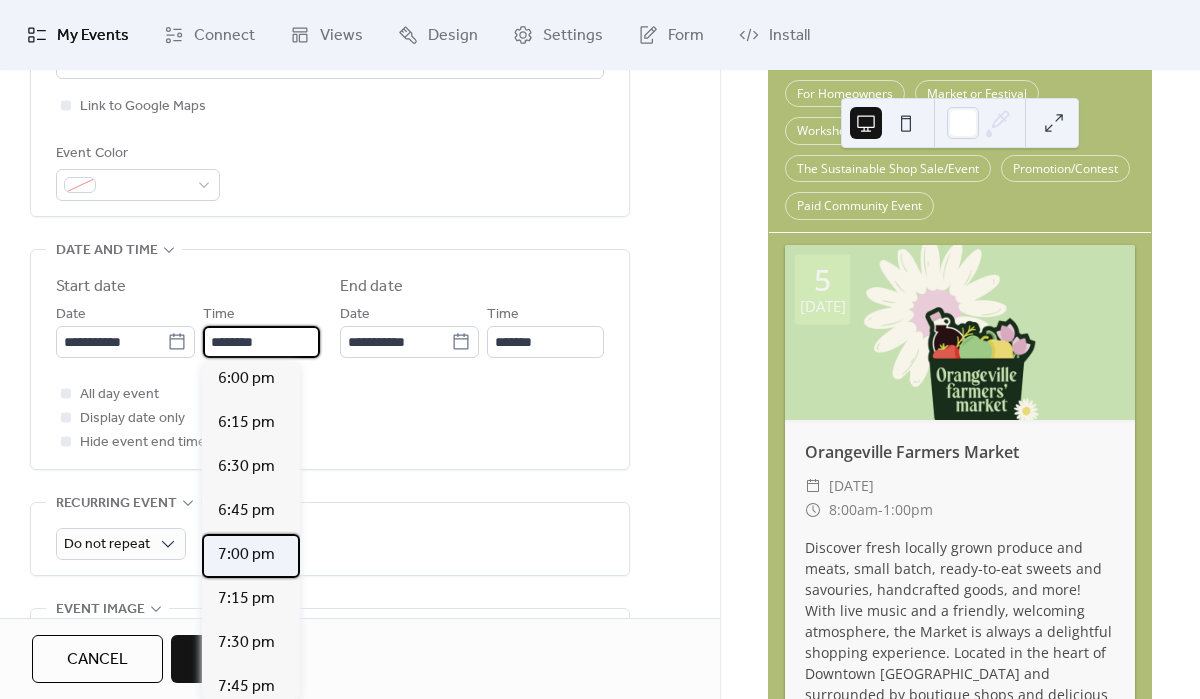click on "7:00 pm" at bounding box center (246, 555) 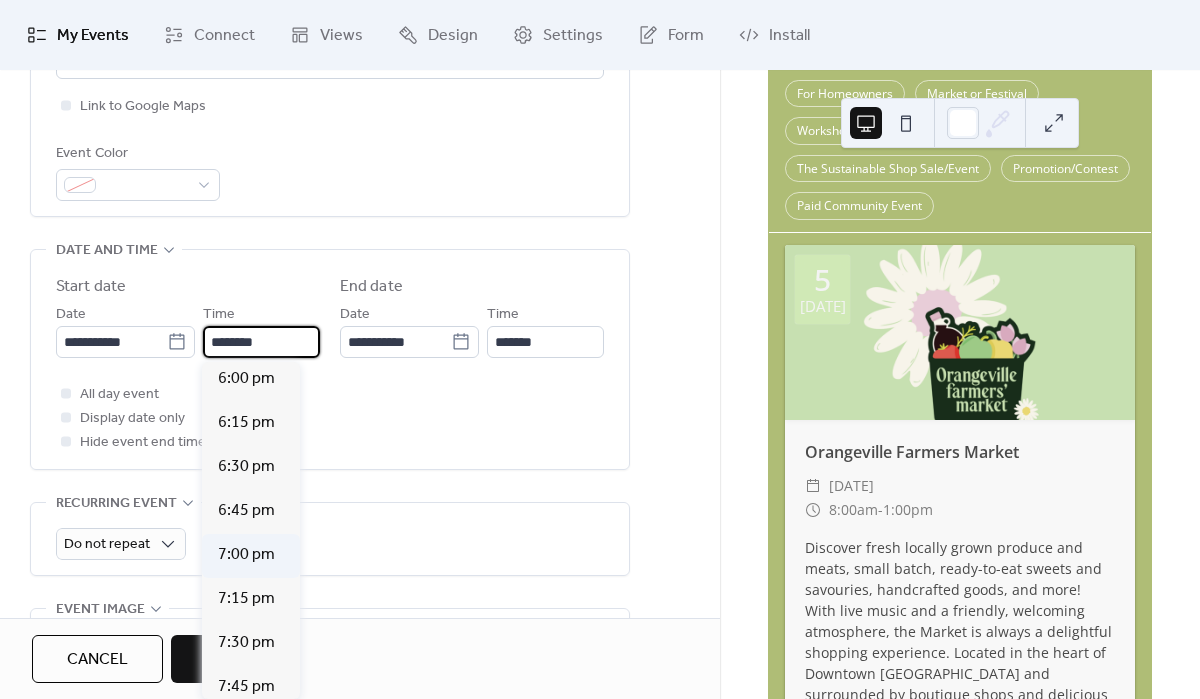 type on "*******" 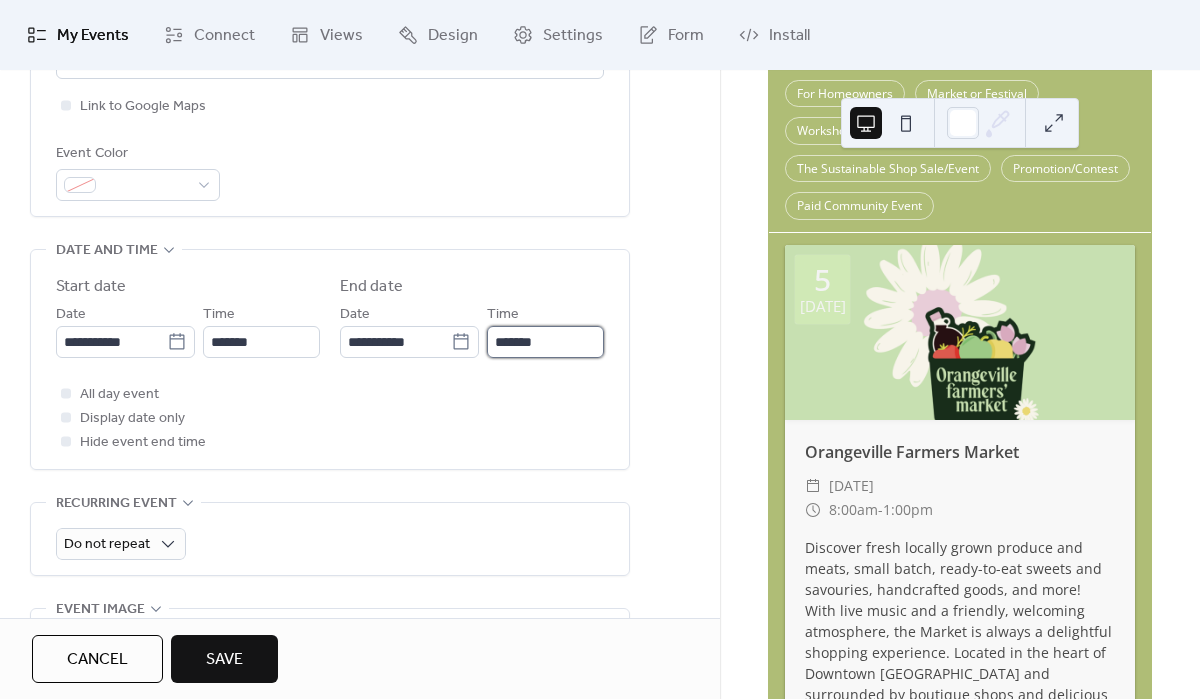 click on "*******" at bounding box center [545, 342] 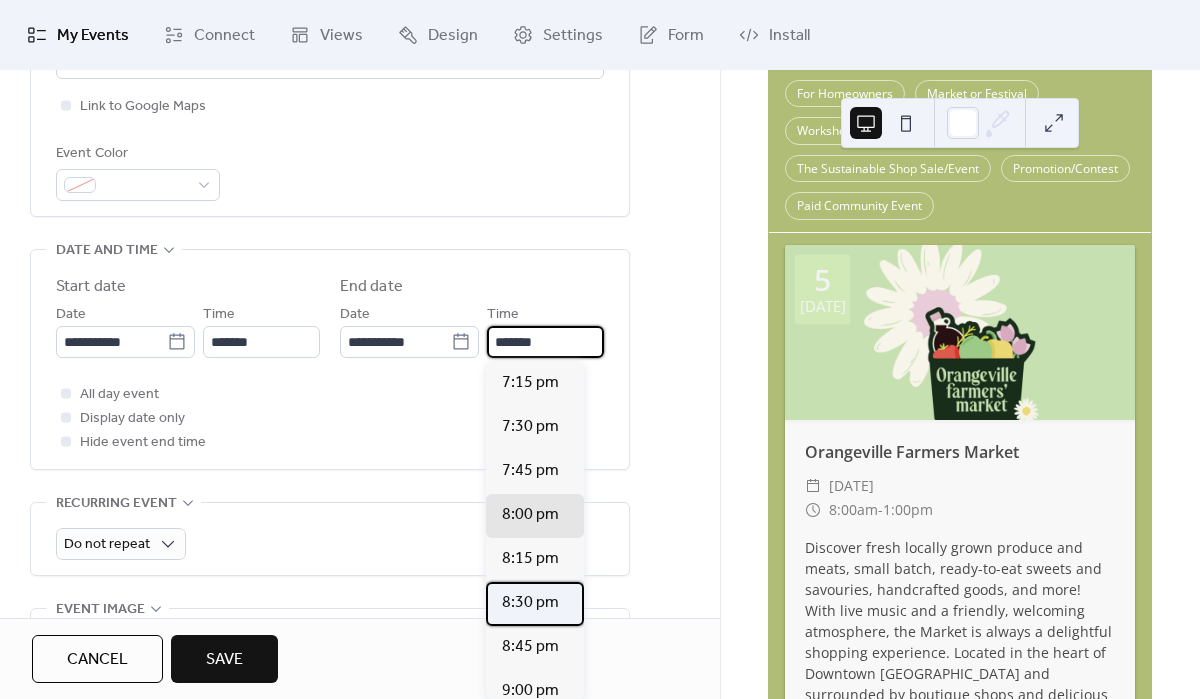 click on "8:30 pm" at bounding box center [530, 603] 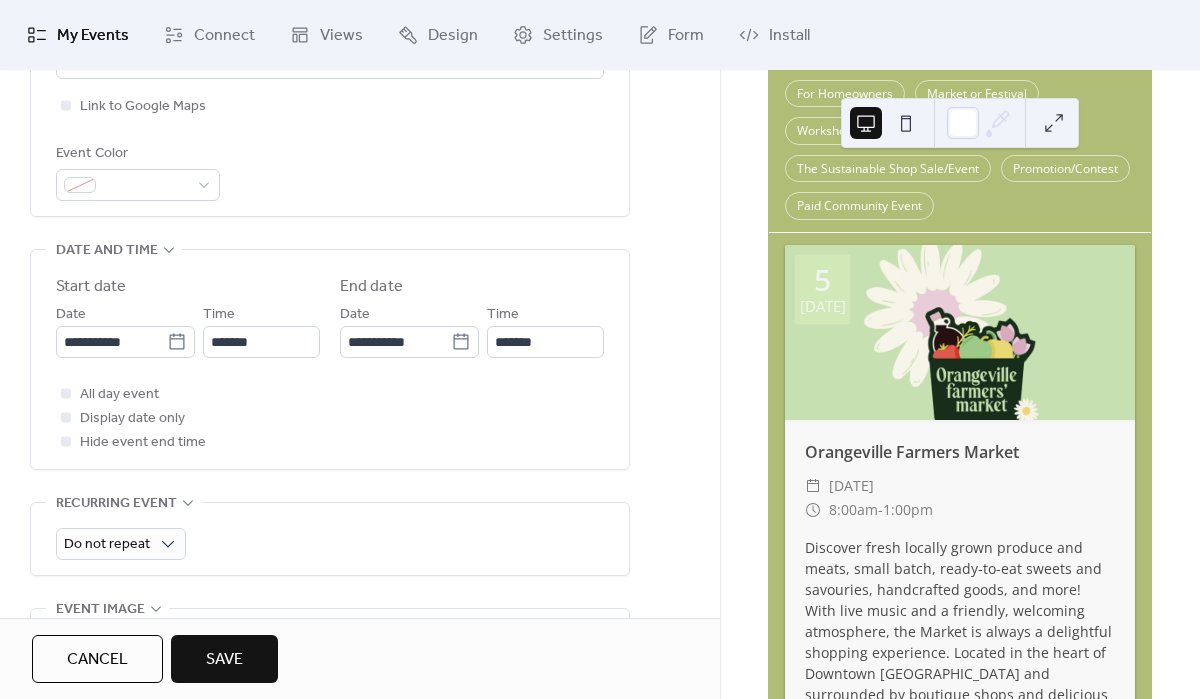 type on "*******" 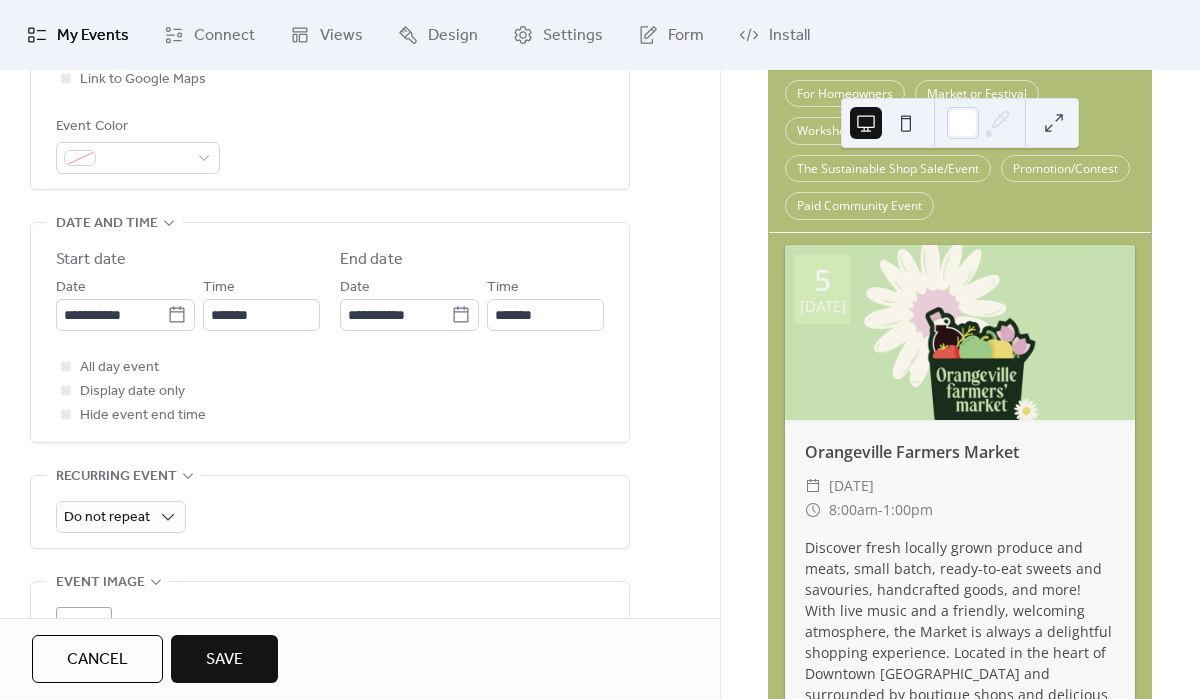 scroll, scrollTop: 552, scrollLeft: 0, axis: vertical 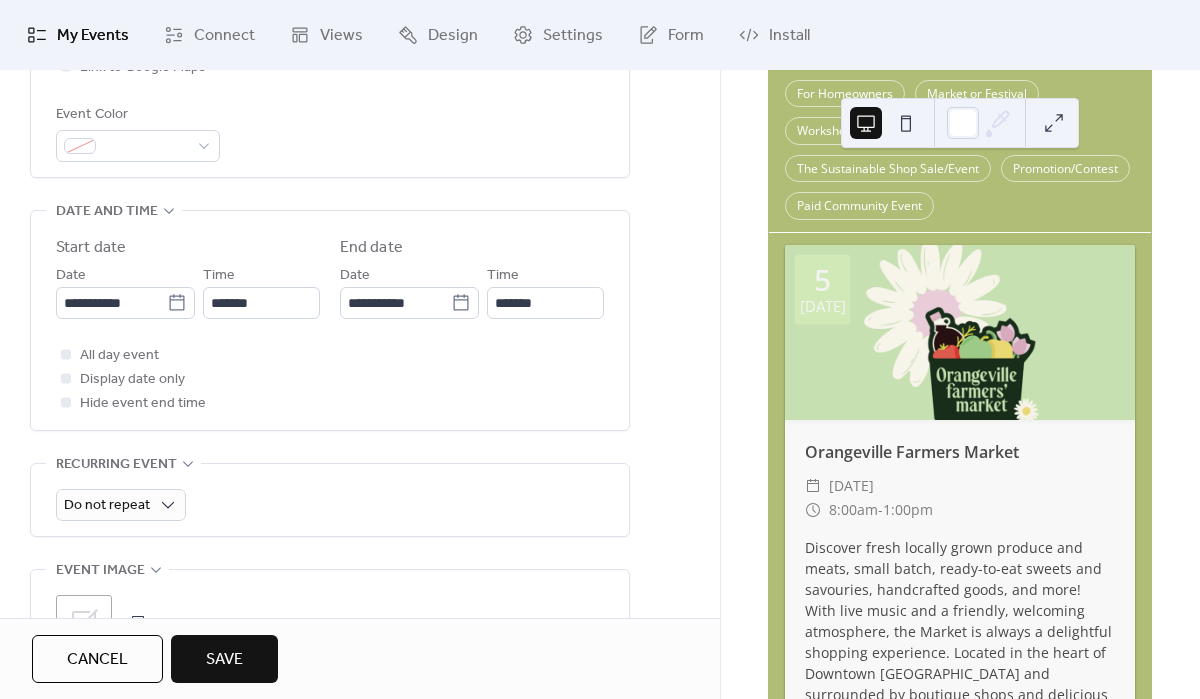 click on "Save" at bounding box center (224, 660) 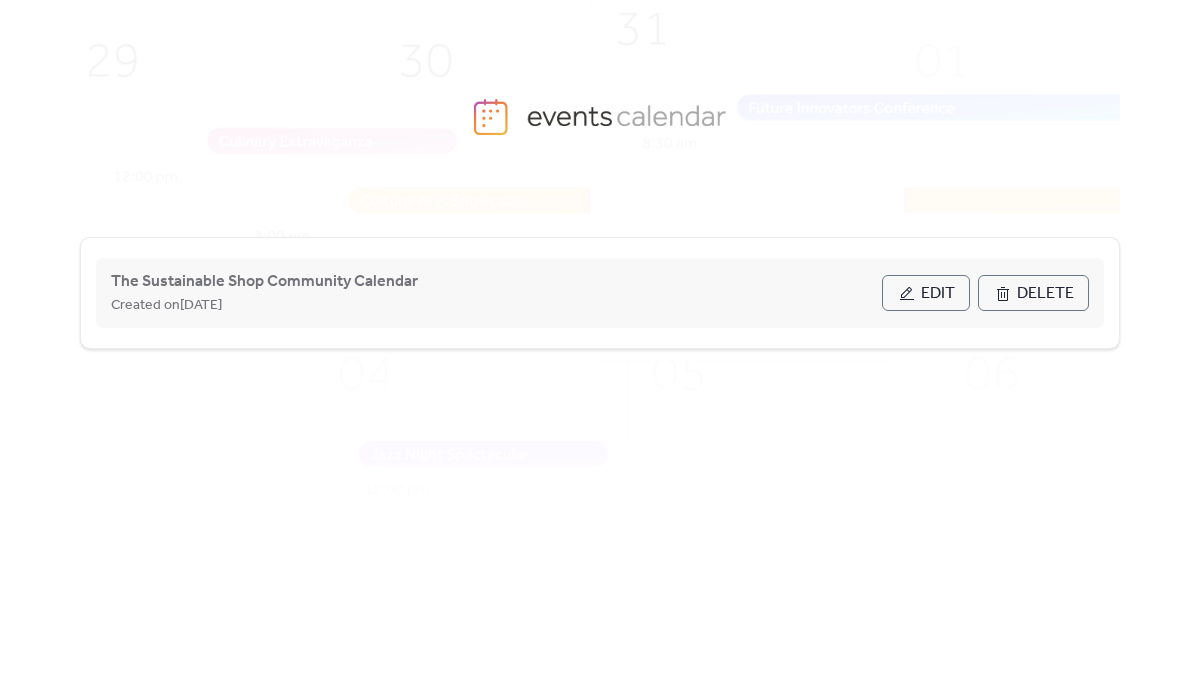 scroll, scrollTop: 0, scrollLeft: 0, axis: both 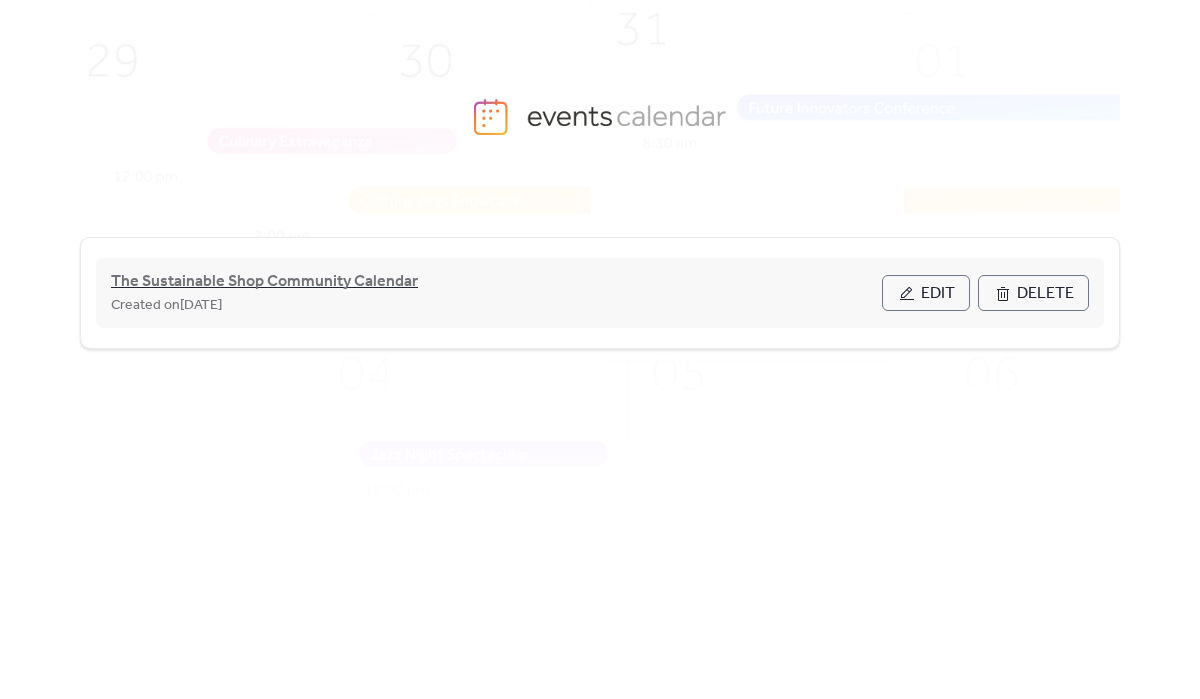 click on "The Sustainable Shop Community Calendar" at bounding box center [264, 282] 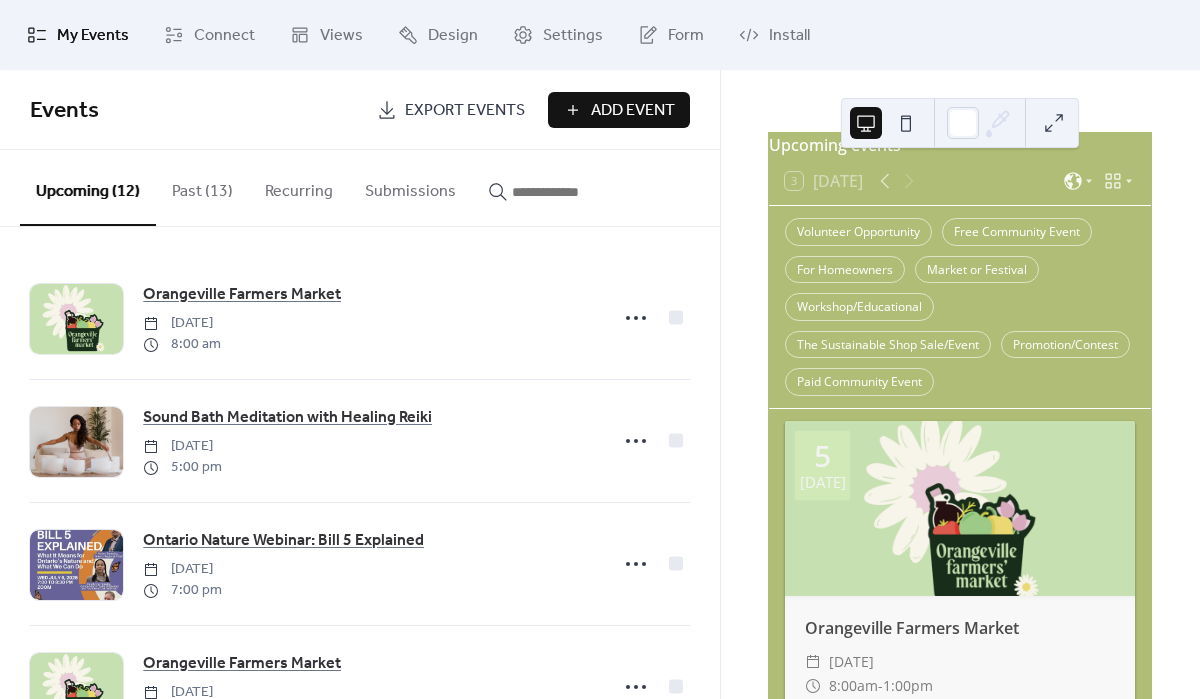 scroll, scrollTop: 78, scrollLeft: 0, axis: vertical 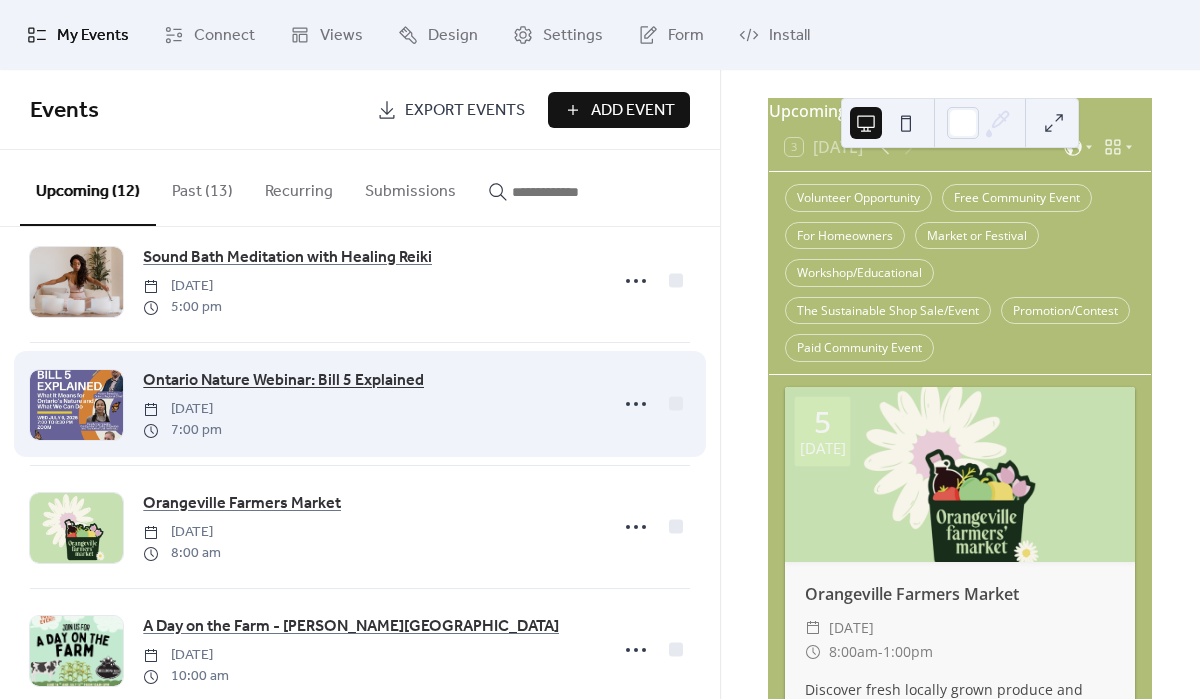 click on "Ontario Nature Webinar: Bill 5 Explained" at bounding box center (283, 381) 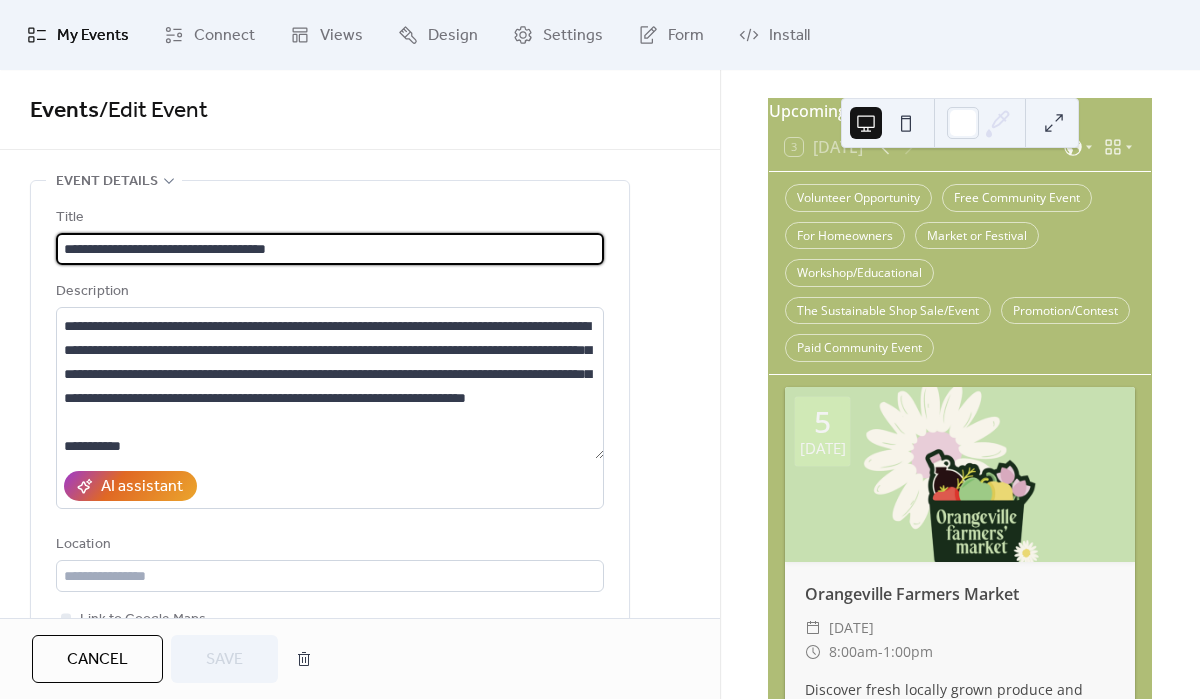 scroll, scrollTop: 192, scrollLeft: 0, axis: vertical 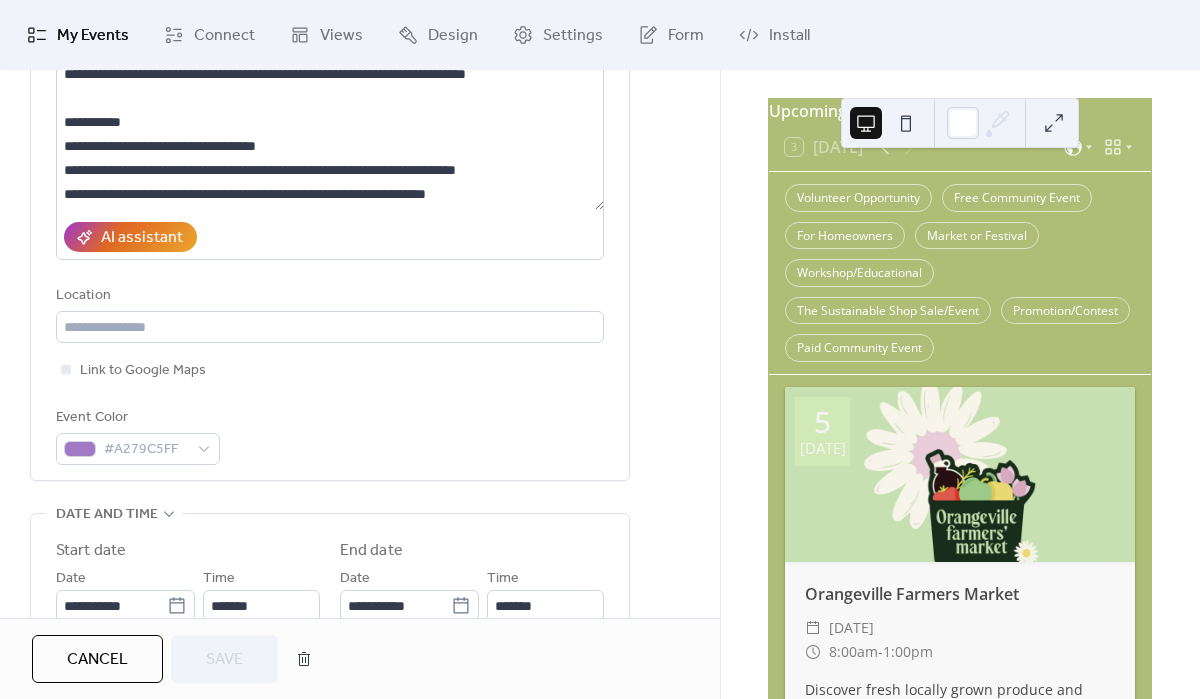 click on "Cancel" at bounding box center [97, 660] 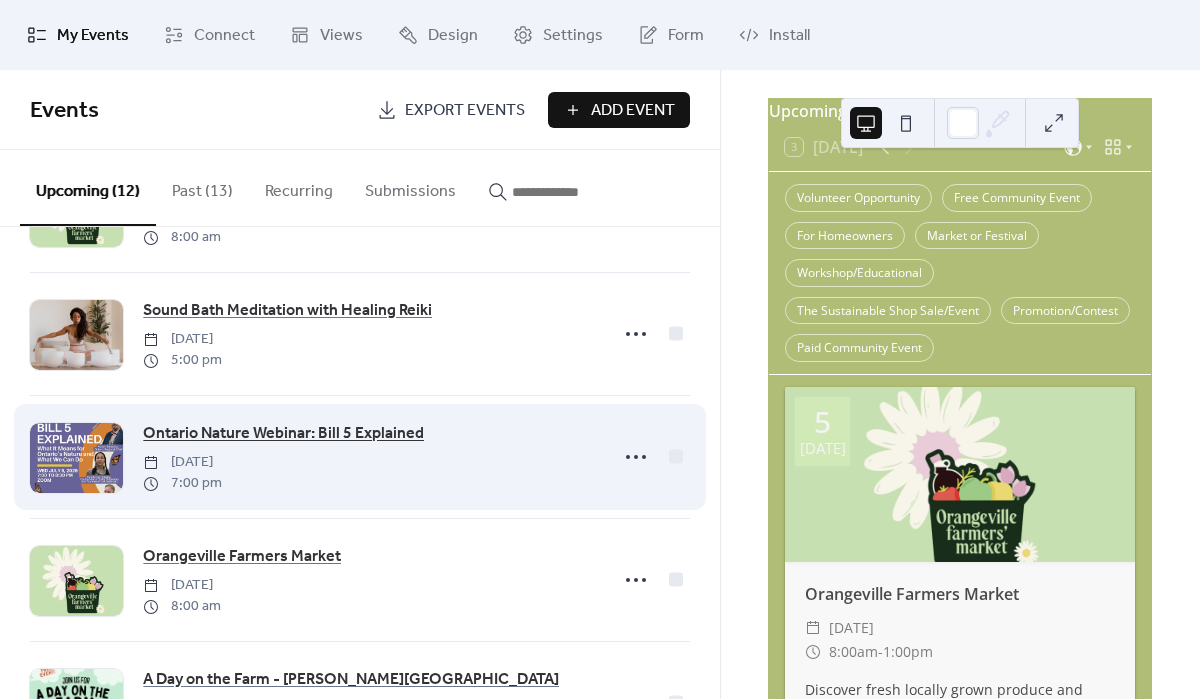 scroll, scrollTop: 125, scrollLeft: 0, axis: vertical 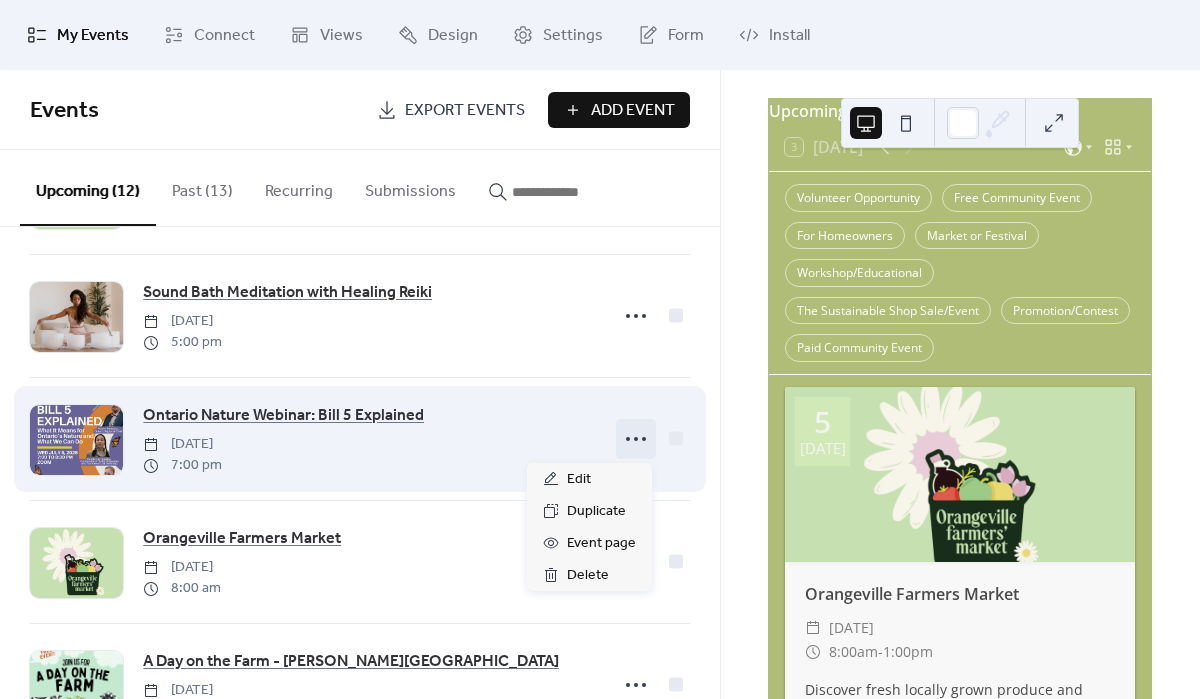 click 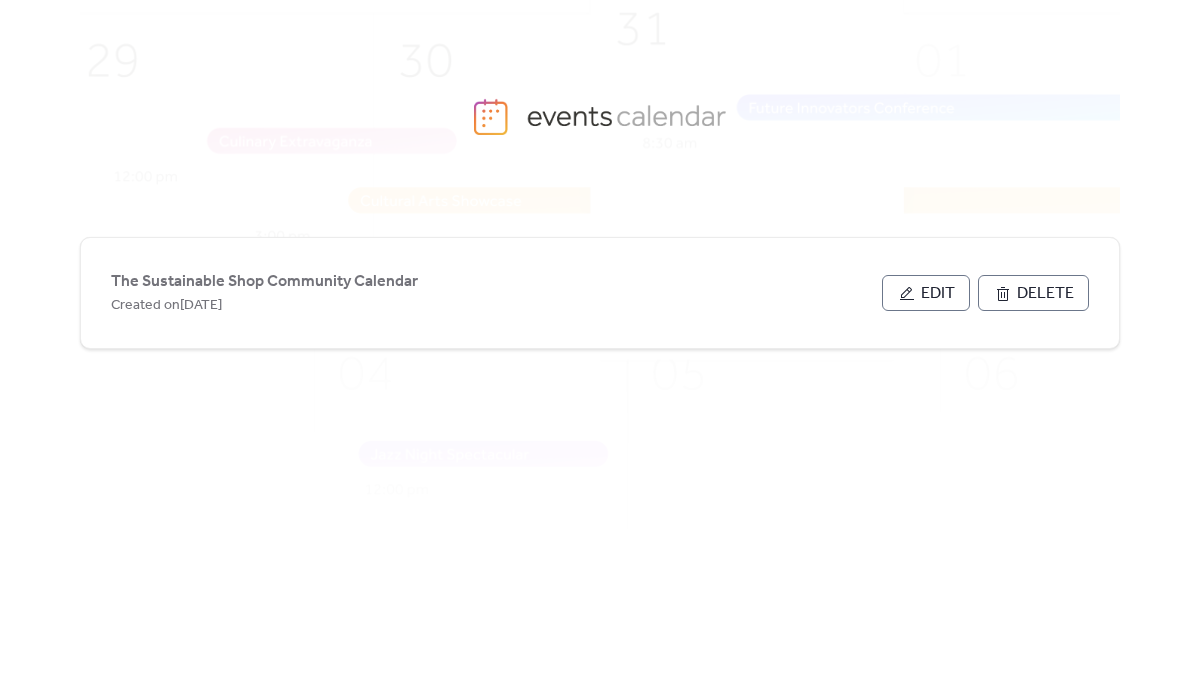 scroll, scrollTop: 0, scrollLeft: 0, axis: both 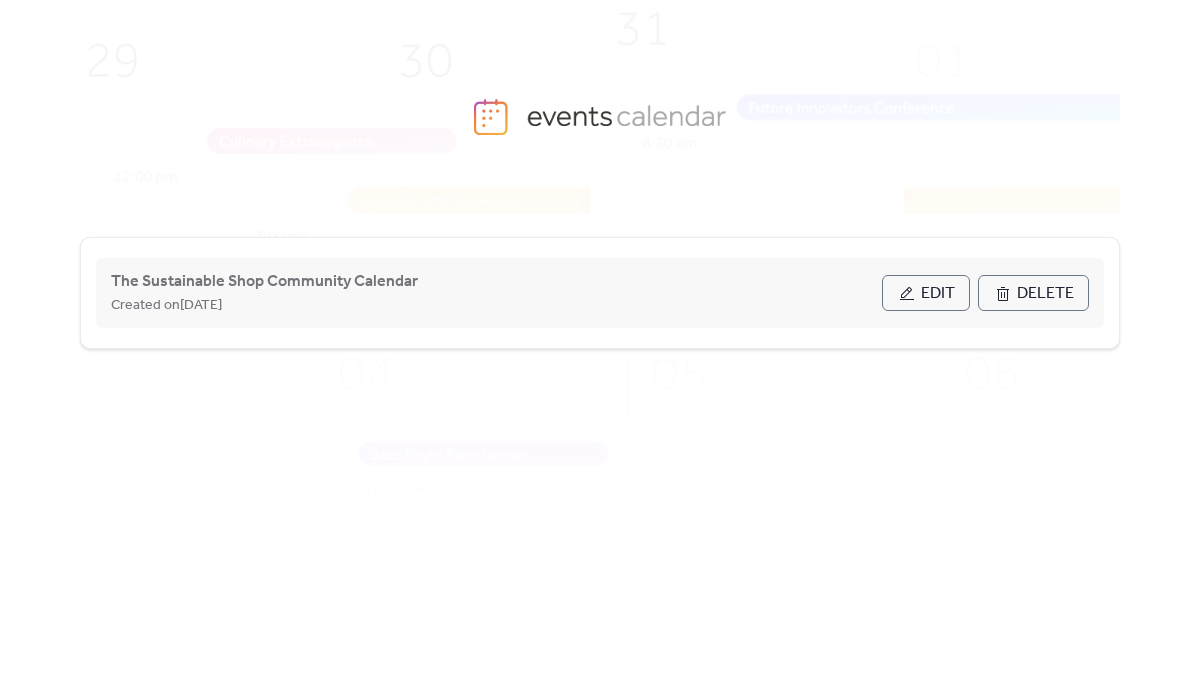 click on "Edit" at bounding box center [938, 294] 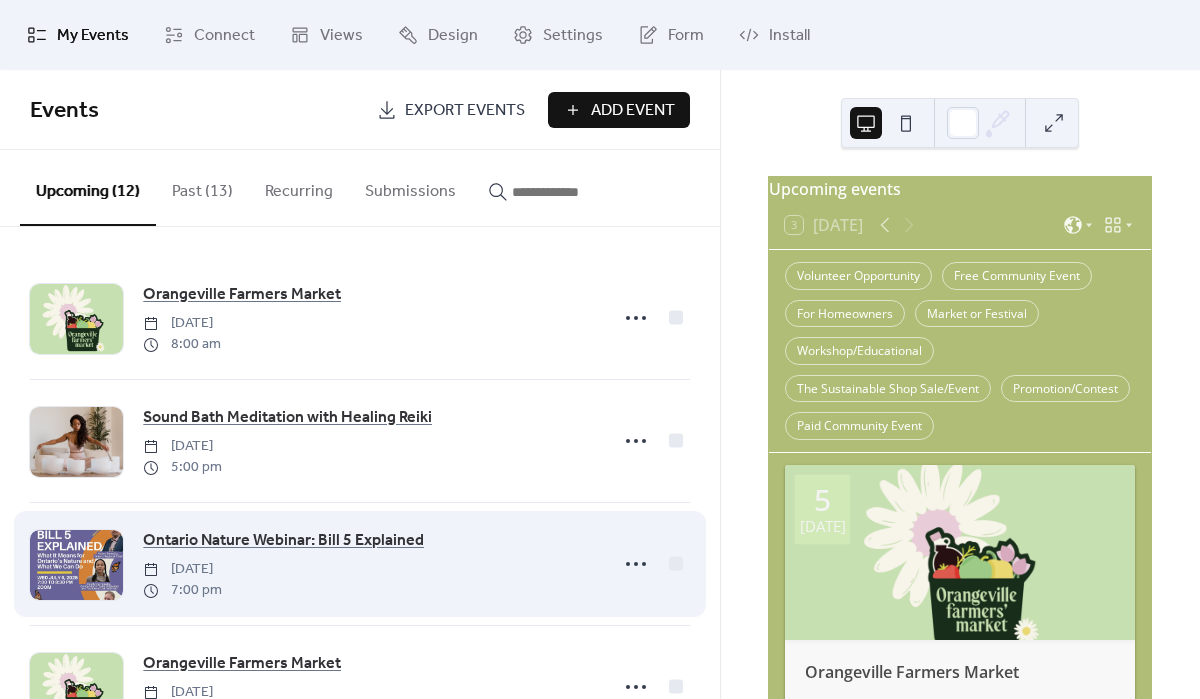 scroll, scrollTop: 4, scrollLeft: 0, axis: vertical 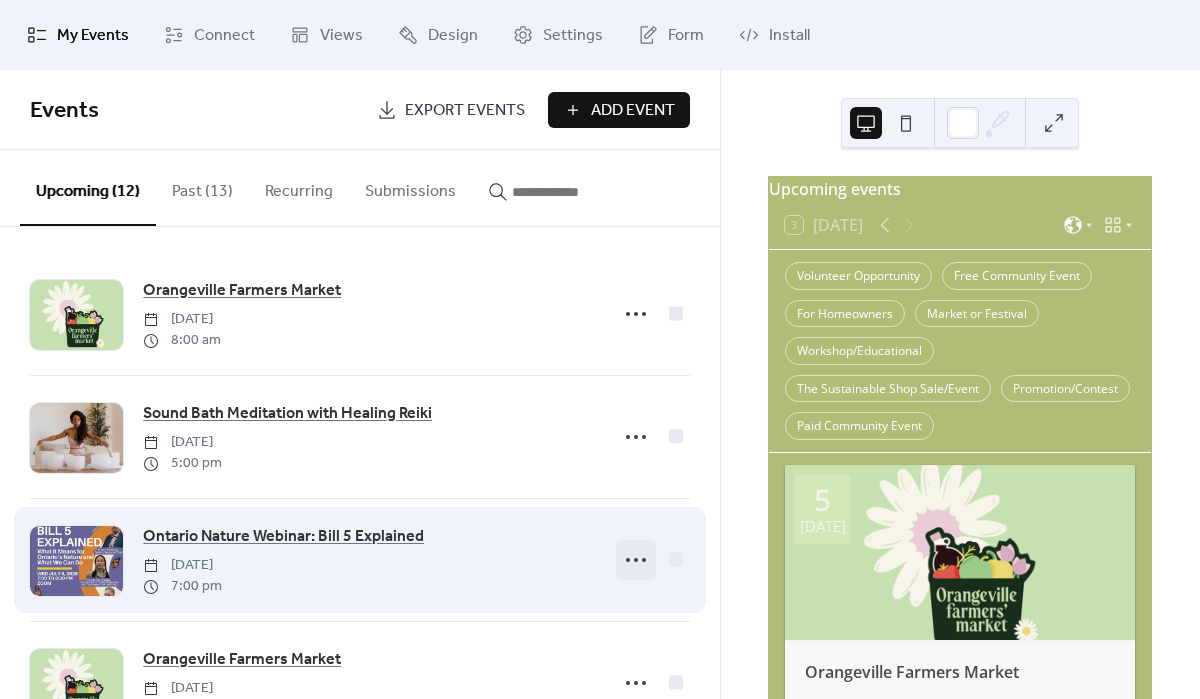 click 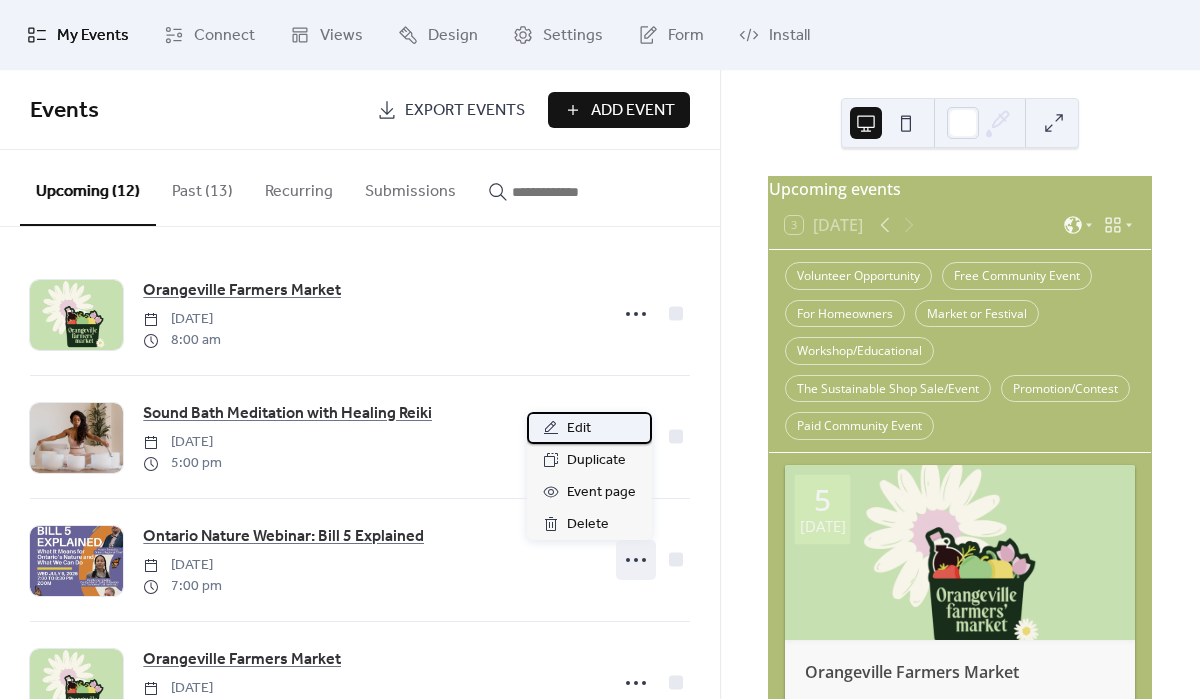 click on "Edit" at bounding box center (589, 428) 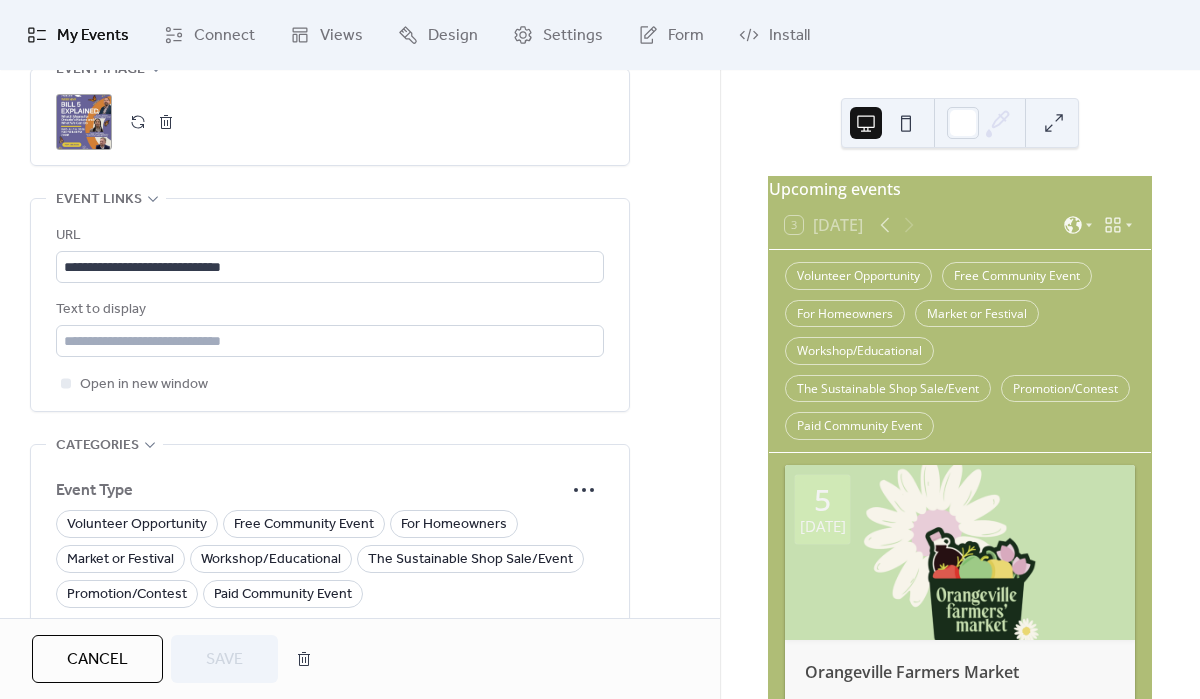 scroll, scrollTop: 1054, scrollLeft: 0, axis: vertical 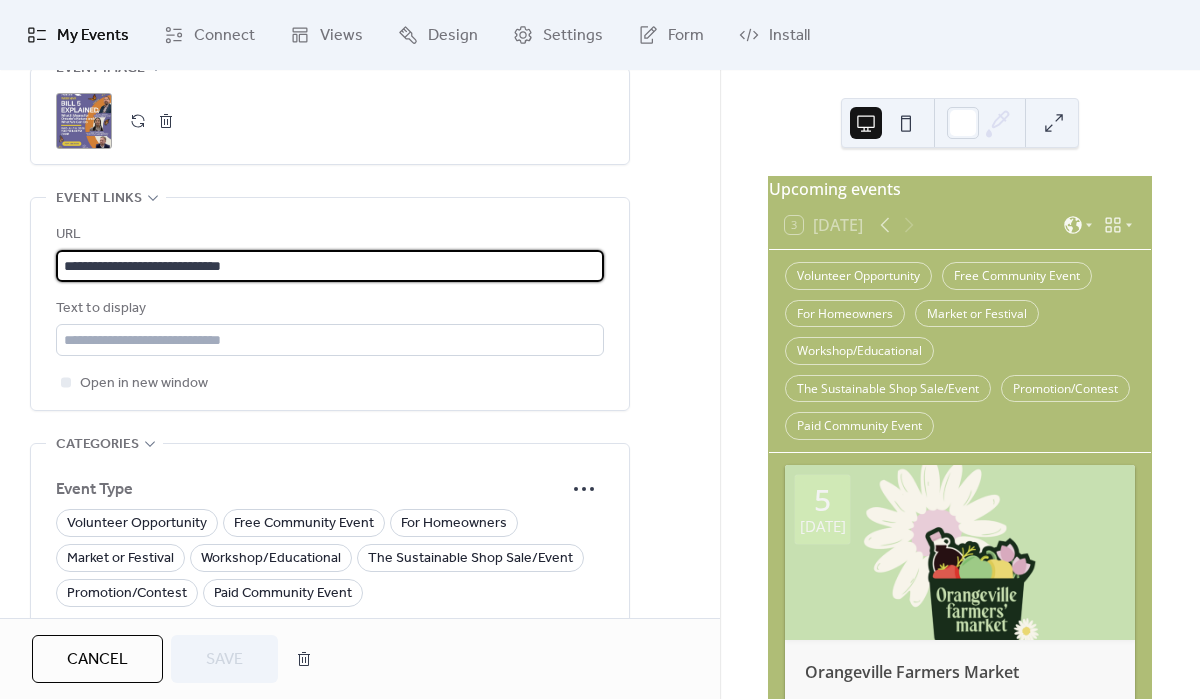 drag, startPoint x: 264, startPoint y: 275, endPoint x: 44, endPoint y: 271, distance: 220.03636 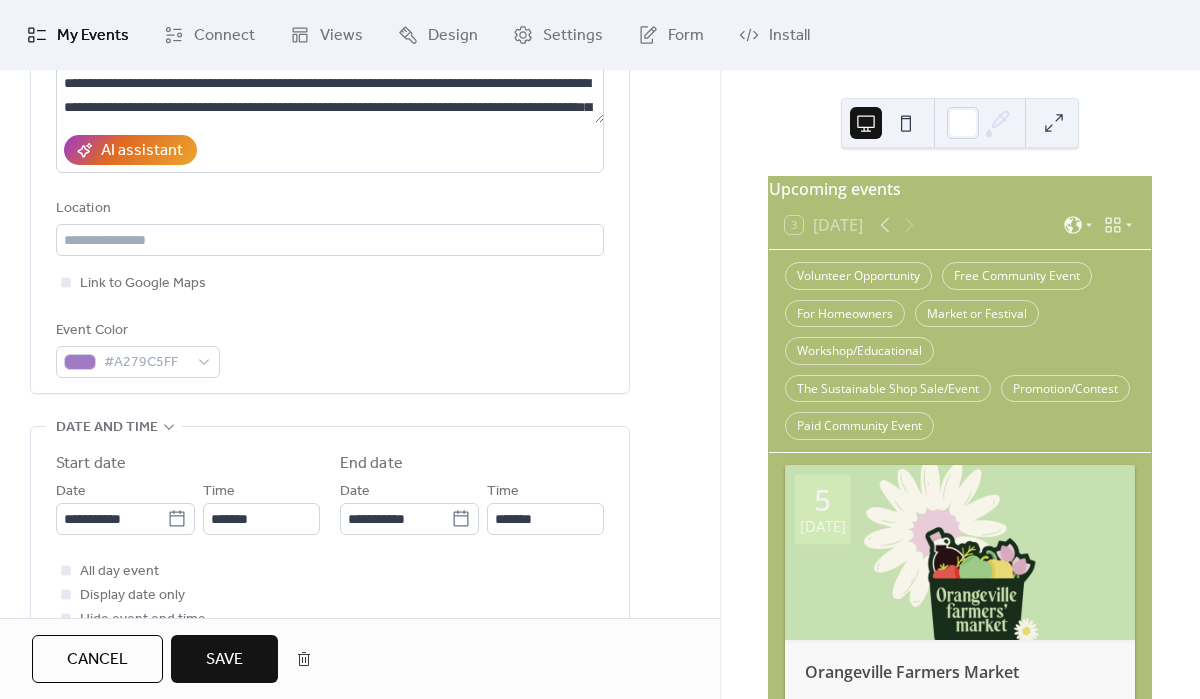 scroll, scrollTop: 0, scrollLeft: 0, axis: both 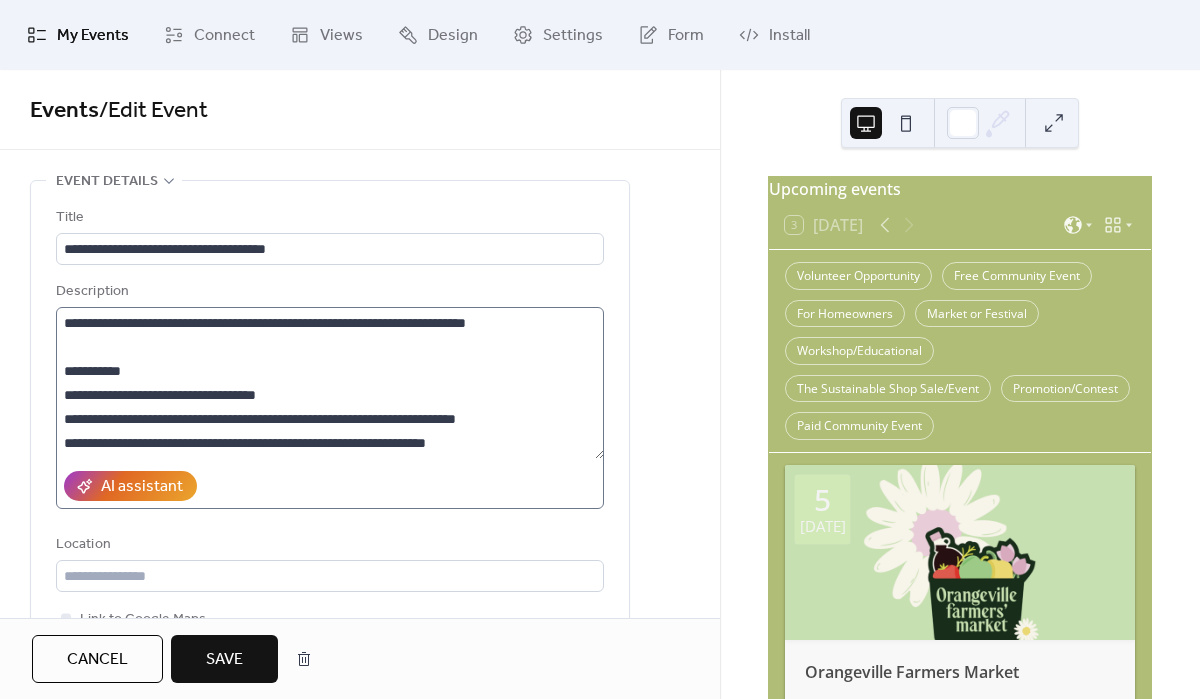 type 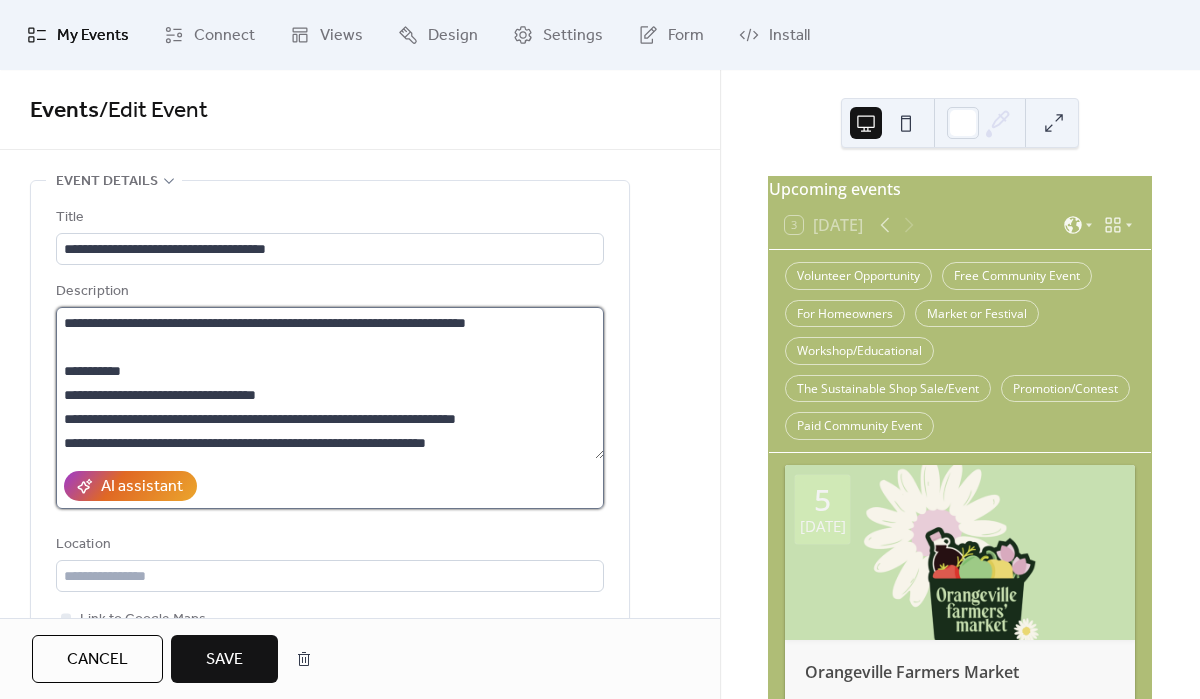 click on "**********" at bounding box center [330, 383] 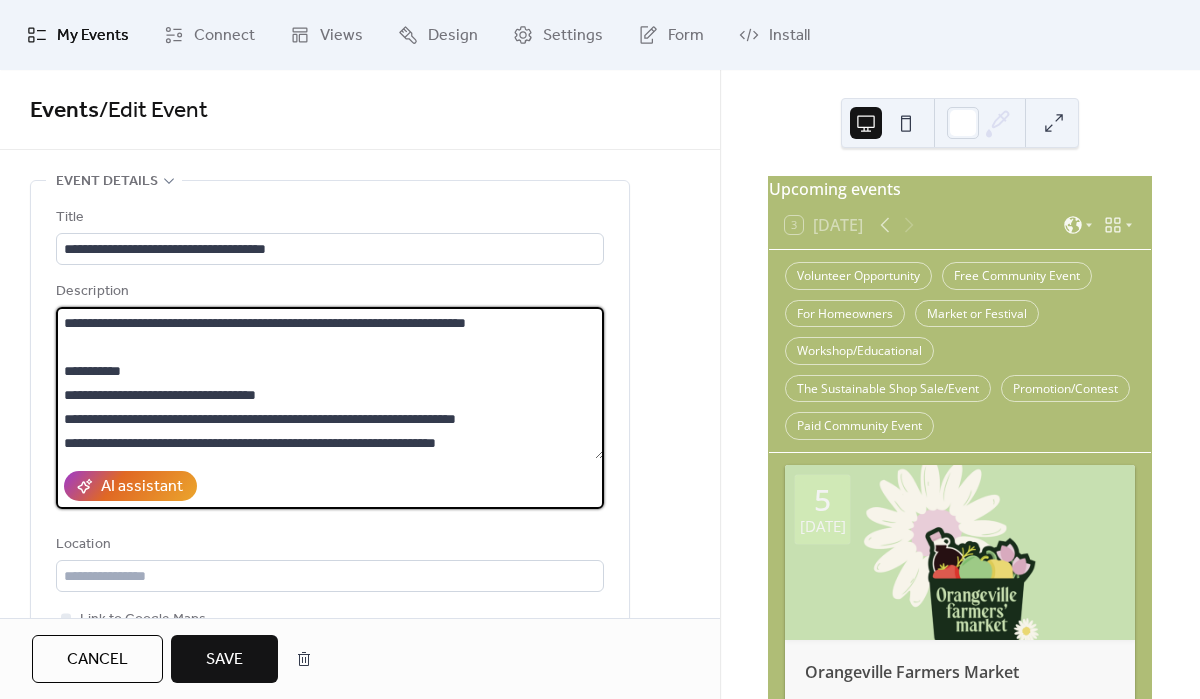scroll, scrollTop: 237, scrollLeft: 0, axis: vertical 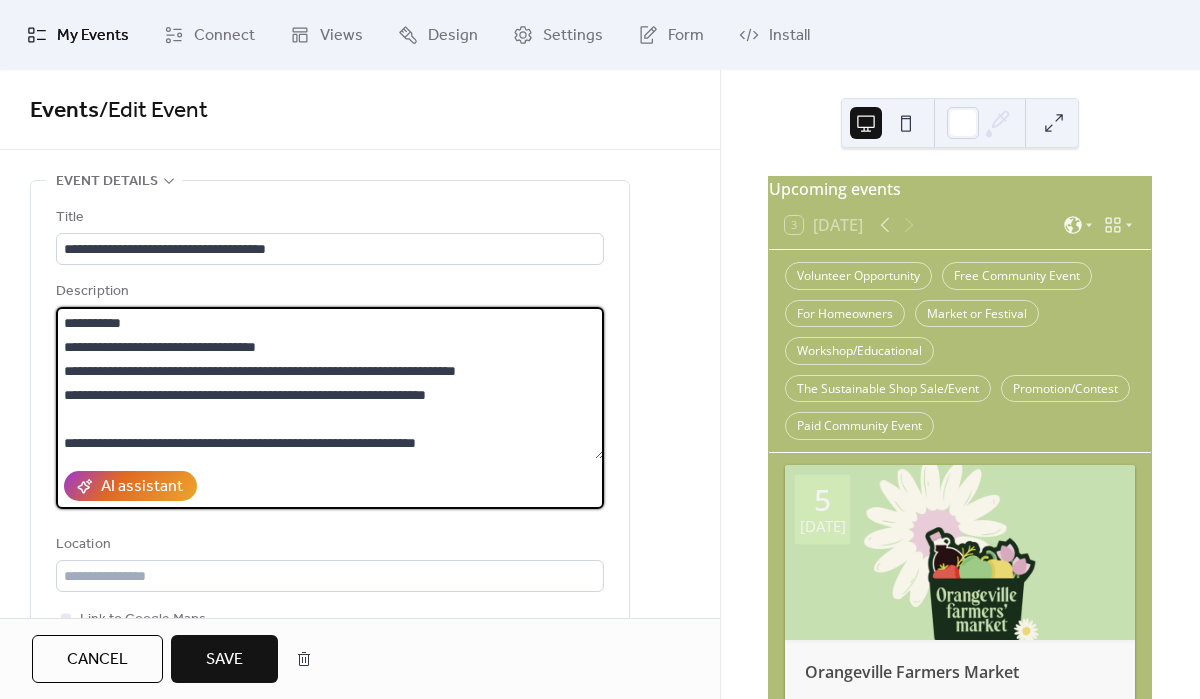 type on "**********" 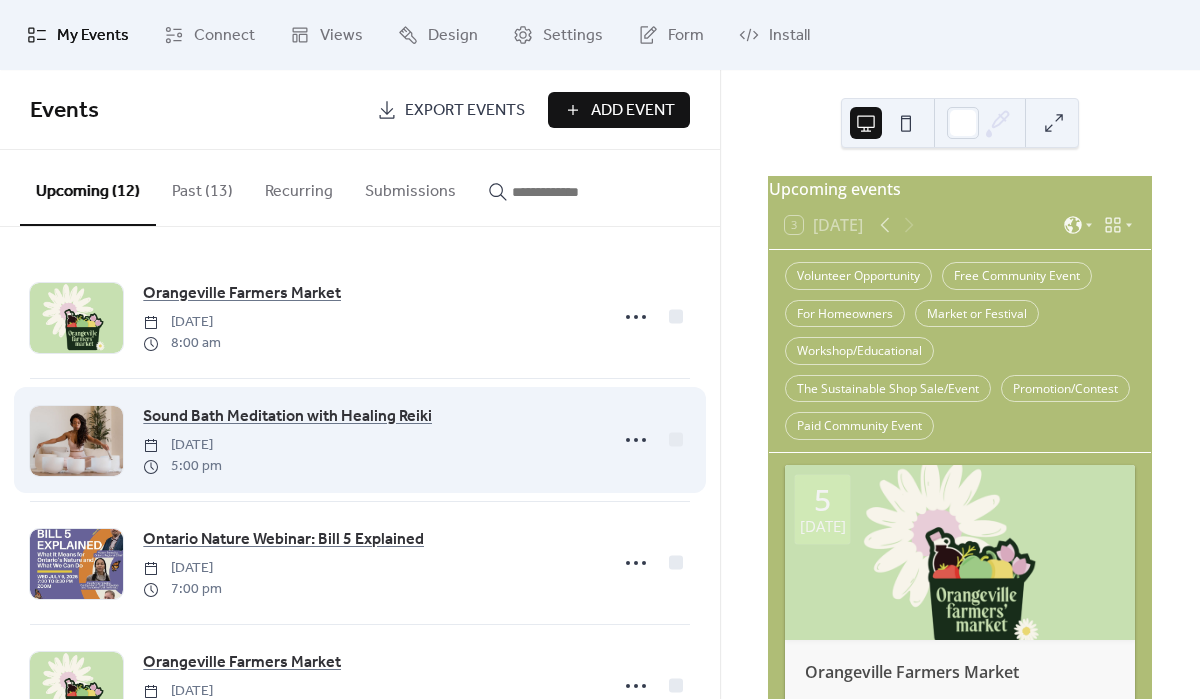 scroll, scrollTop: 0, scrollLeft: 0, axis: both 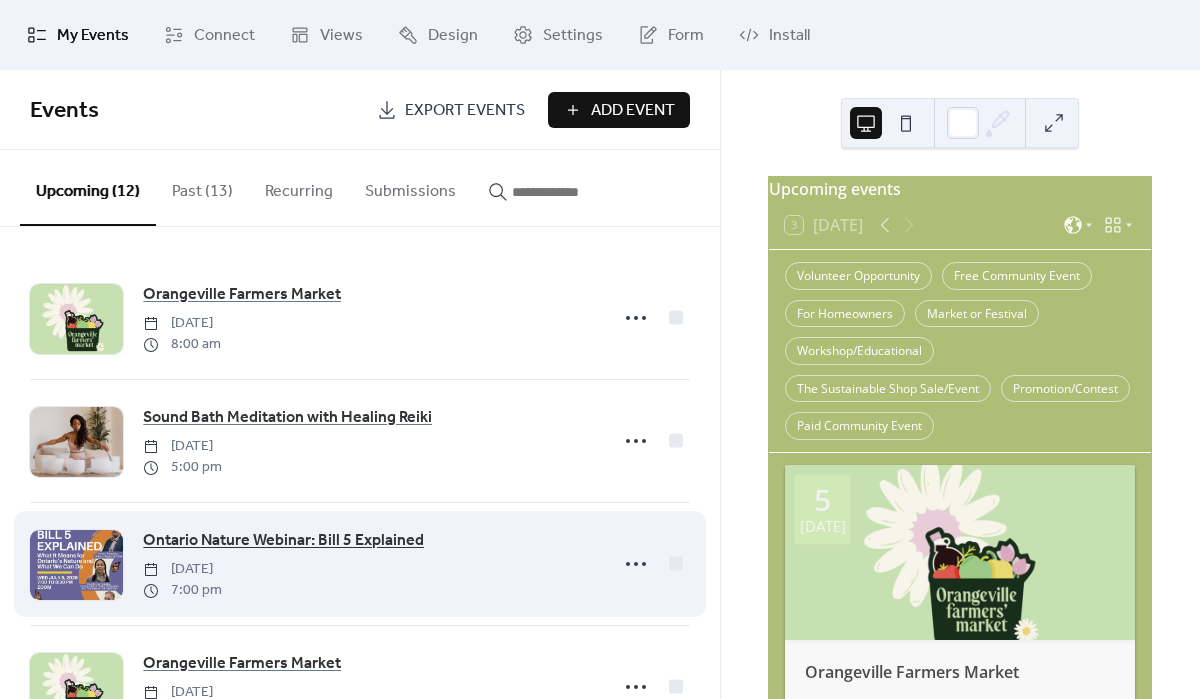 click on "Ontario Nature Webinar: Bill 5 Explained" at bounding box center [283, 541] 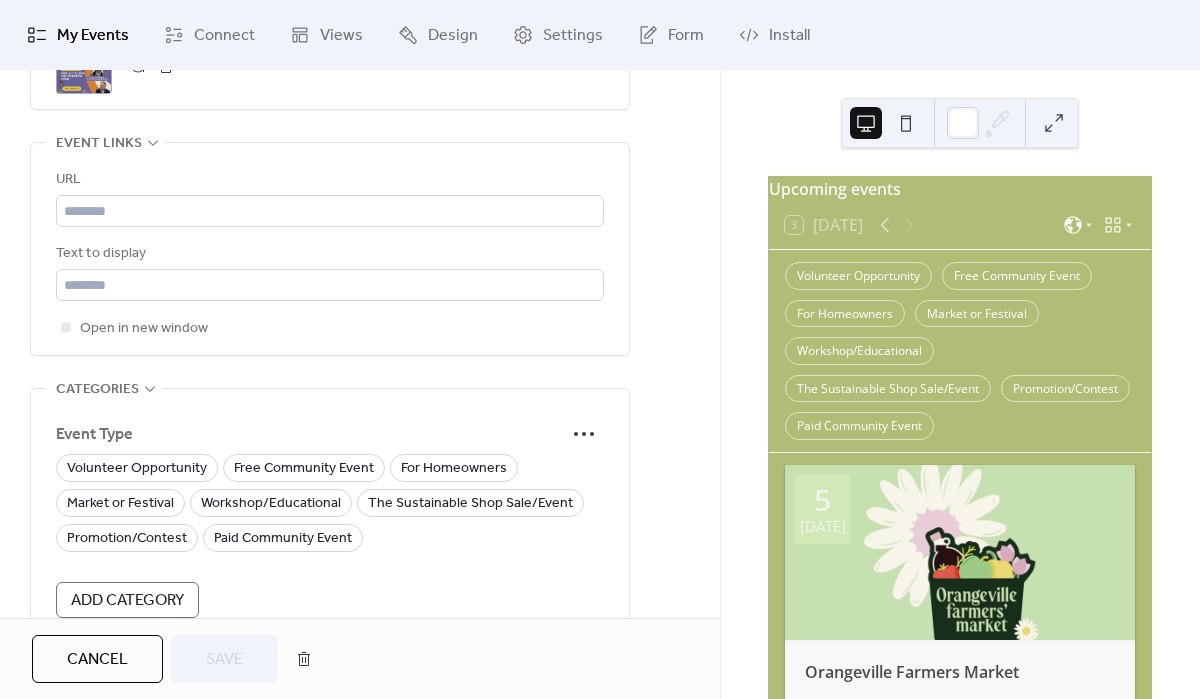 scroll, scrollTop: 1293, scrollLeft: 0, axis: vertical 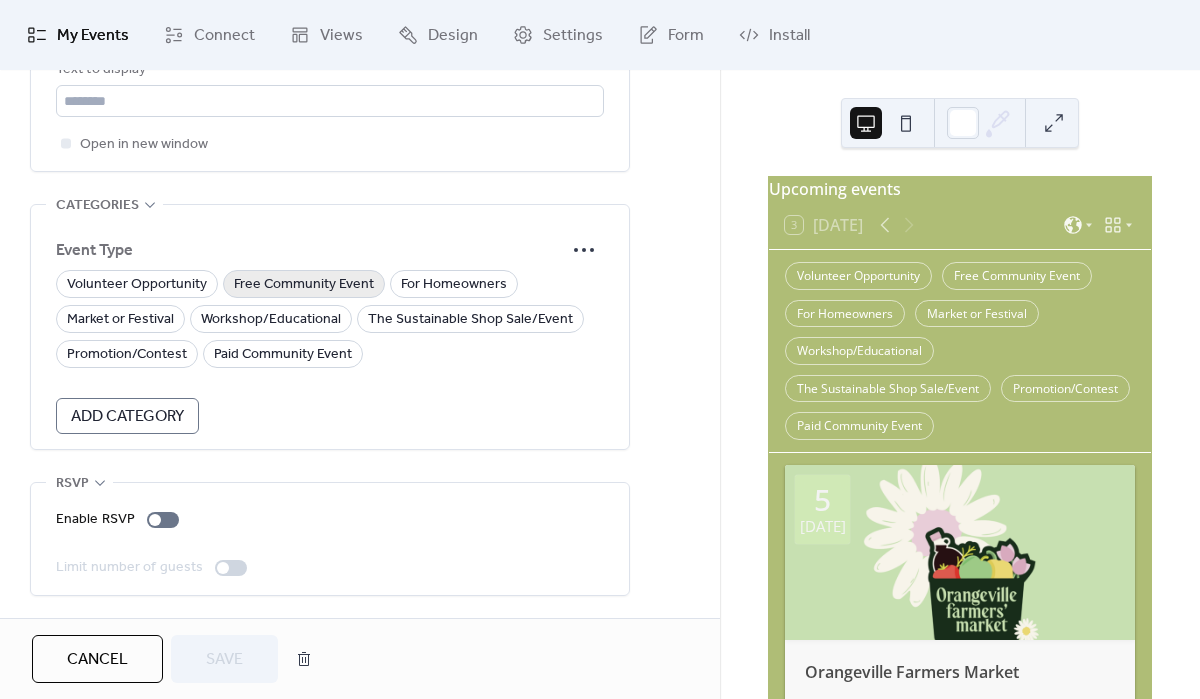 click on "Free Community Event" at bounding box center [304, 285] 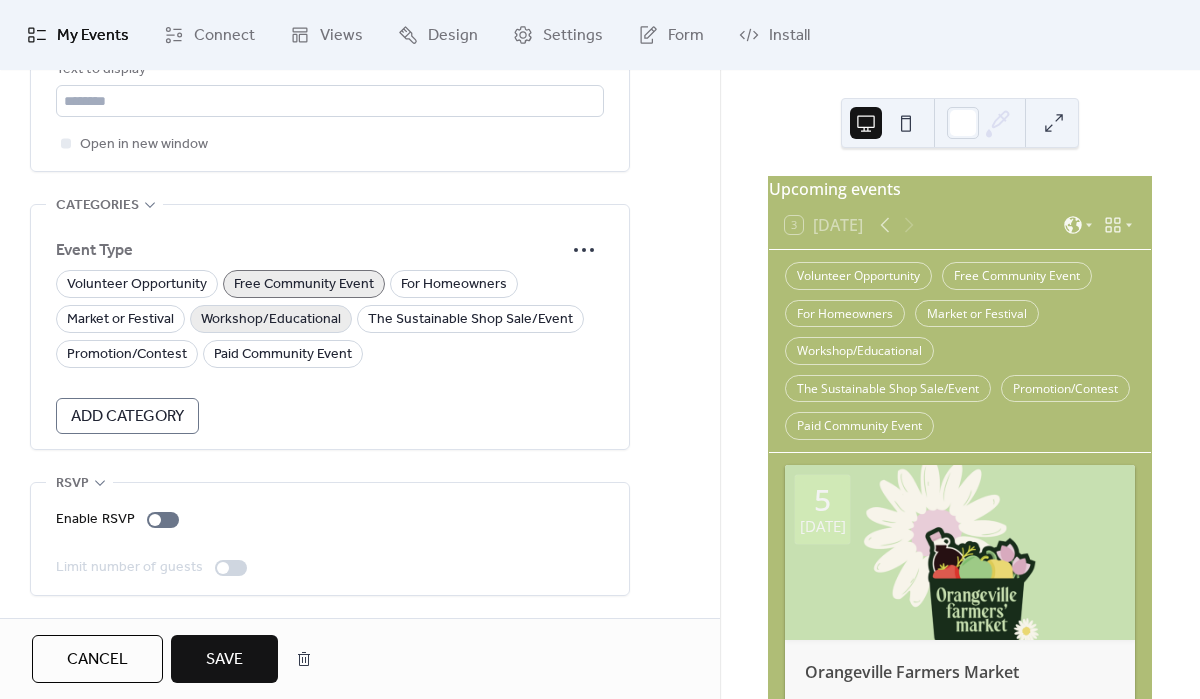 click on "Workshop/Educational" at bounding box center [271, 320] 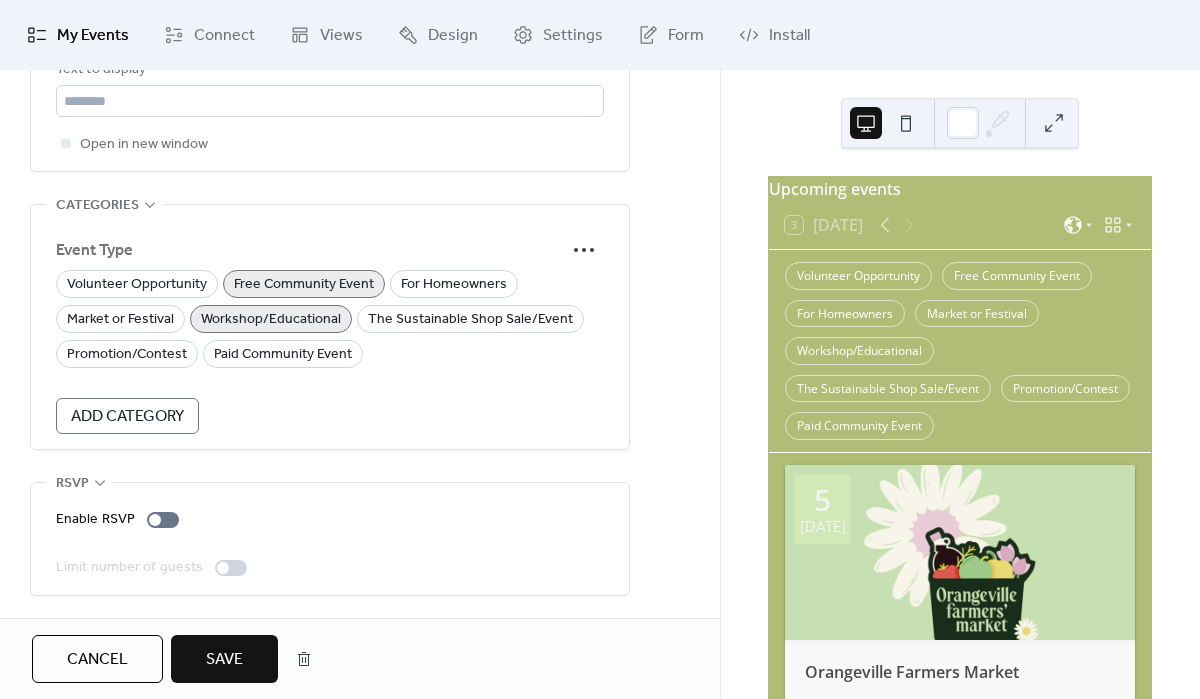 click on "Save" at bounding box center [224, 659] 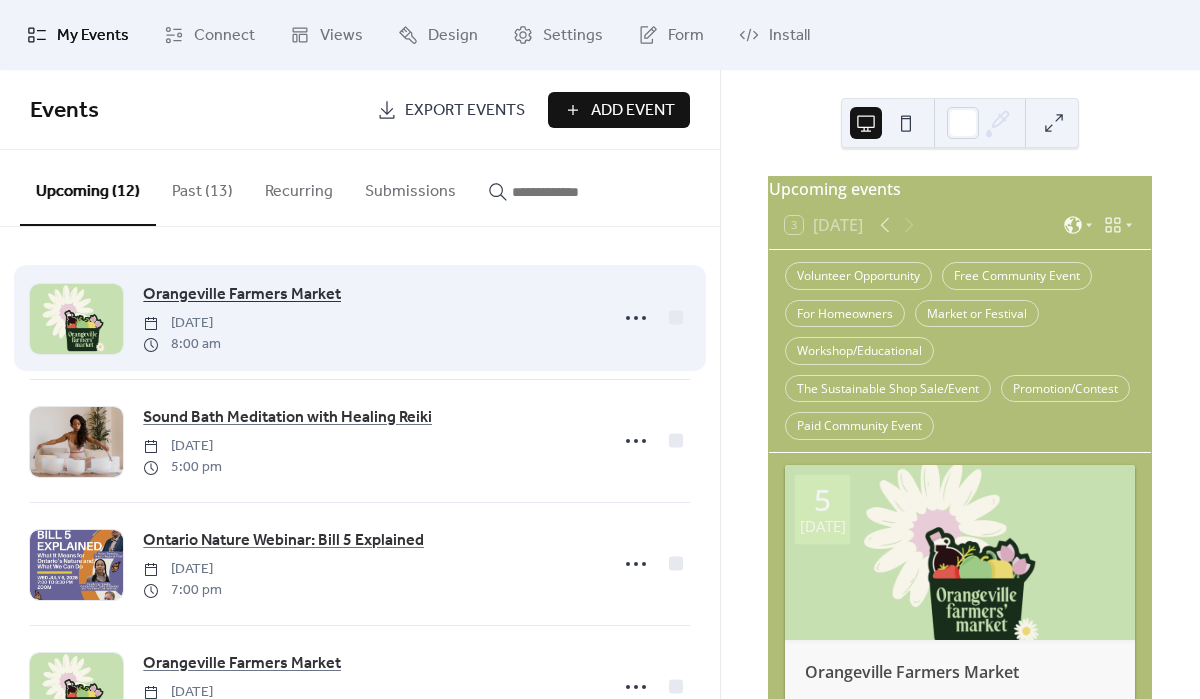 click on "Orangeville Farmers Market" at bounding box center (242, 295) 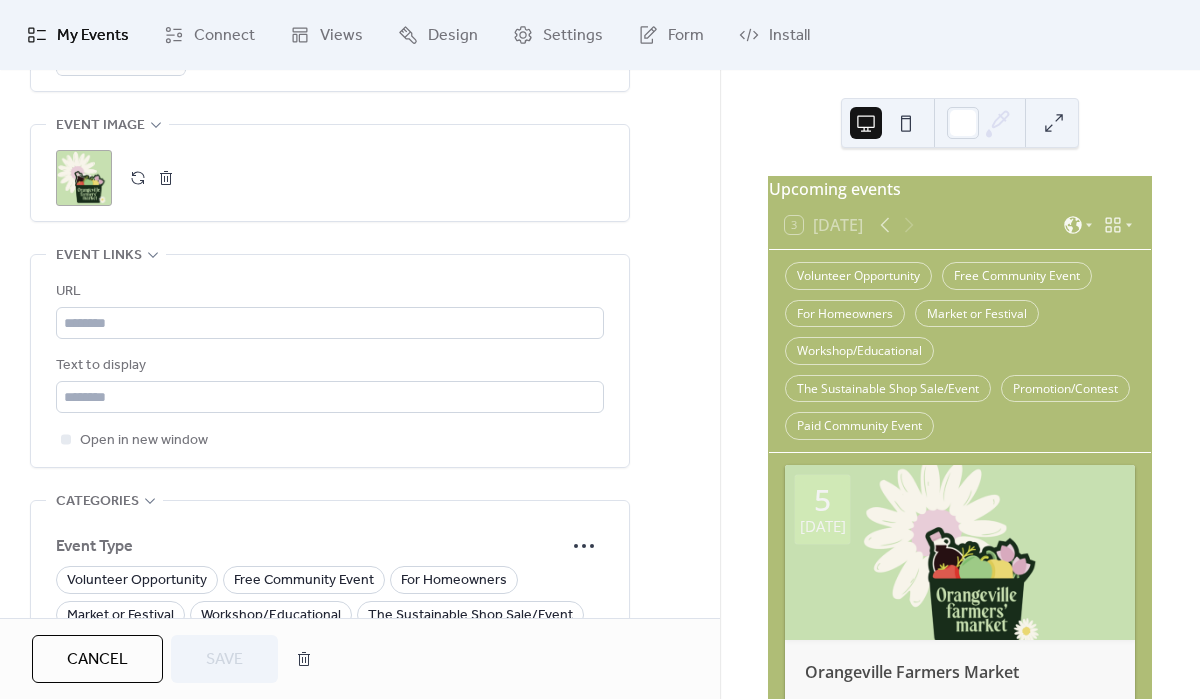 scroll, scrollTop: 1293, scrollLeft: 0, axis: vertical 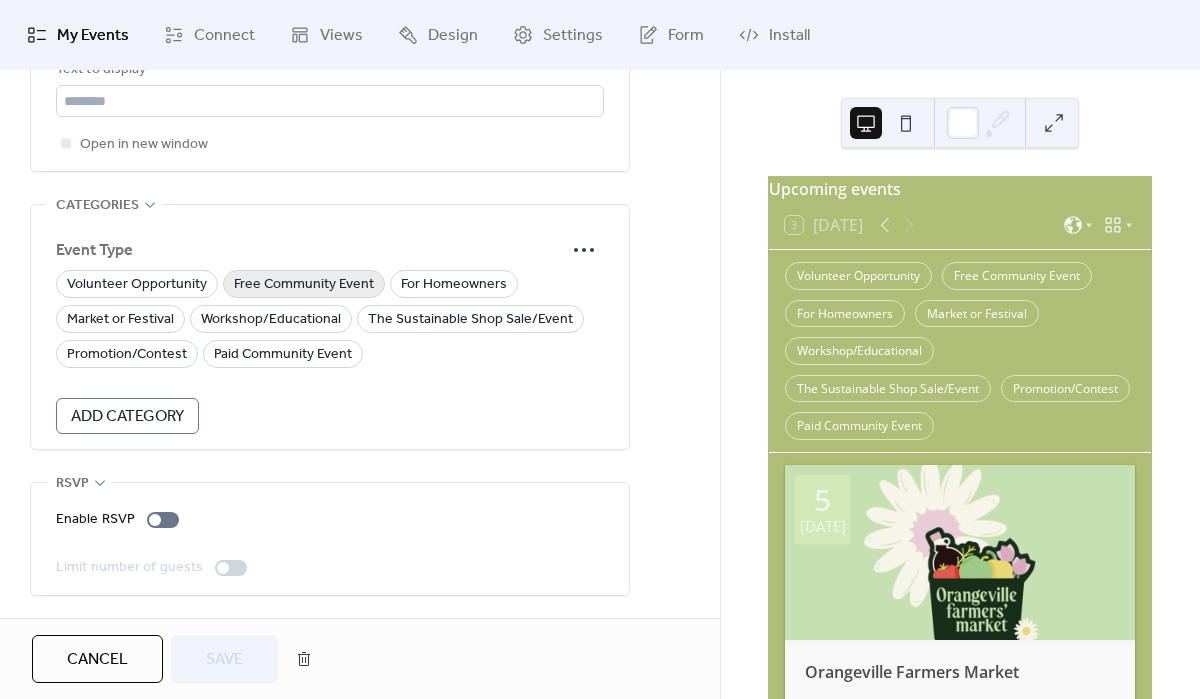 click on "Free Community Event" at bounding box center [304, 285] 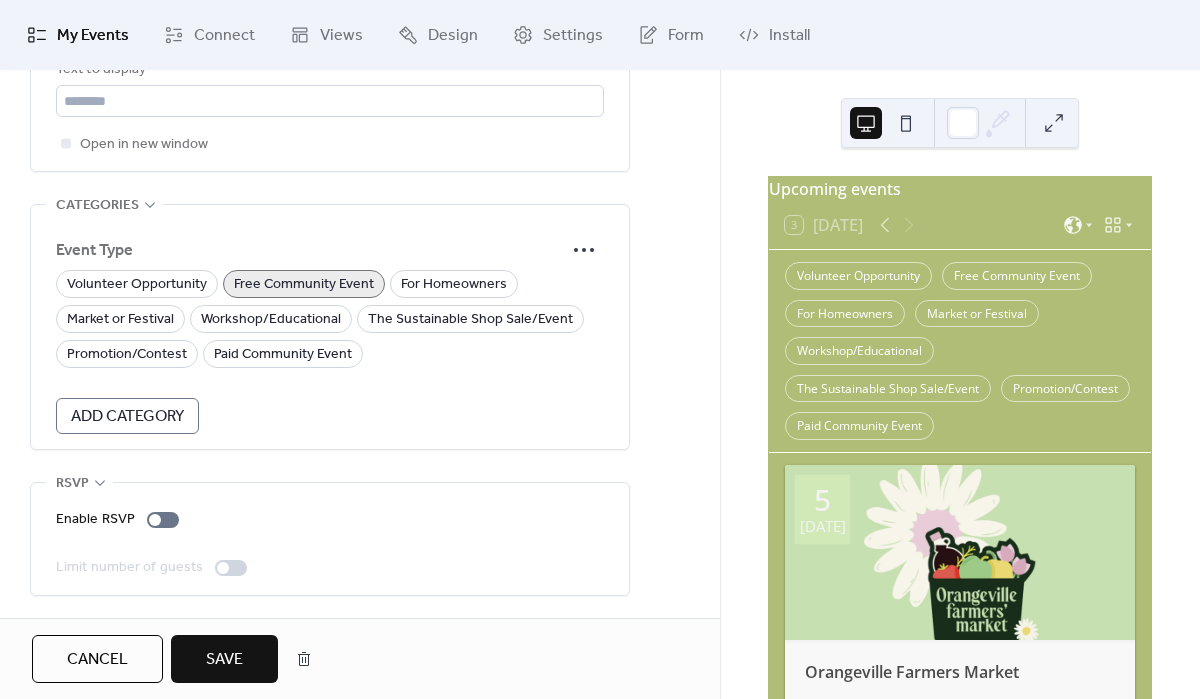 click on "Save" at bounding box center [224, 660] 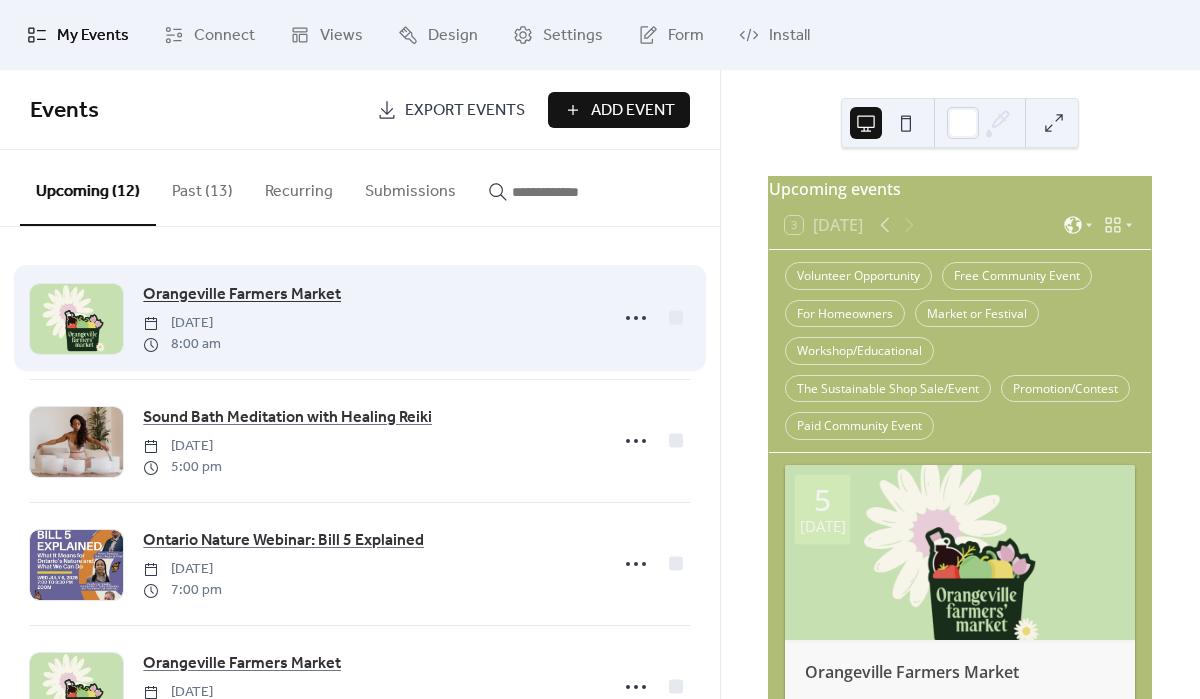 click on "Orangeville Farmers Market" at bounding box center [242, 295] 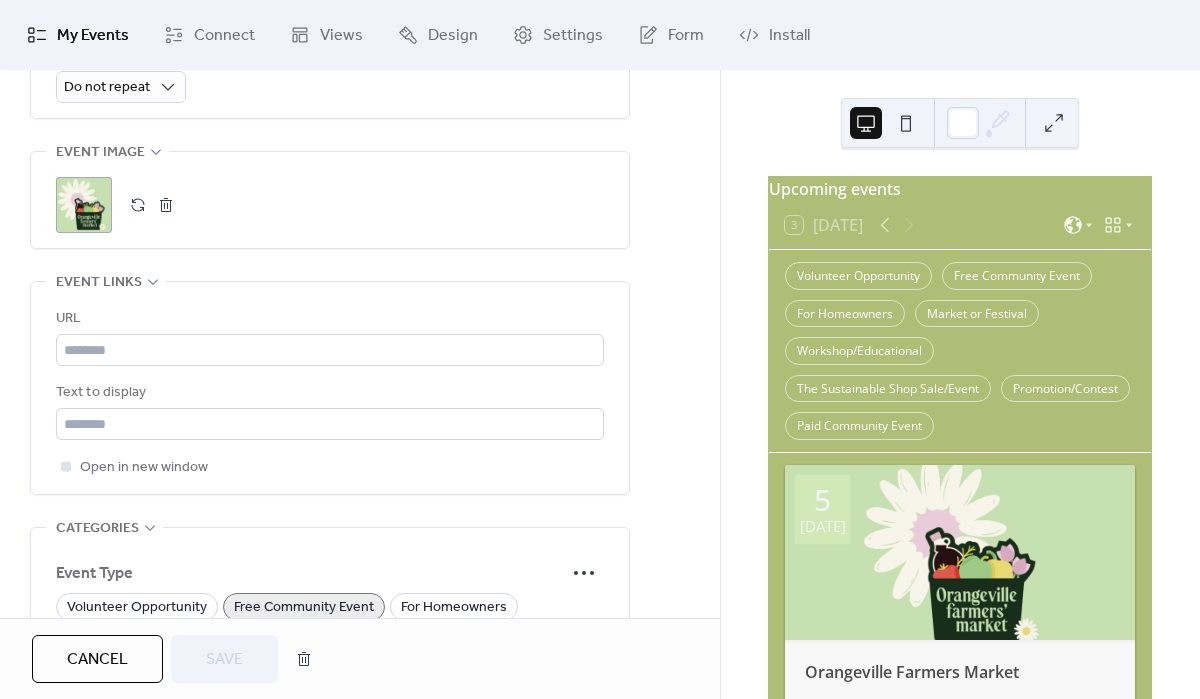 scroll, scrollTop: 1172, scrollLeft: 0, axis: vertical 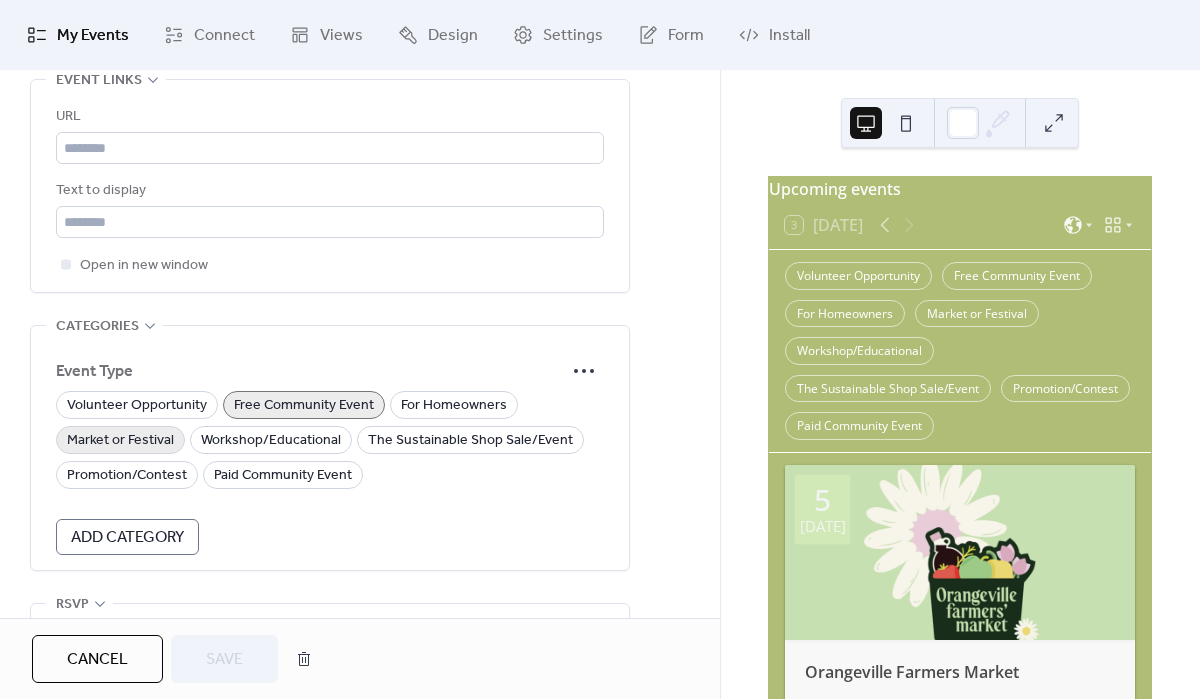 click on "Market or Festival" at bounding box center (120, 441) 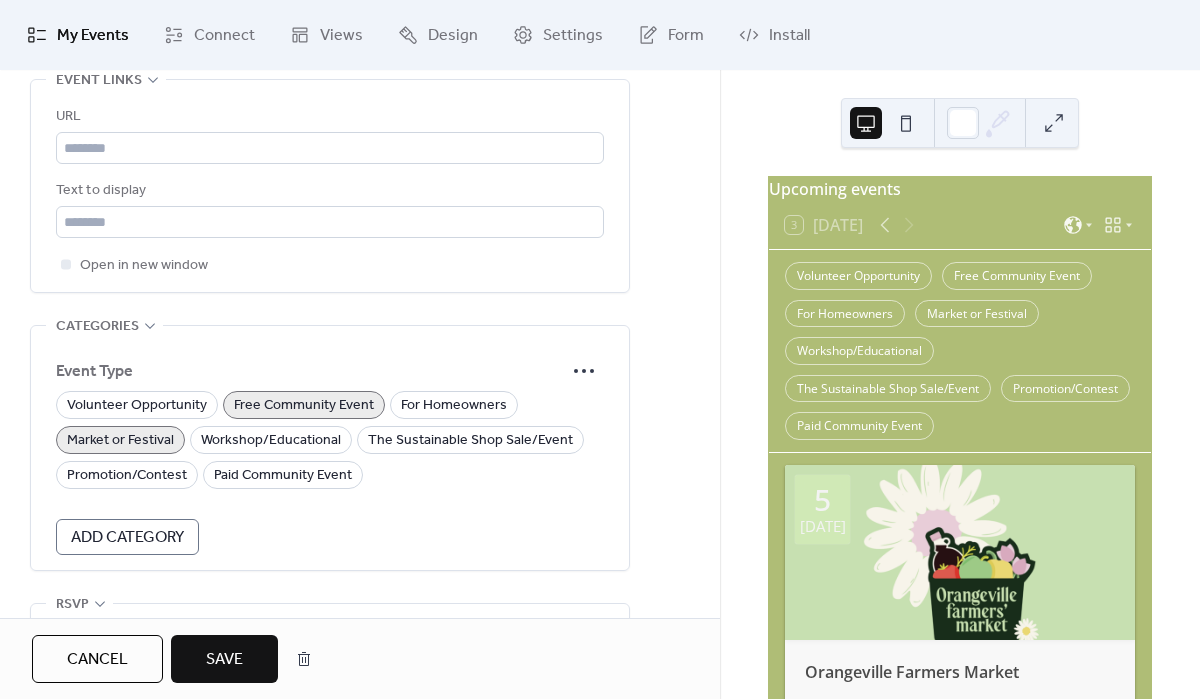 click on "Save" at bounding box center (224, 659) 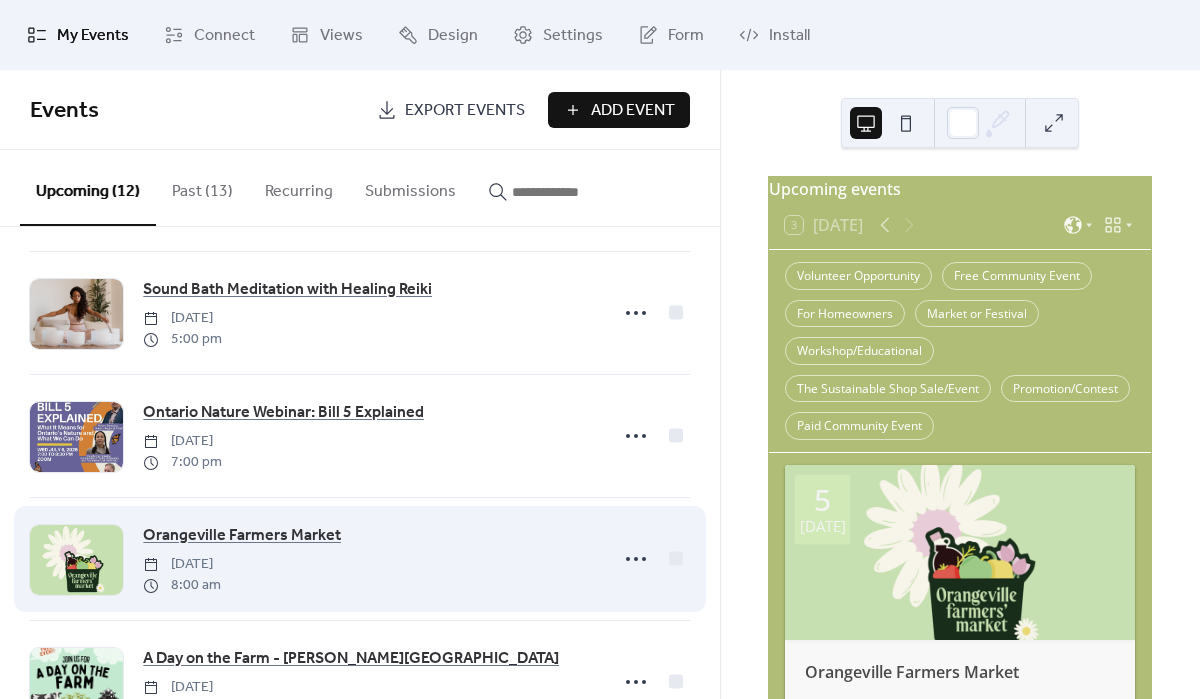 scroll, scrollTop: 151, scrollLeft: 0, axis: vertical 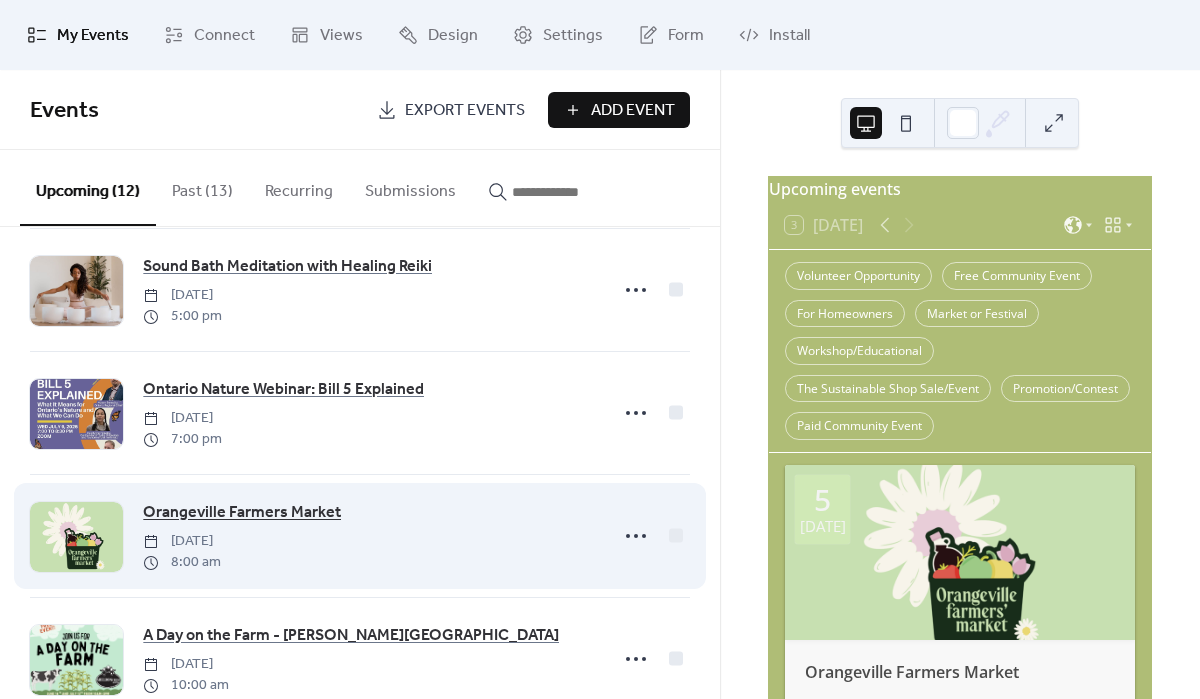 click on "Orangeville Farmers Market" at bounding box center [242, 513] 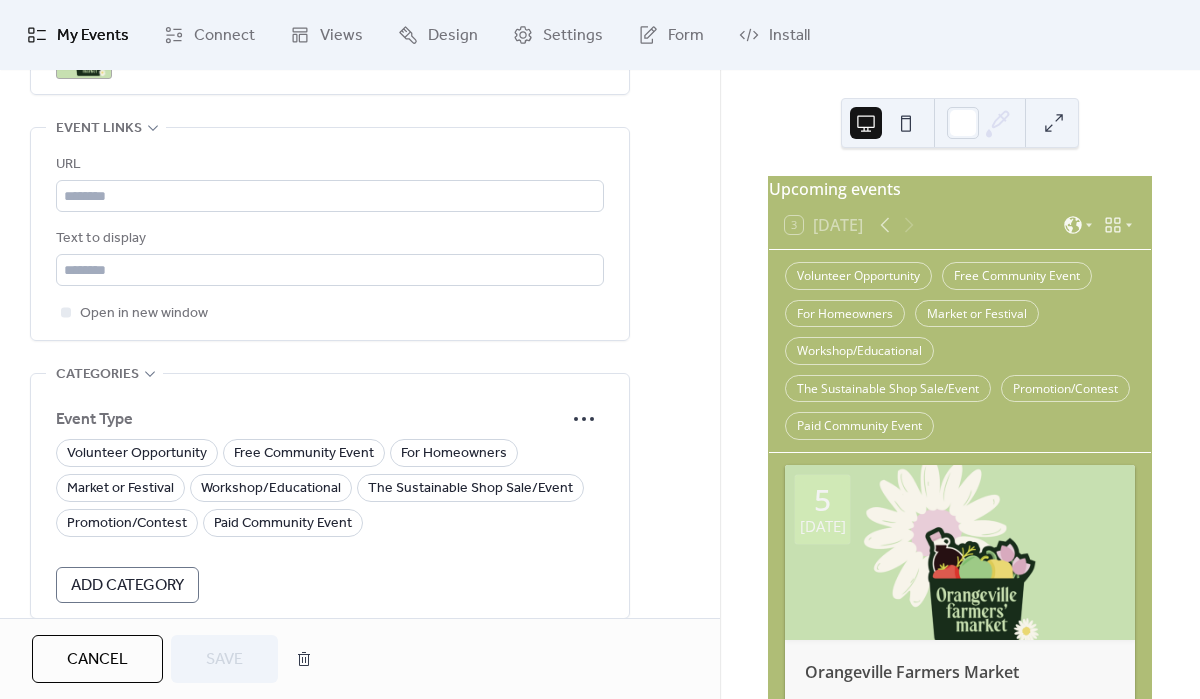 scroll, scrollTop: 1126, scrollLeft: 0, axis: vertical 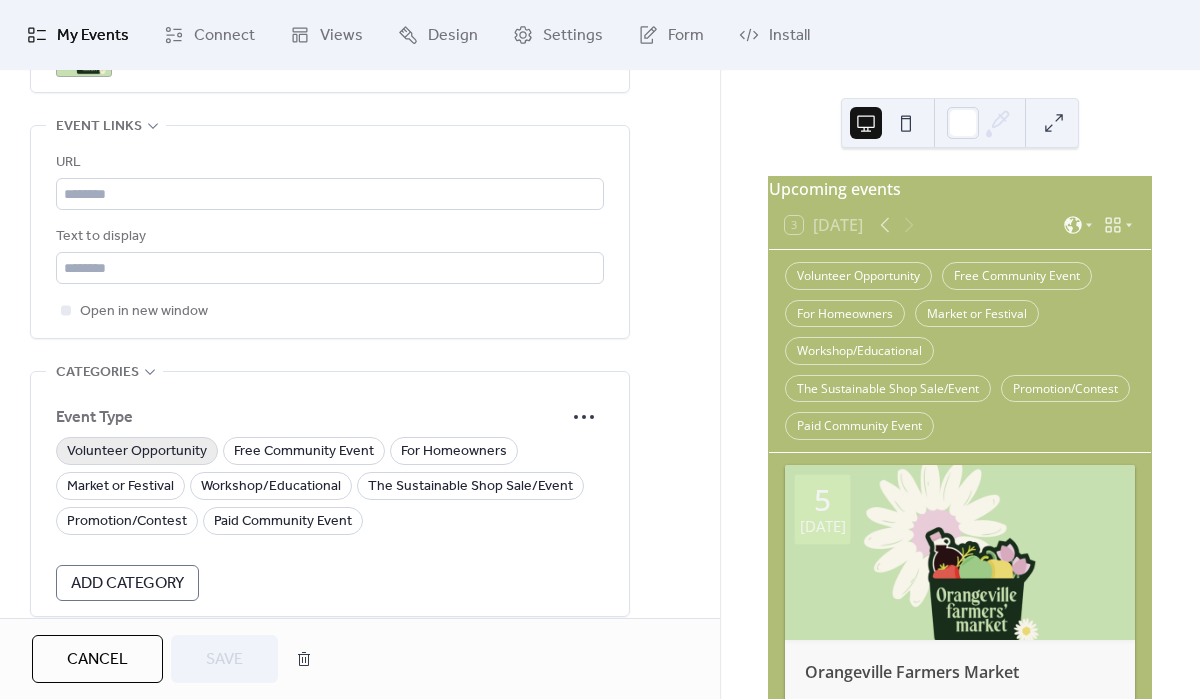 click on "Volunteer Opportunity" at bounding box center [137, 452] 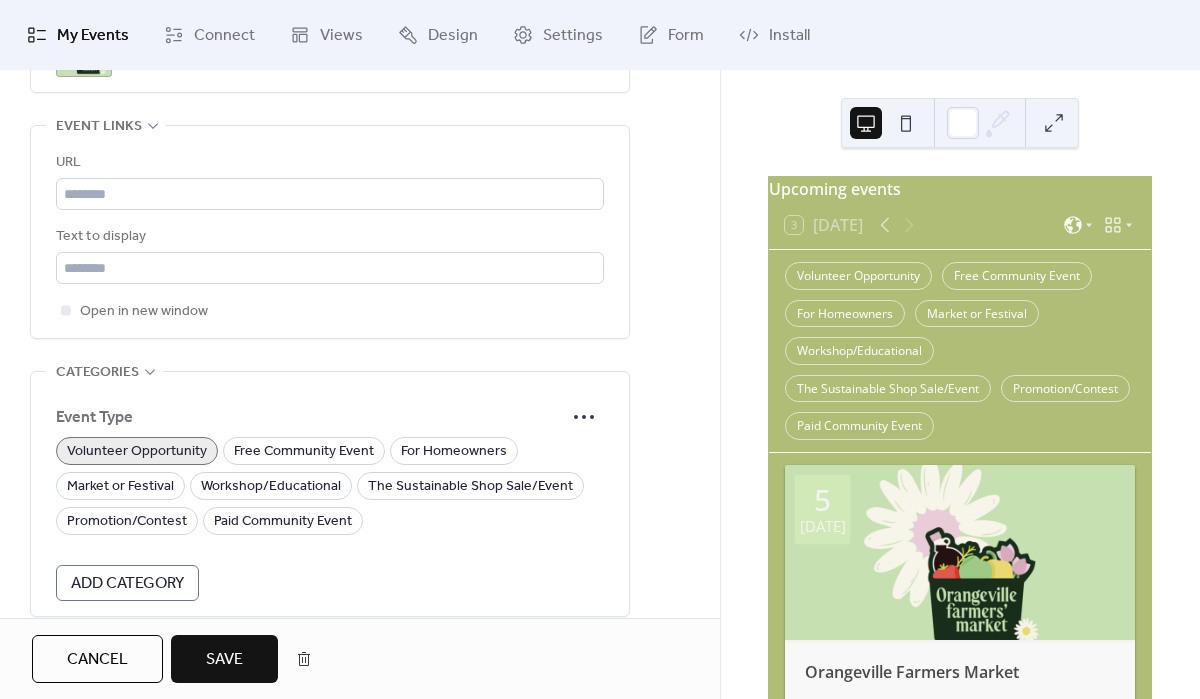 click on "Volunteer Opportunity" at bounding box center [137, 452] 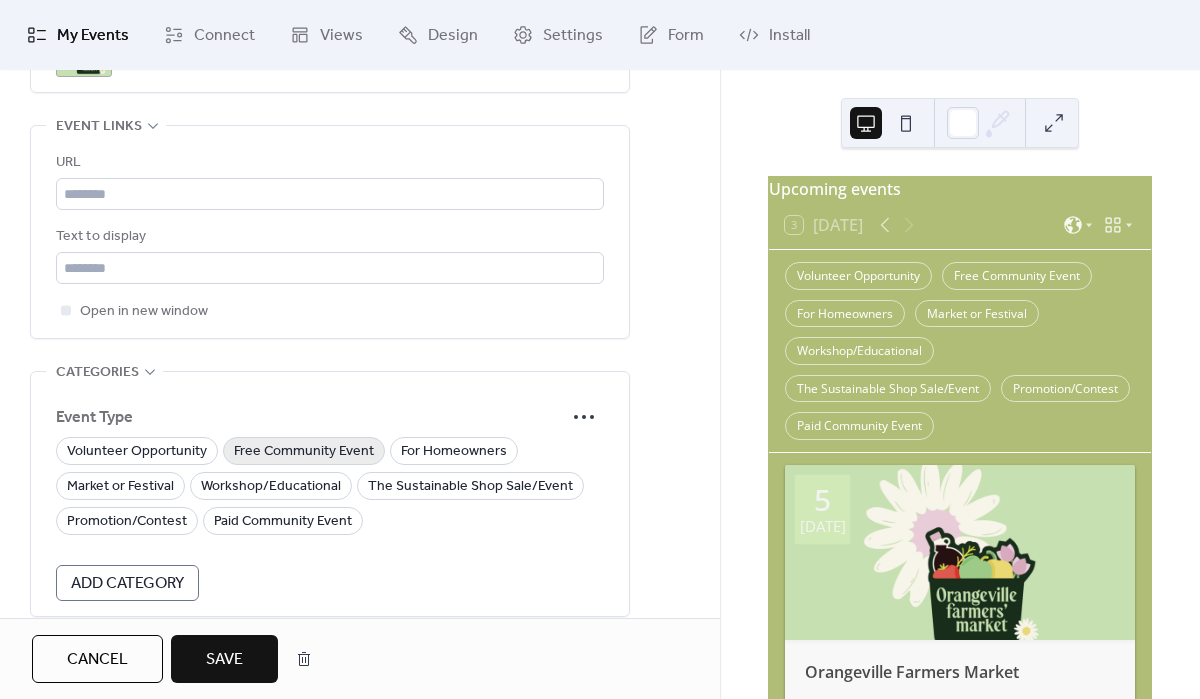 click on "Free Community Event" at bounding box center [304, 452] 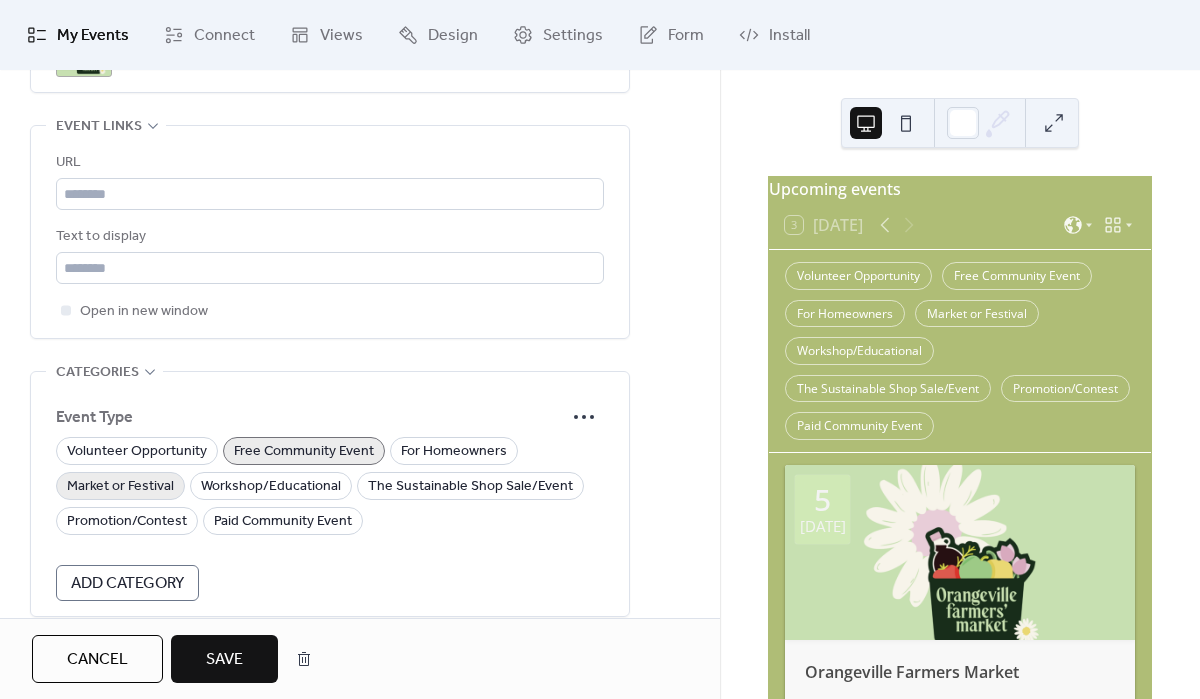 click on "Market or Festival" at bounding box center [120, 487] 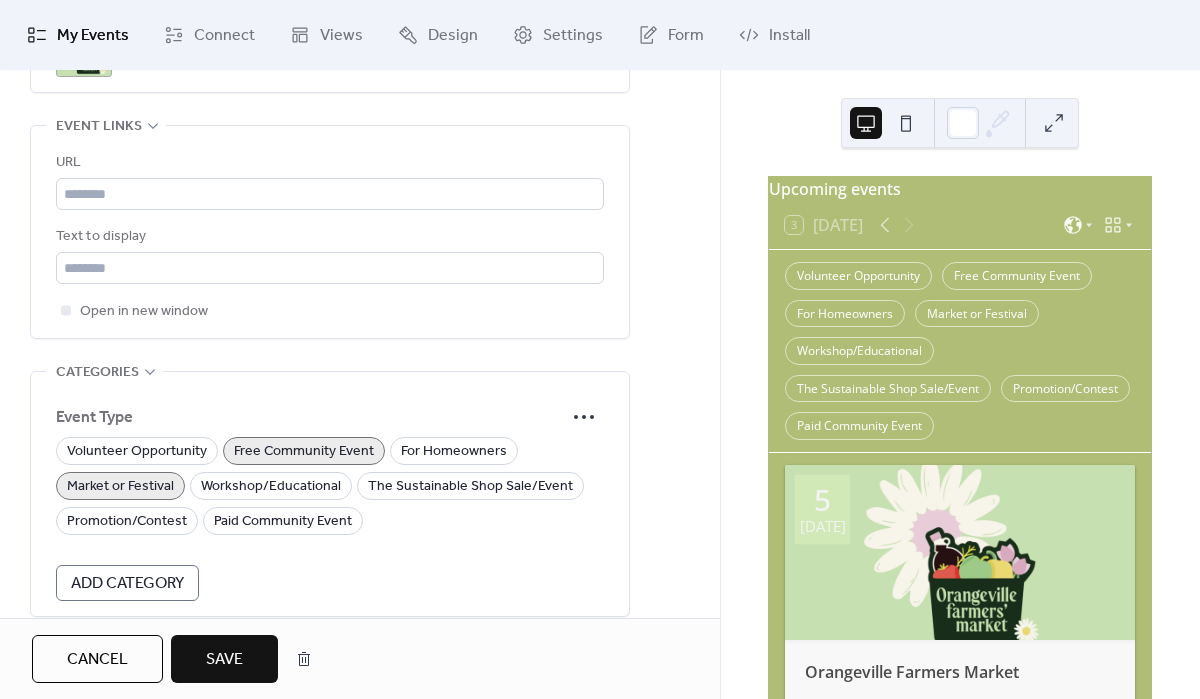 click on "Cancel Save" at bounding box center (360, 658) 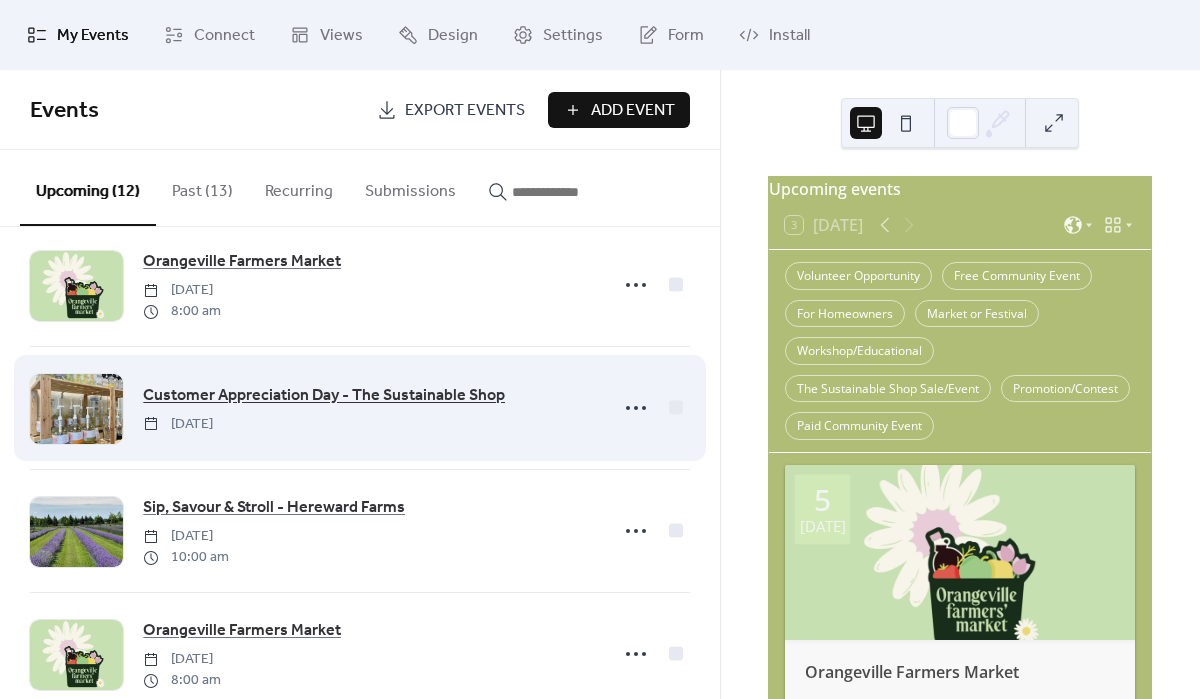scroll, scrollTop: 674, scrollLeft: 0, axis: vertical 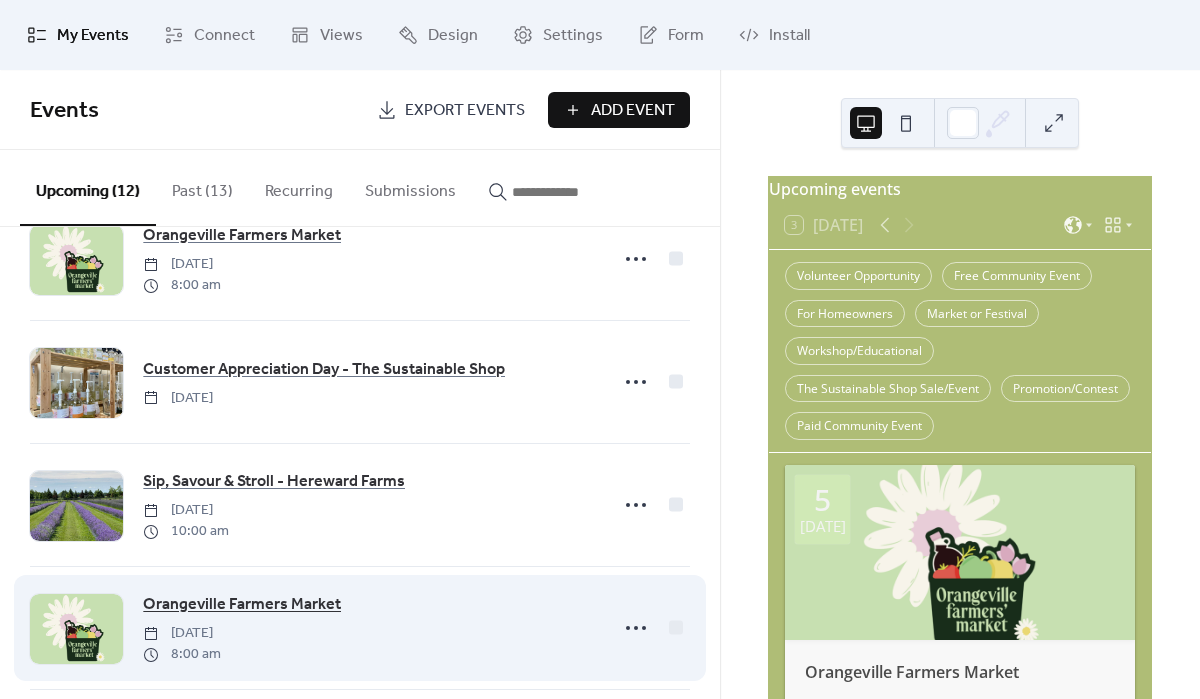 click on "Orangeville Farmers Market" at bounding box center [242, 605] 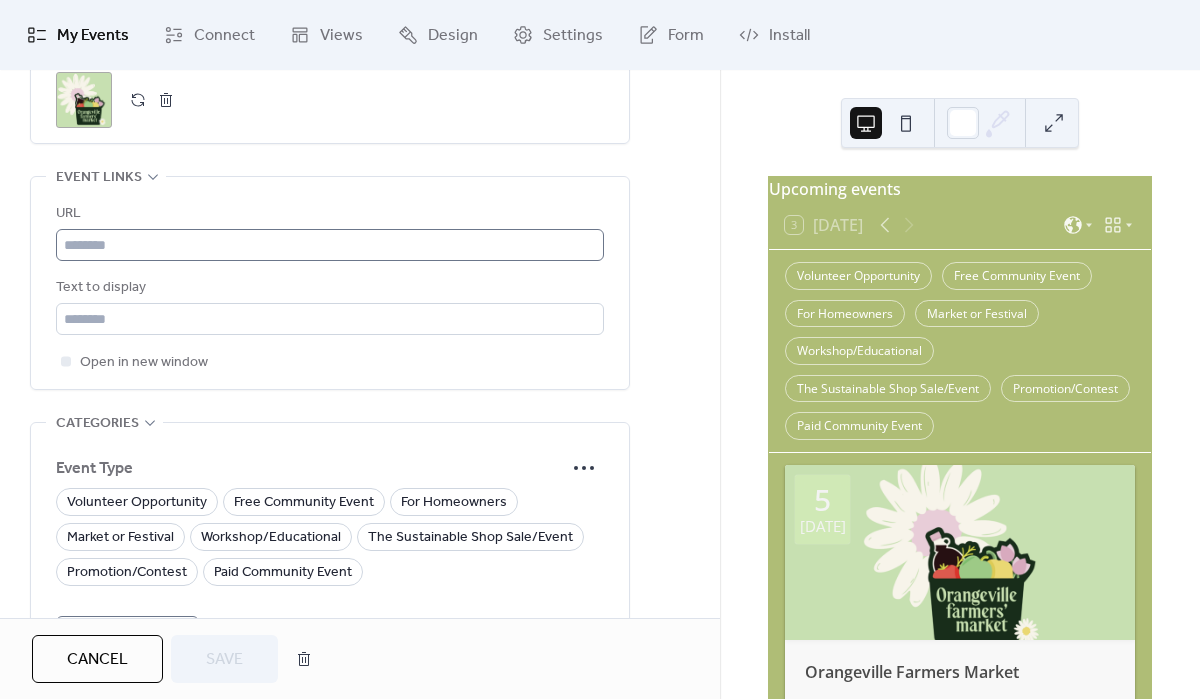 scroll, scrollTop: 1111, scrollLeft: 0, axis: vertical 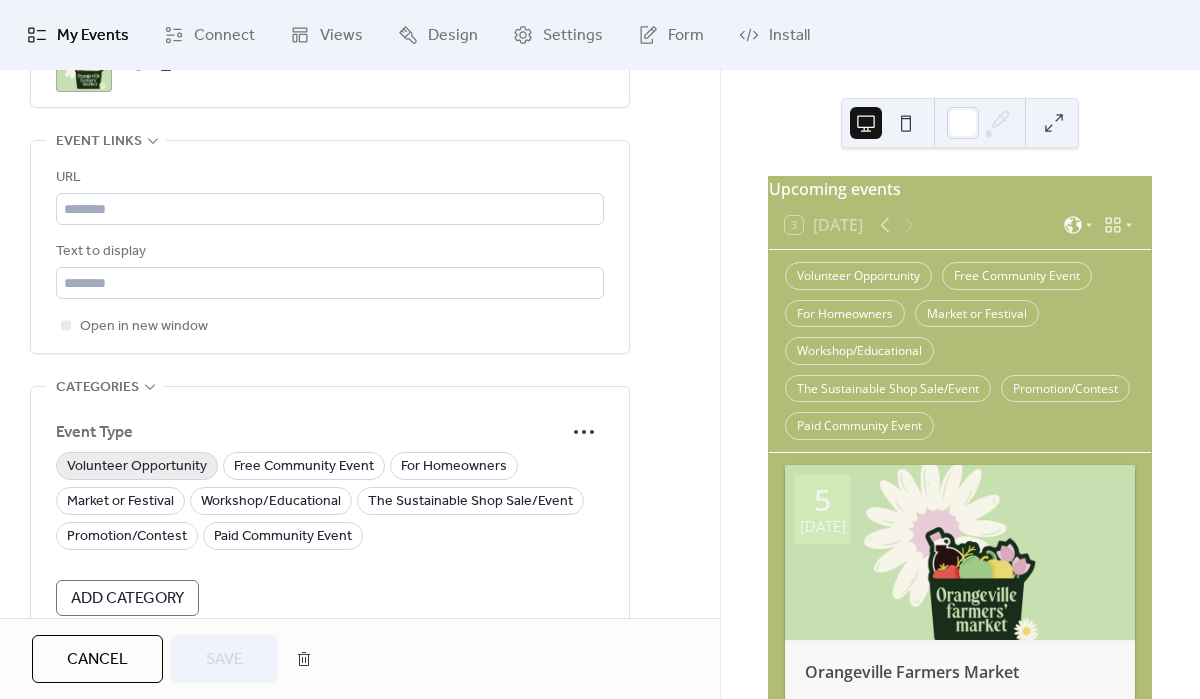 click on "Volunteer Opportunity" at bounding box center [137, 467] 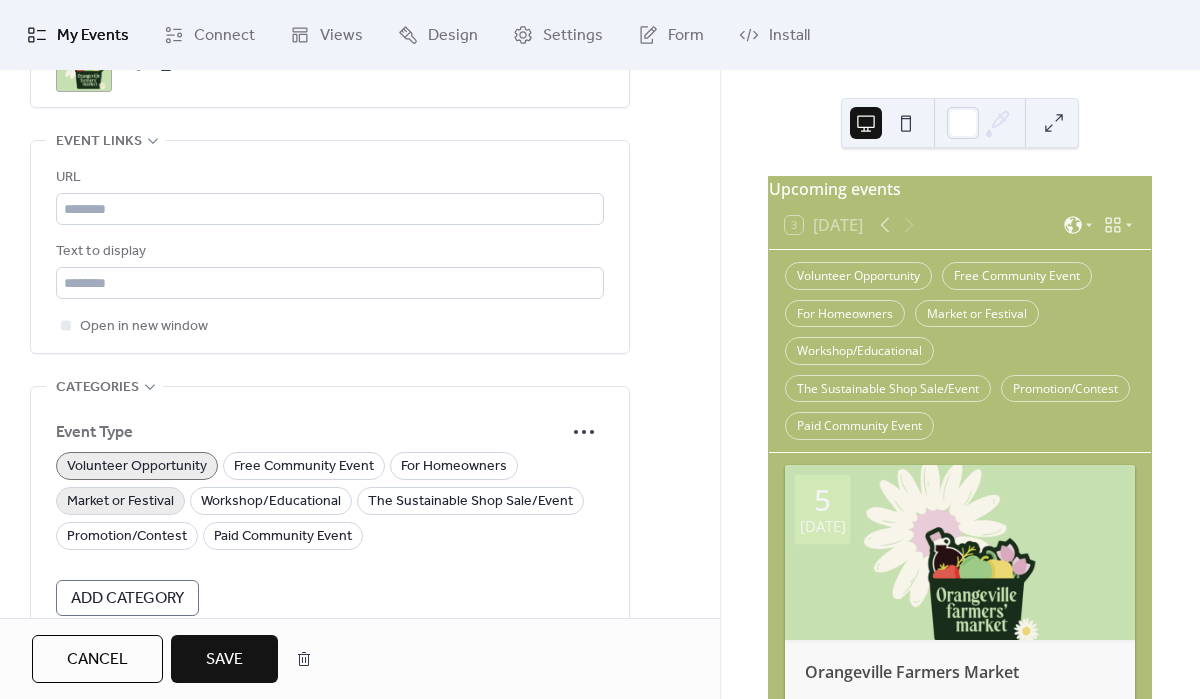 click on "Market or Festival" at bounding box center (120, 502) 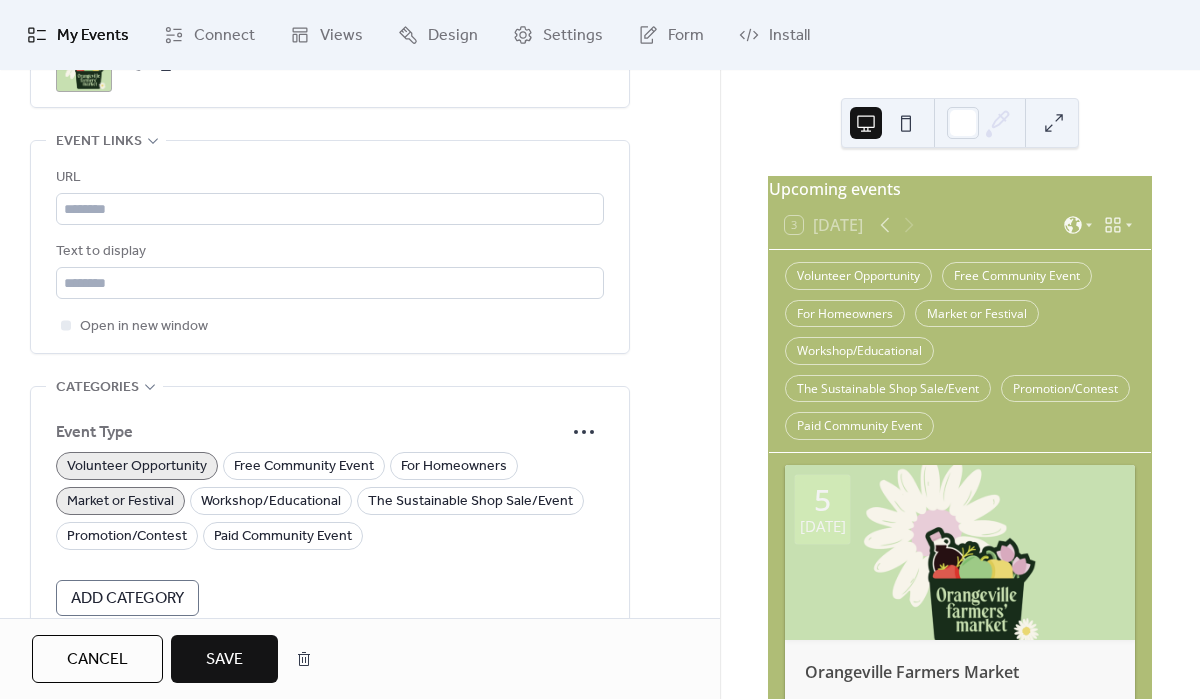 drag, startPoint x: 285, startPoint y: 456, endPoint x: 163, endPoint y: 467, distance: 122.494896 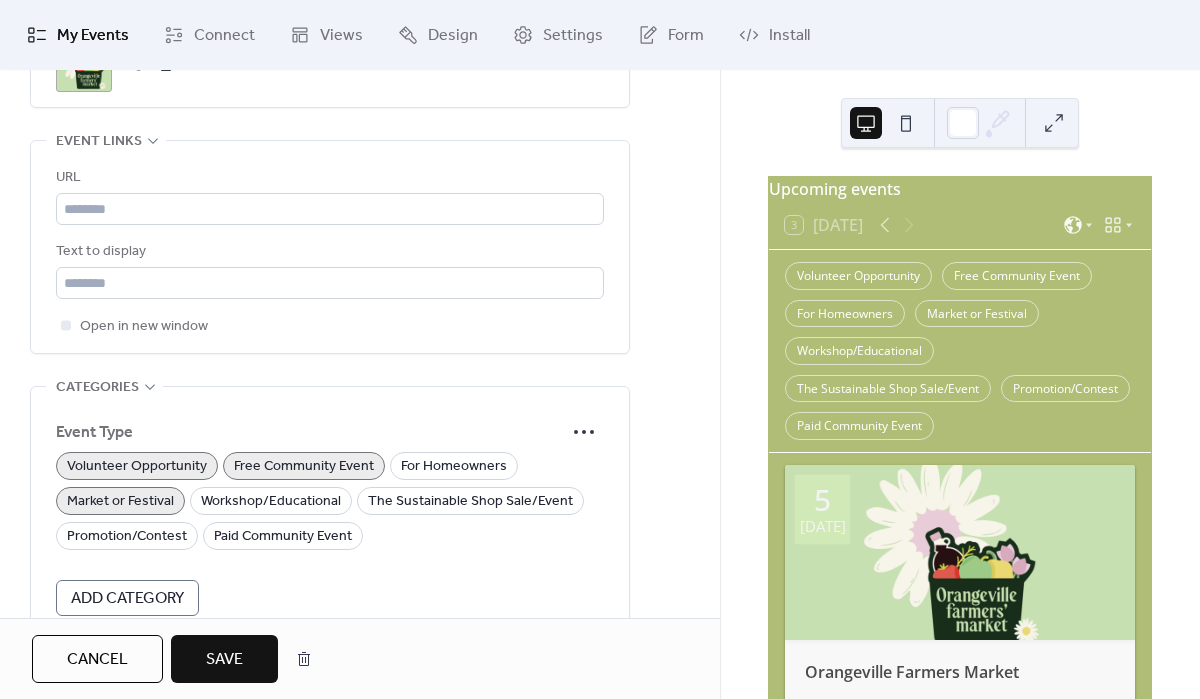 click on "Volunteer Opportunity" at bounding box center [137, 467] 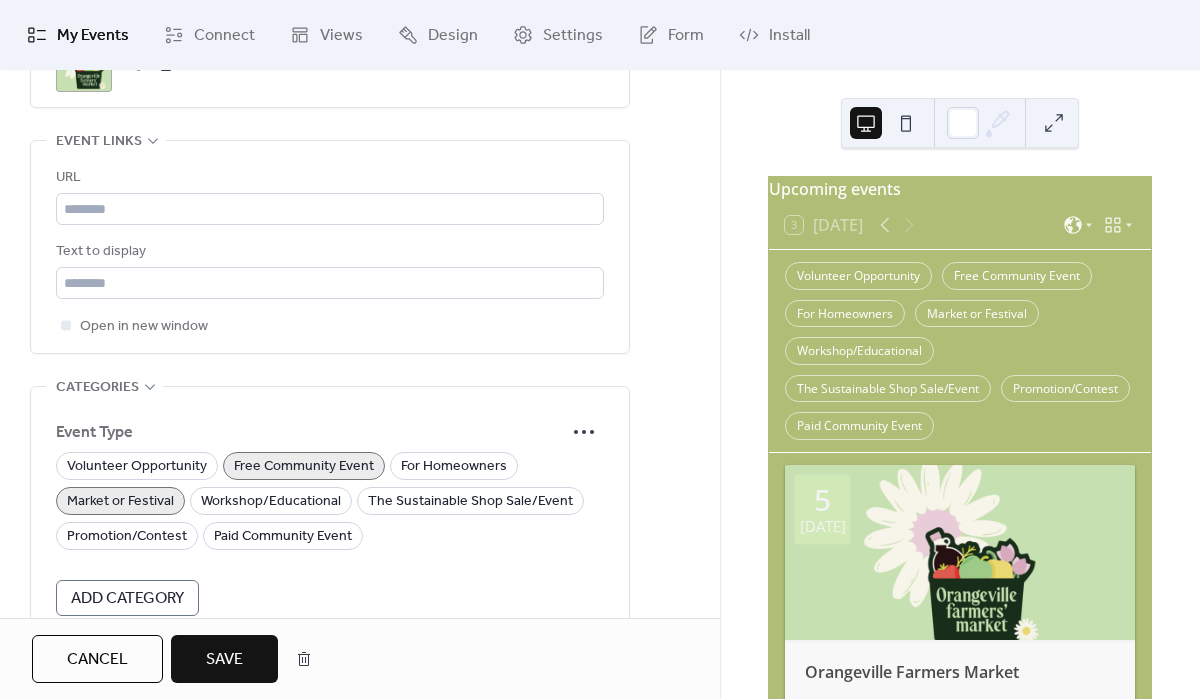 click on "Save" at bounding box center (224, 659) 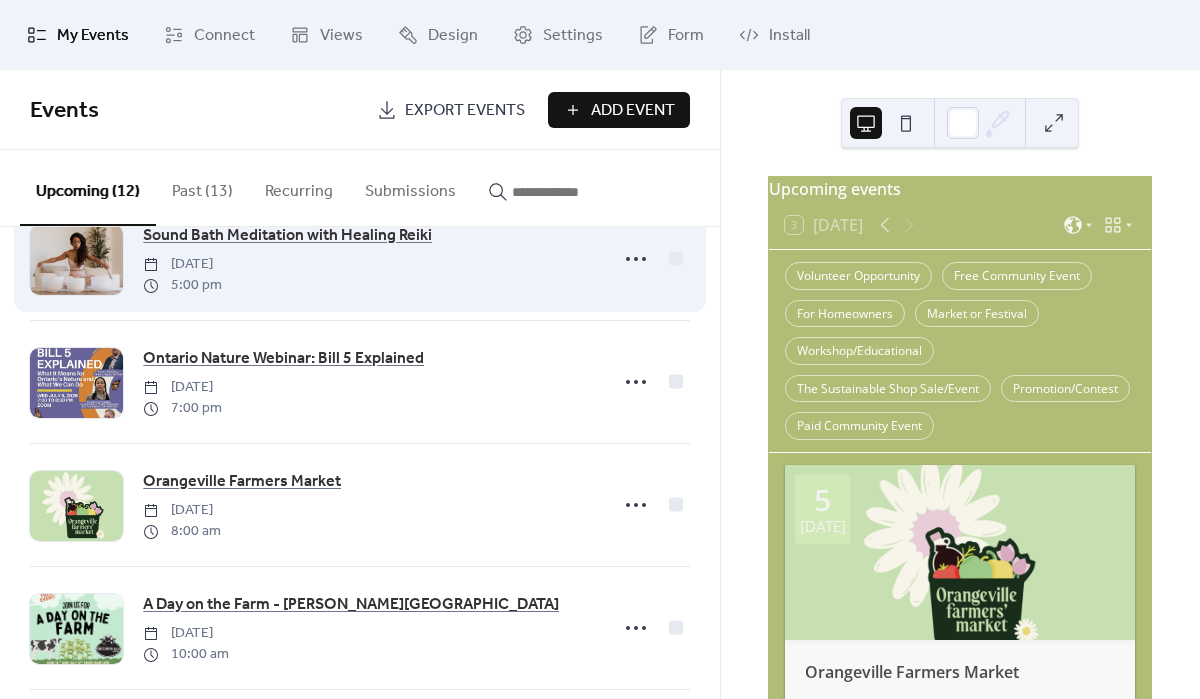 scroll, scrollTop: 247, scrollLeft: 0, axis: vertical 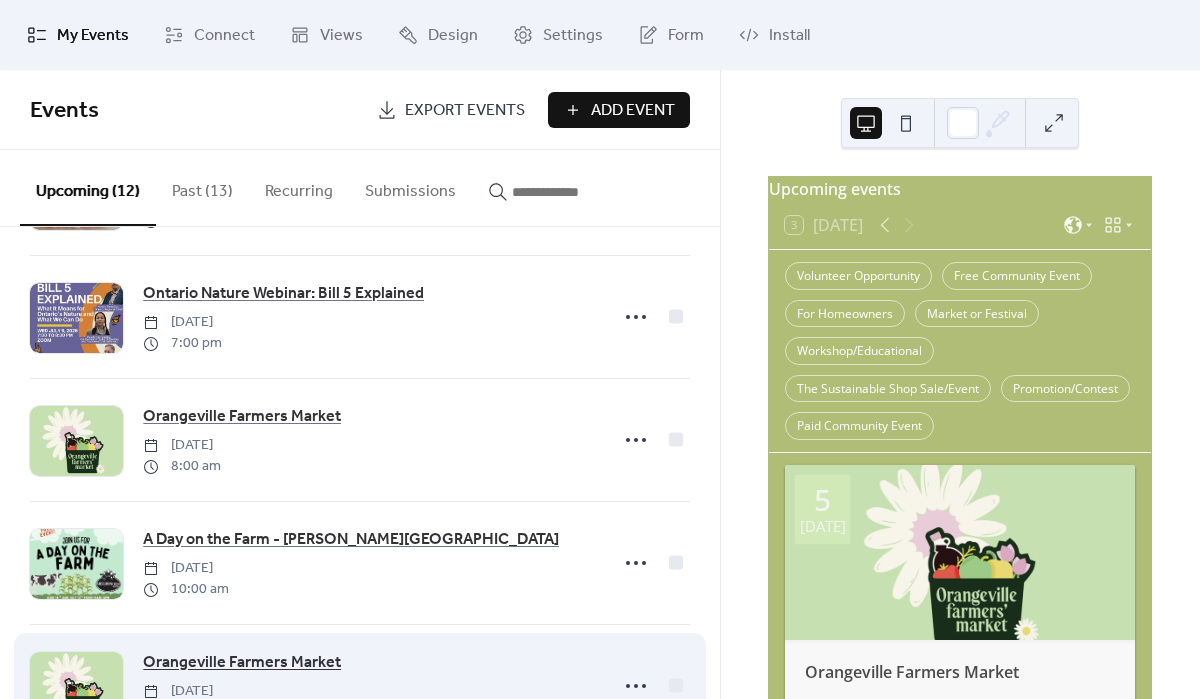click on "Orangeville Farmers Market" at bounding box center (242, 663) 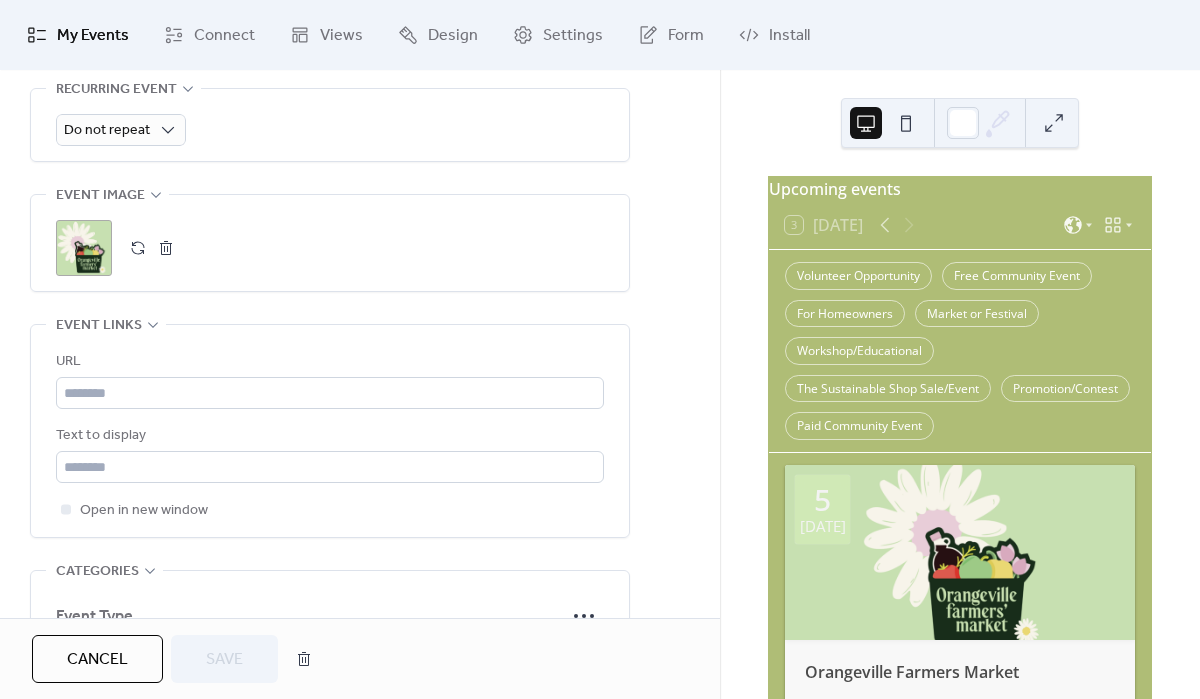 scroll, scrollTop: 1293, scrollLeft: 0, axis: vertical 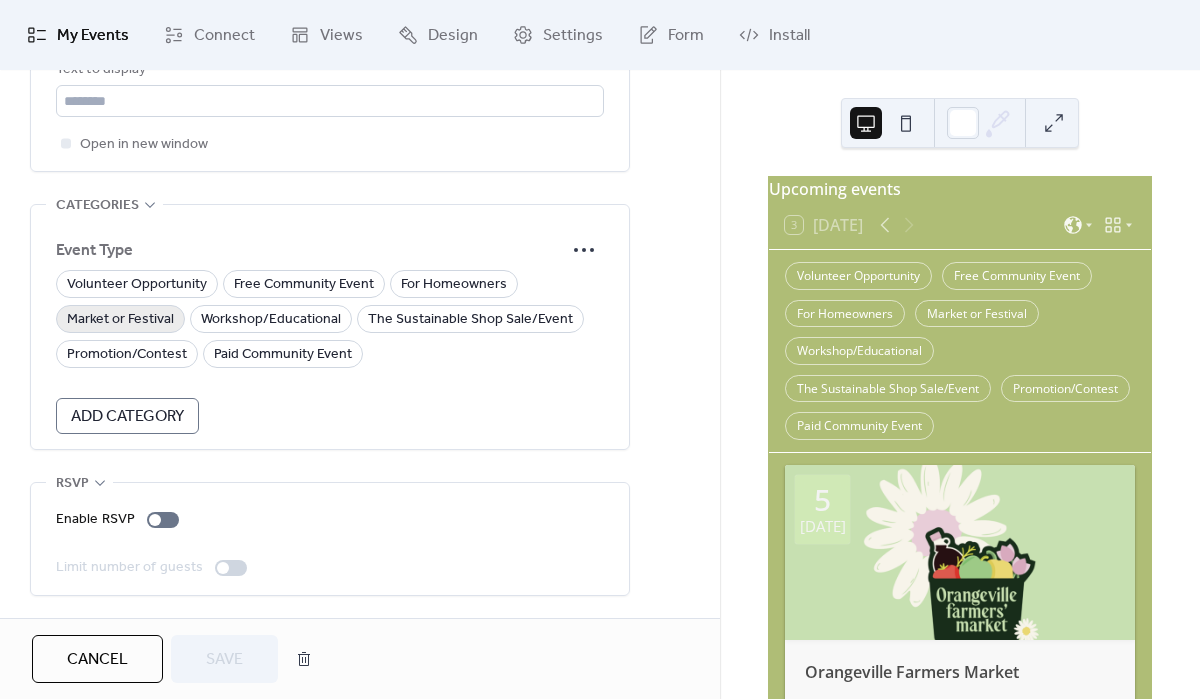 click on "Market or Festival" at bounding box center (120, 320) 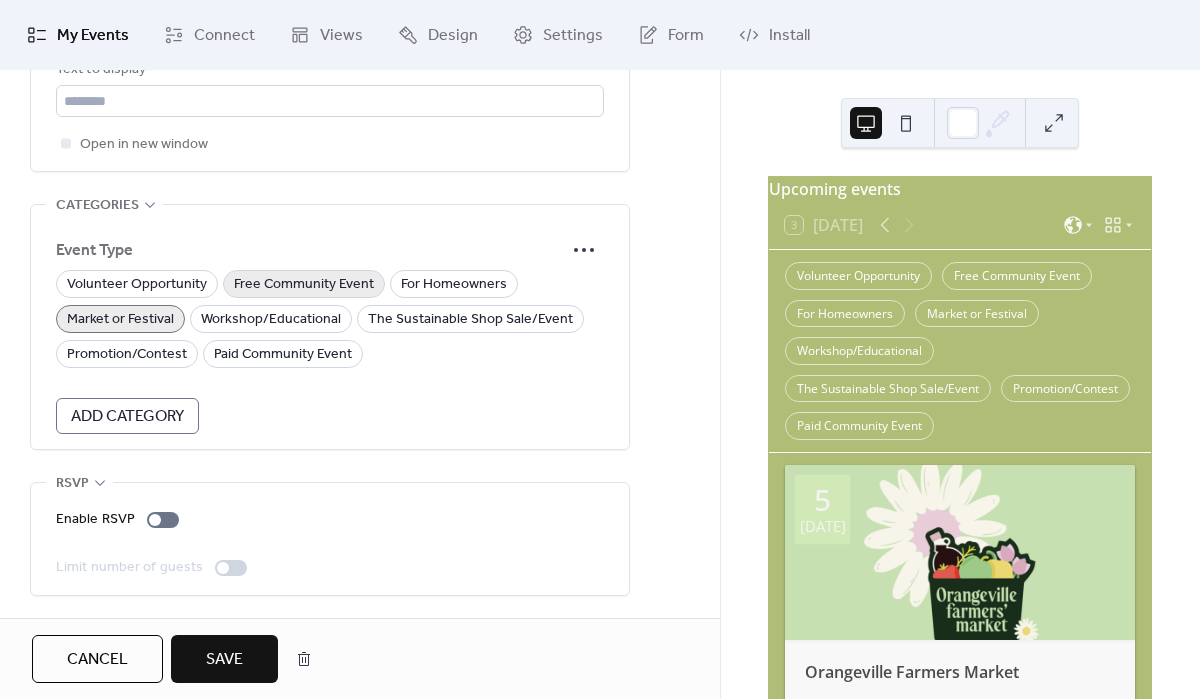 click on "Free Community Event" at bounding box center (304, 285) 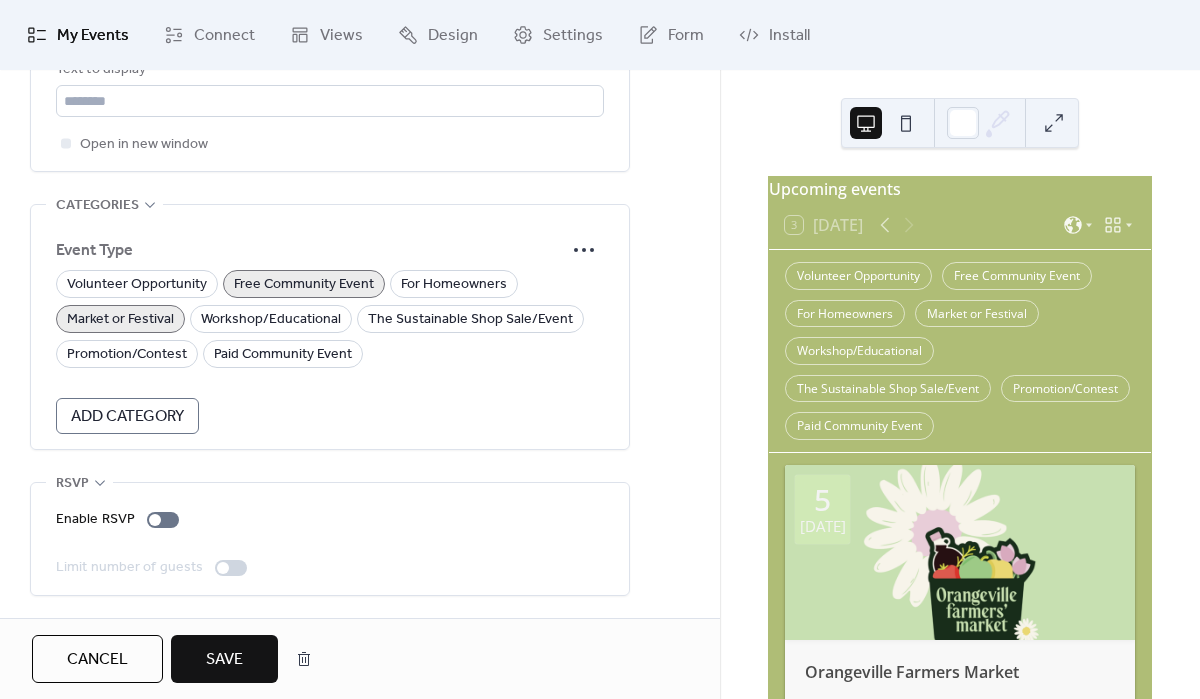 click on "Save" at bounding box center (224, 659) 